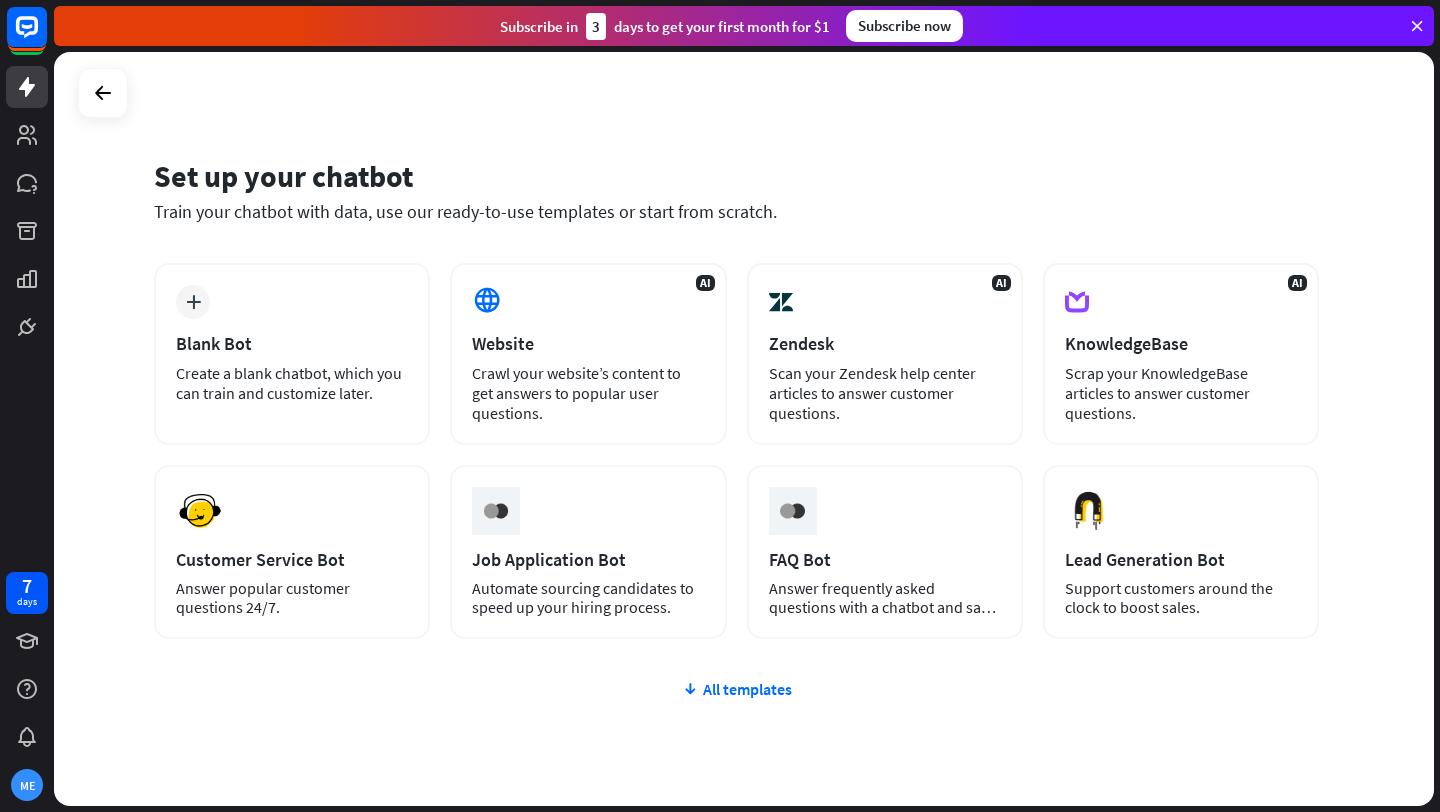 scroll, scrollTop: 0, scrollLeft: 0, axis: both 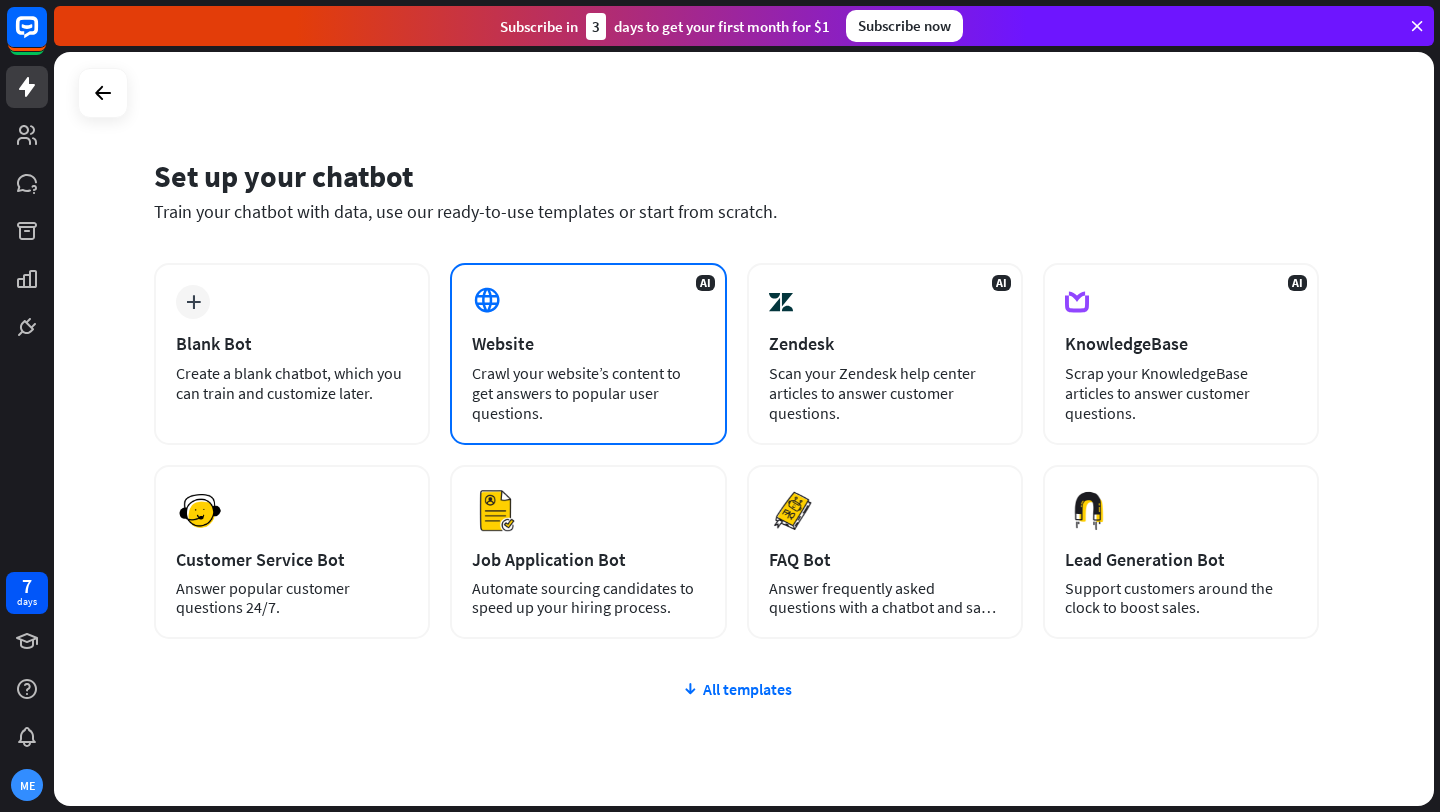 click on "AI     Website
Crawl your website’s content to get answers to
popular user questions." at bounding box center (588, 354) 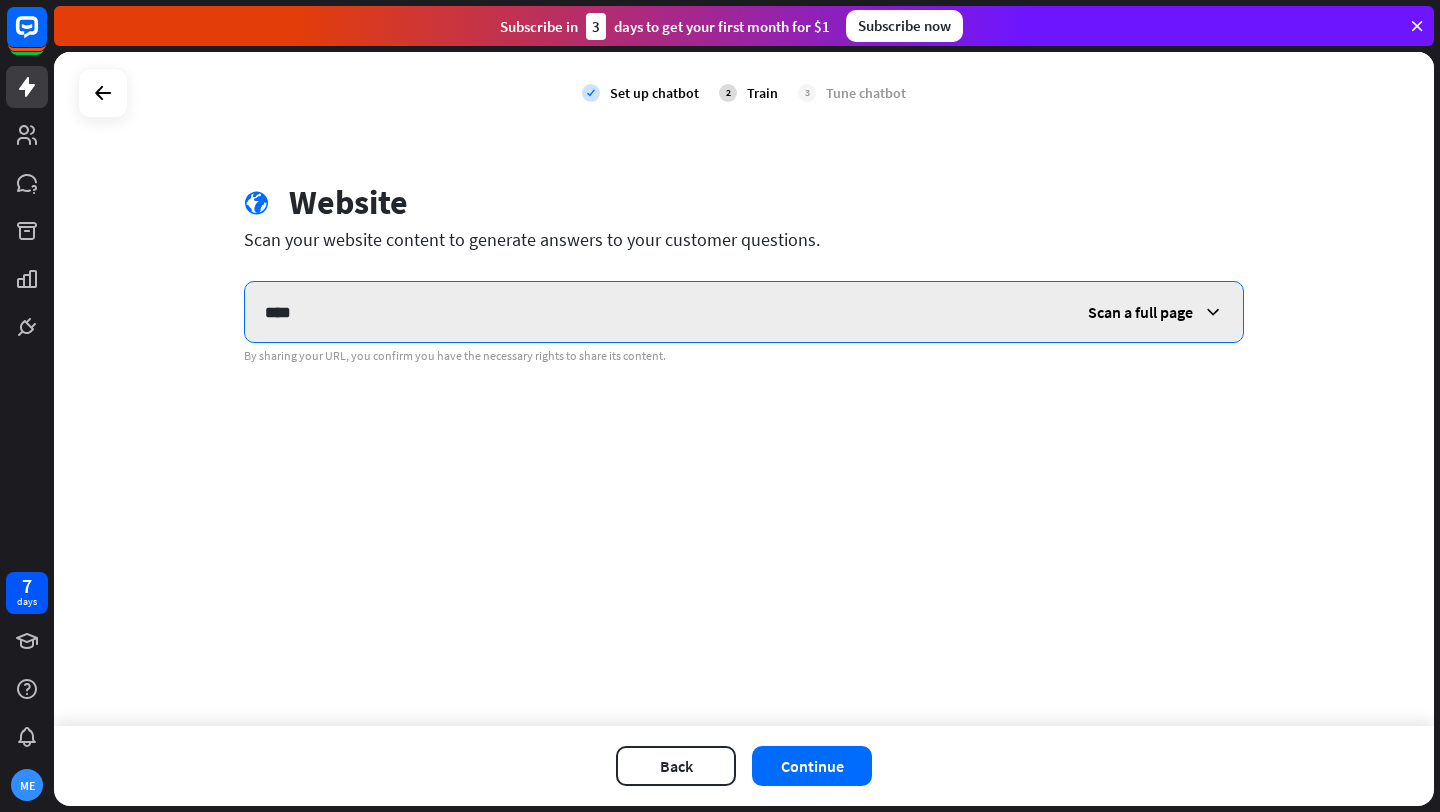 click on "****" at bounding box center [656, 312] 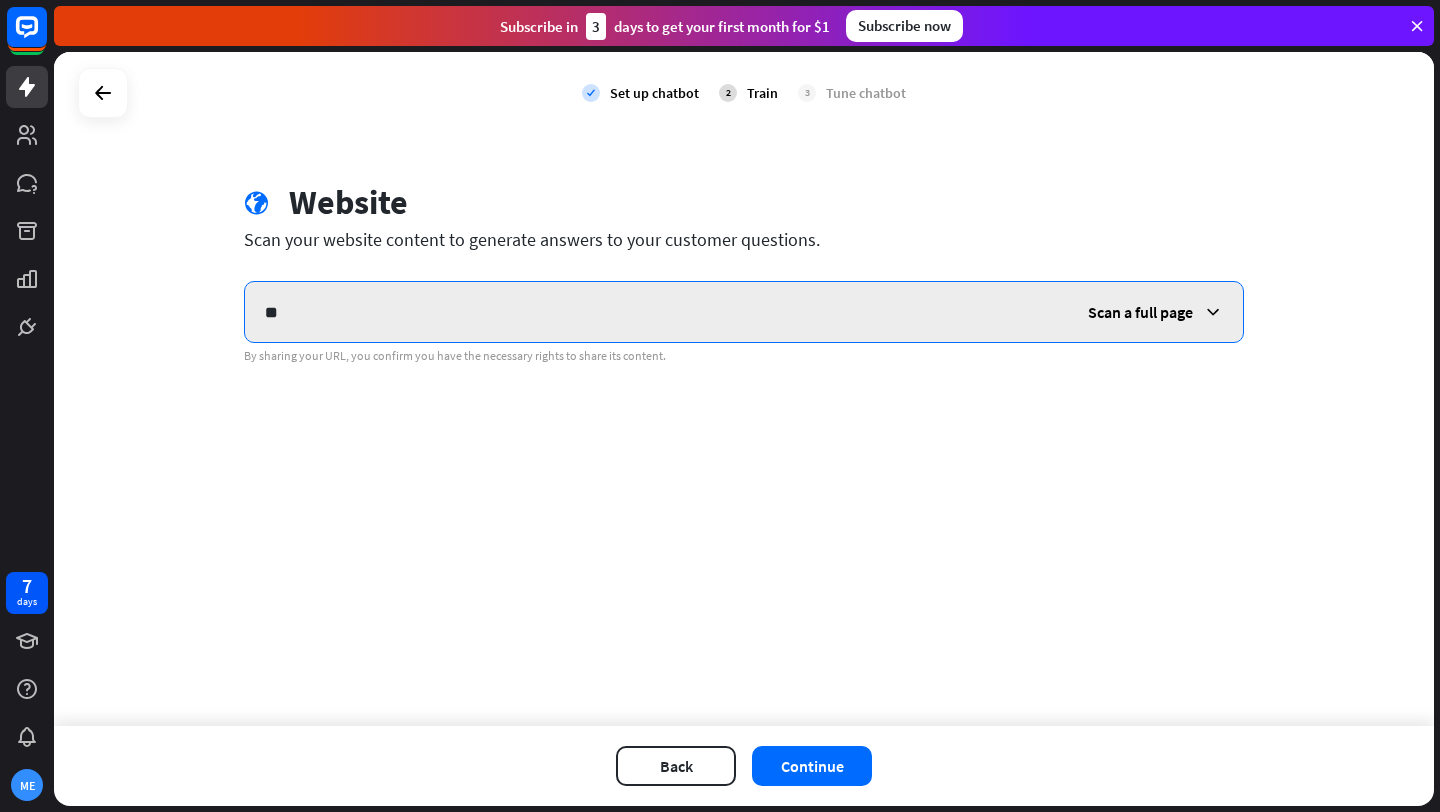 type on "*" 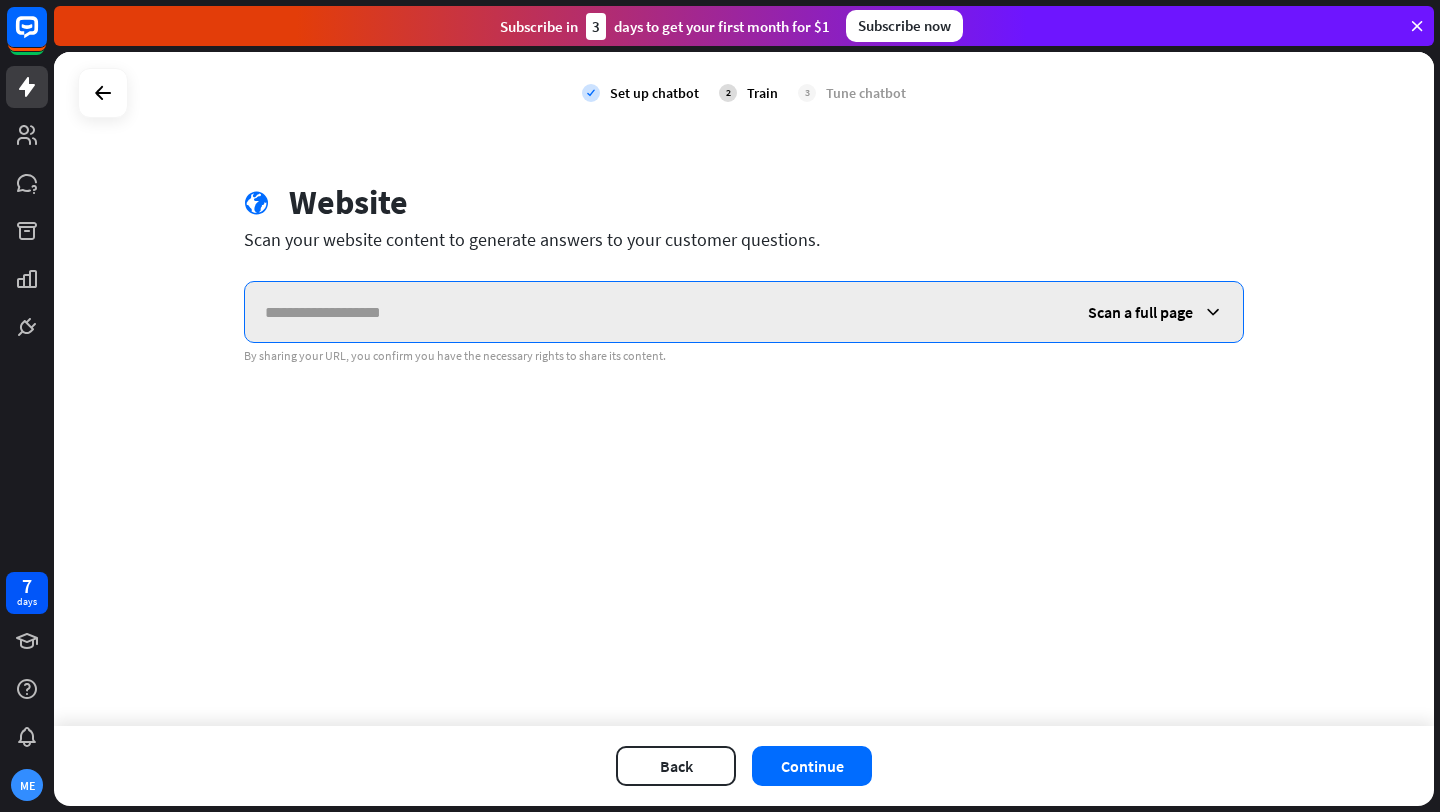 paste on "**********" 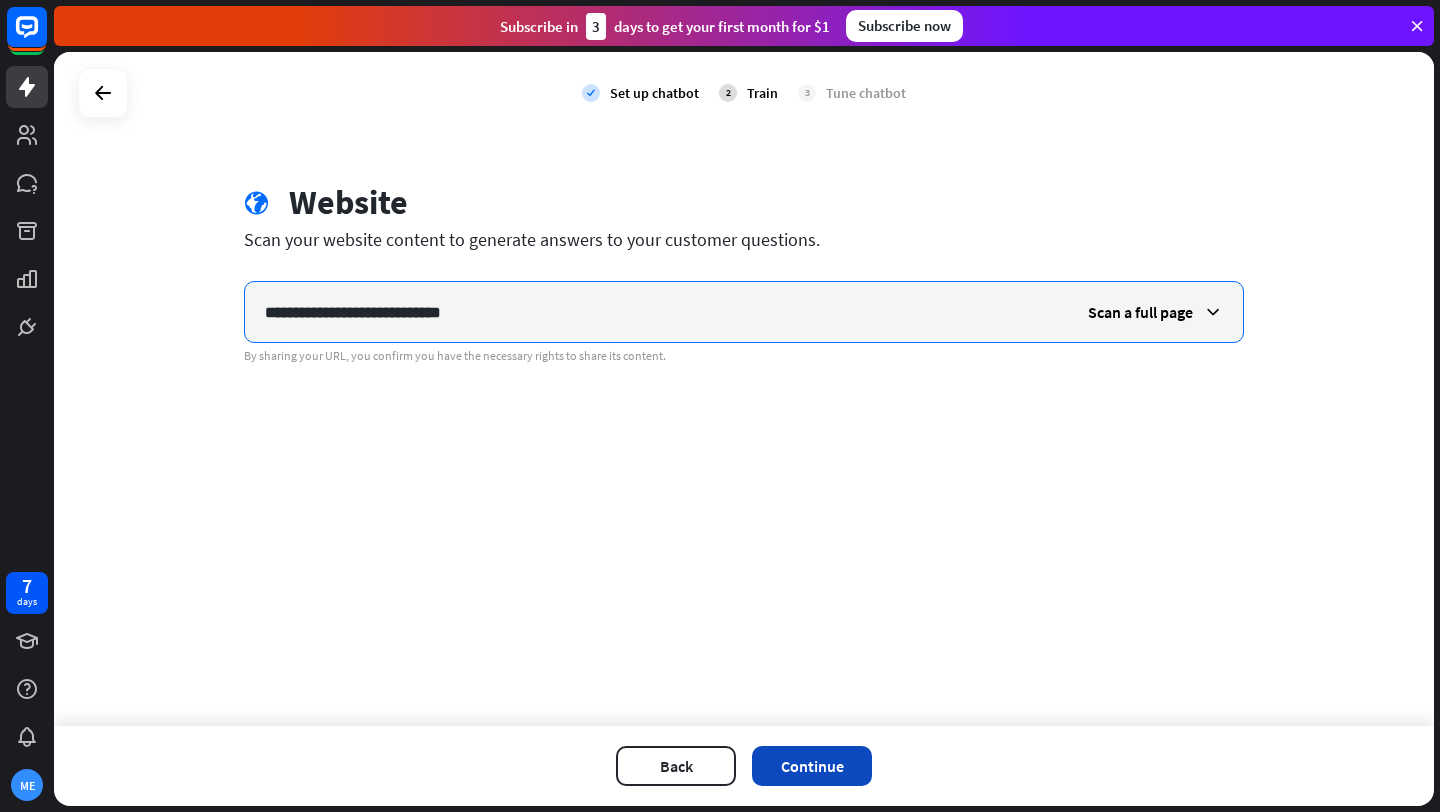 type on "**********" 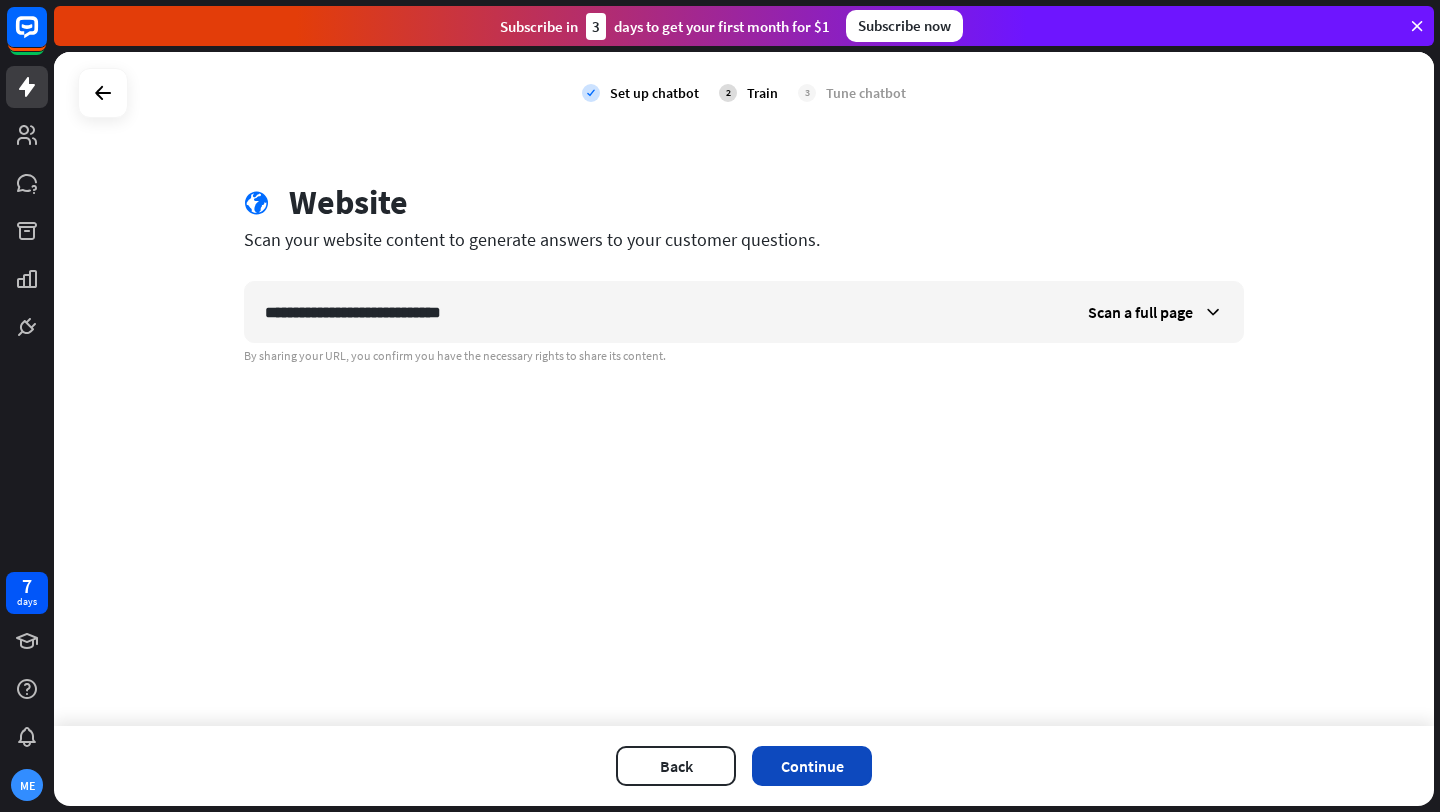 click on "Continue" at bounding box center (812, 766) 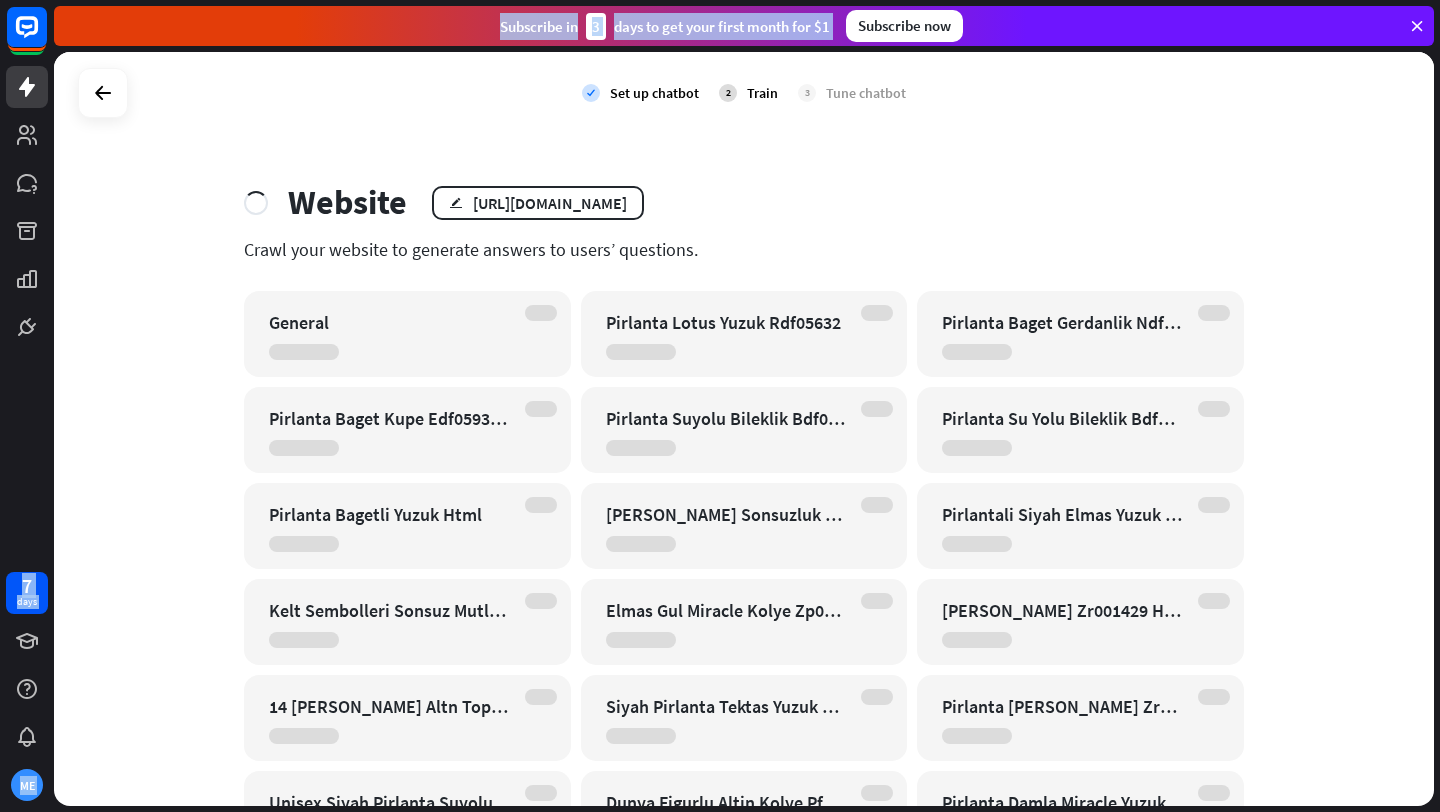drag, startPoint x: 34, startPoint y: 31, endPoint x: 1041, endPoint y: -55, distance: 1010.66565 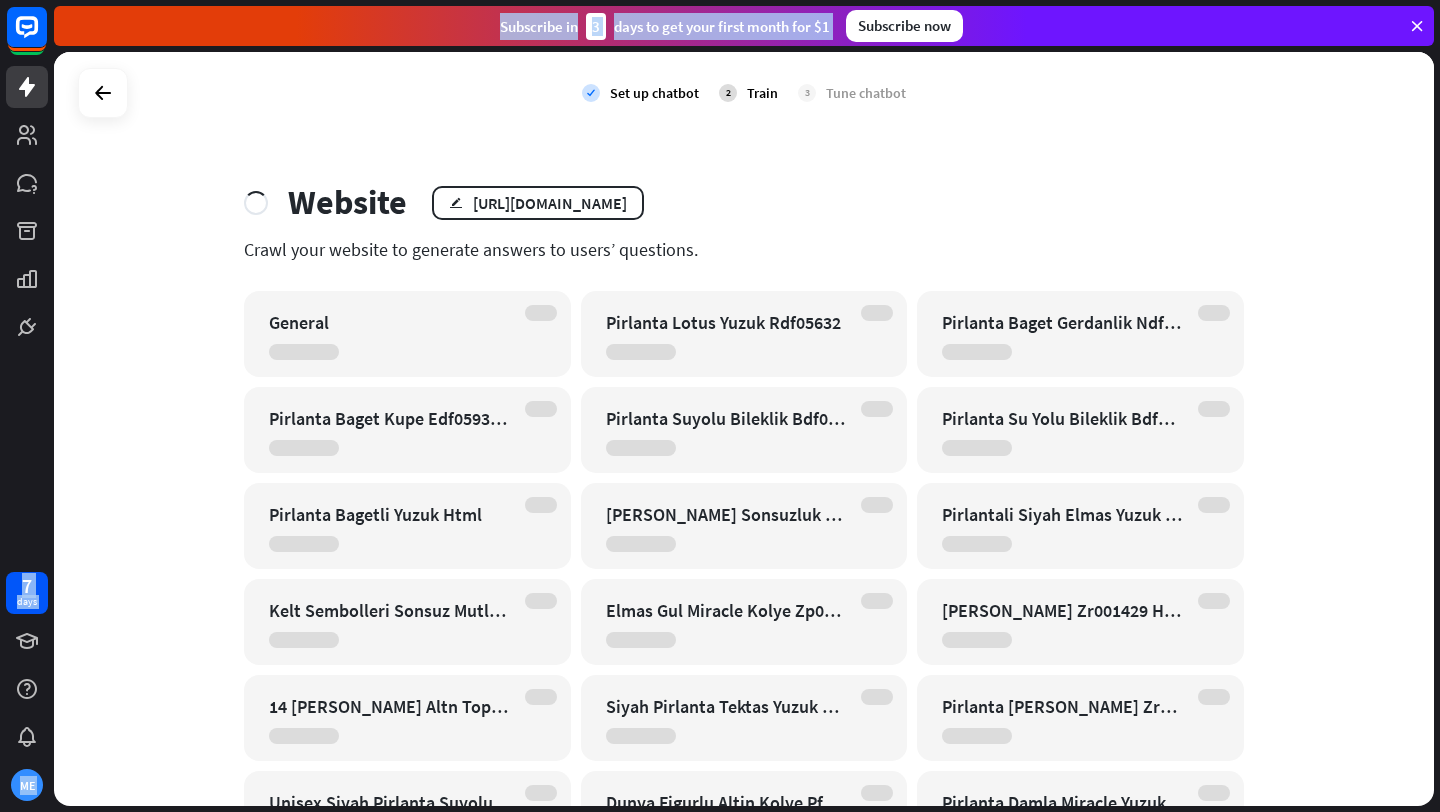 click on "7   days
ME
close
Product Help
First steps   Get started with ChatBot       Help Center   Follow step-by-step tutorials       Academy   Level up your skill set       Contact us   Connect with our Product Experts
Subscribe [DATE]
to get your first month for $1
Subscribe now           check   Set up chatbot   2   Train   3   Tune chatbot
Website
edit   [URL][DOMAIN_NAME]
Crawl your website to generate answers to users’ questions.
General       Pirlanta Lotus Yuzuk Rdf05632       Pirlanta Baget Gerdanlik Ndf01352 Html" at bounding box center (720, 406) 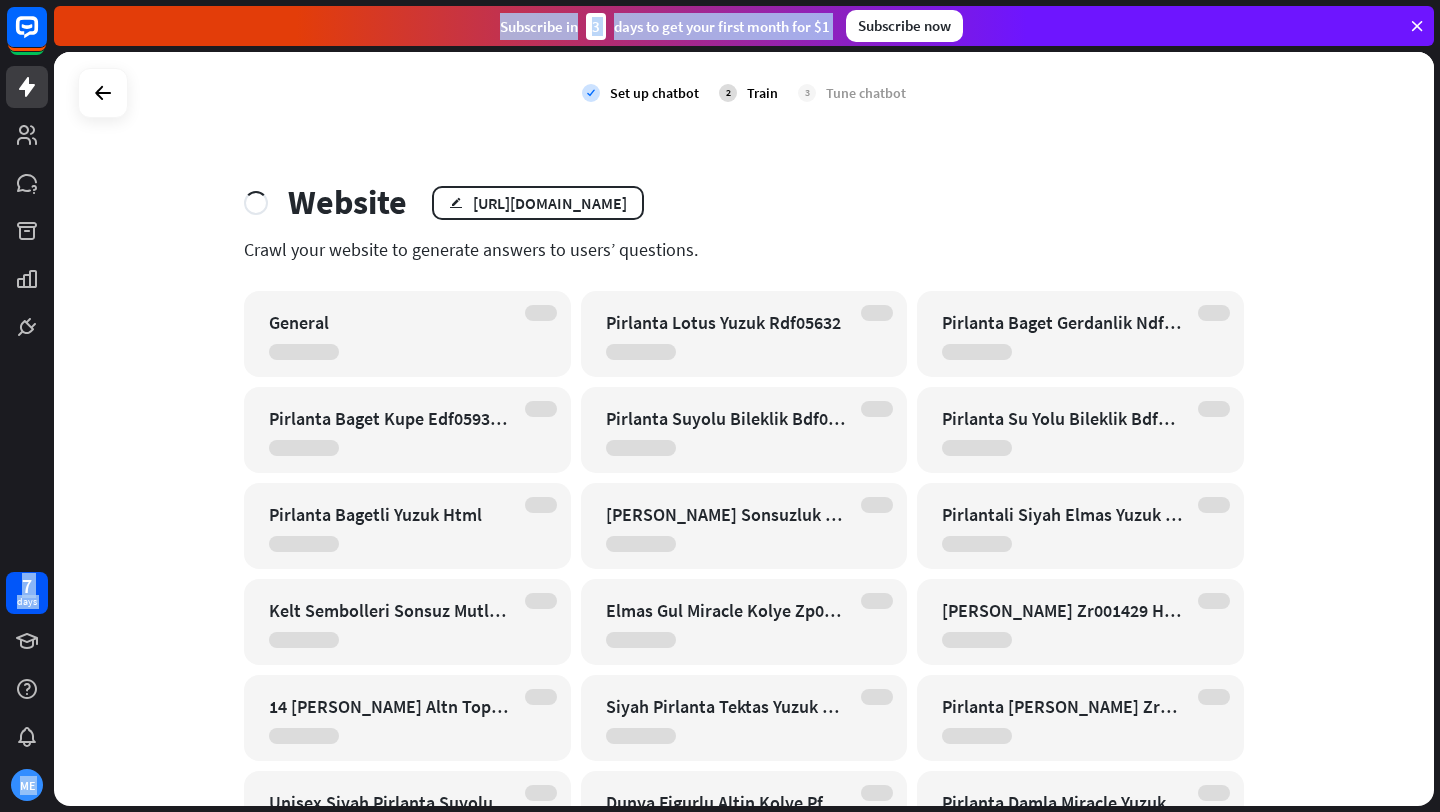 scroll, scrollTop: 11, scrollLeft: 0, axis: vertical 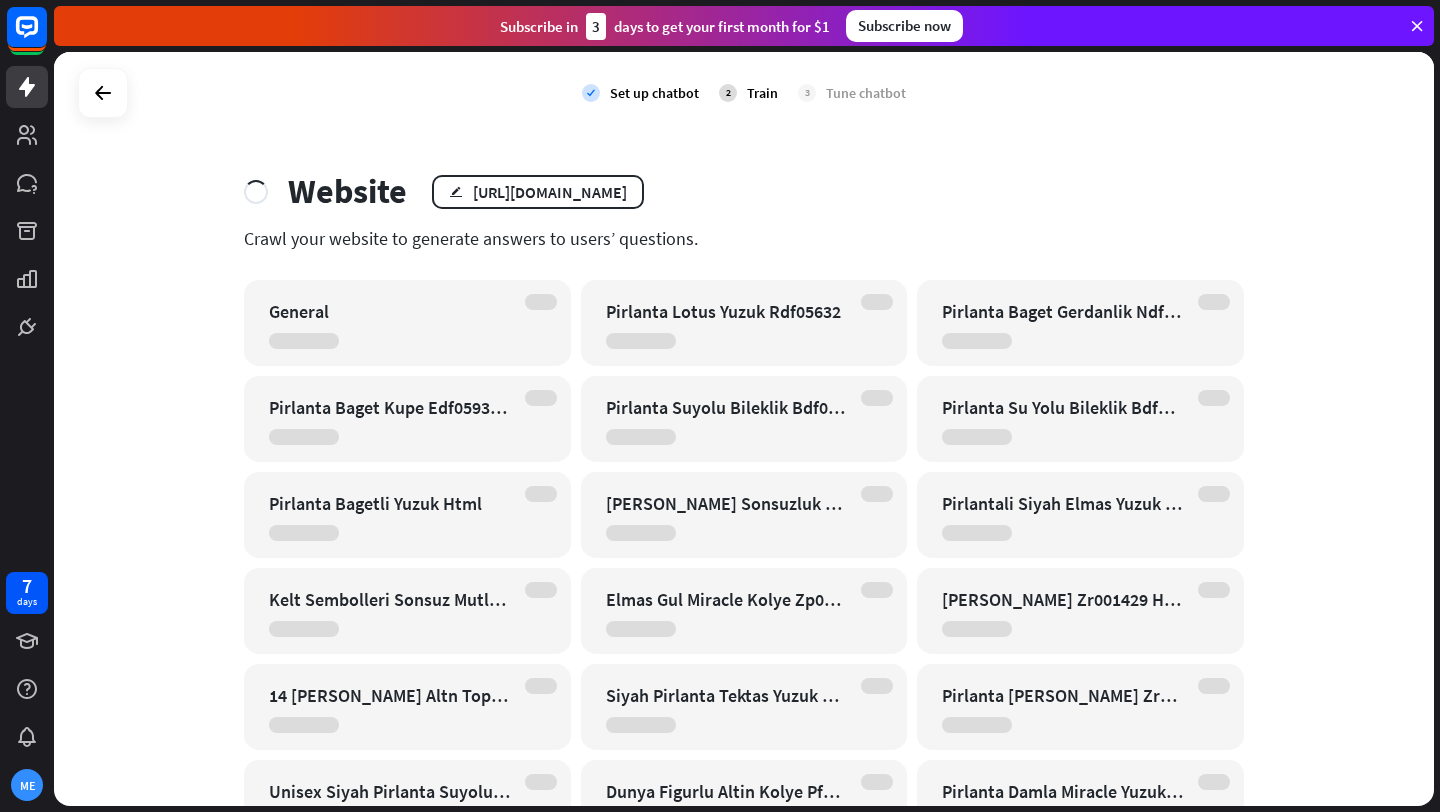 click on "Website
edit   [URL][DOMAIN_NAME]" at bounding box center (744, 191) 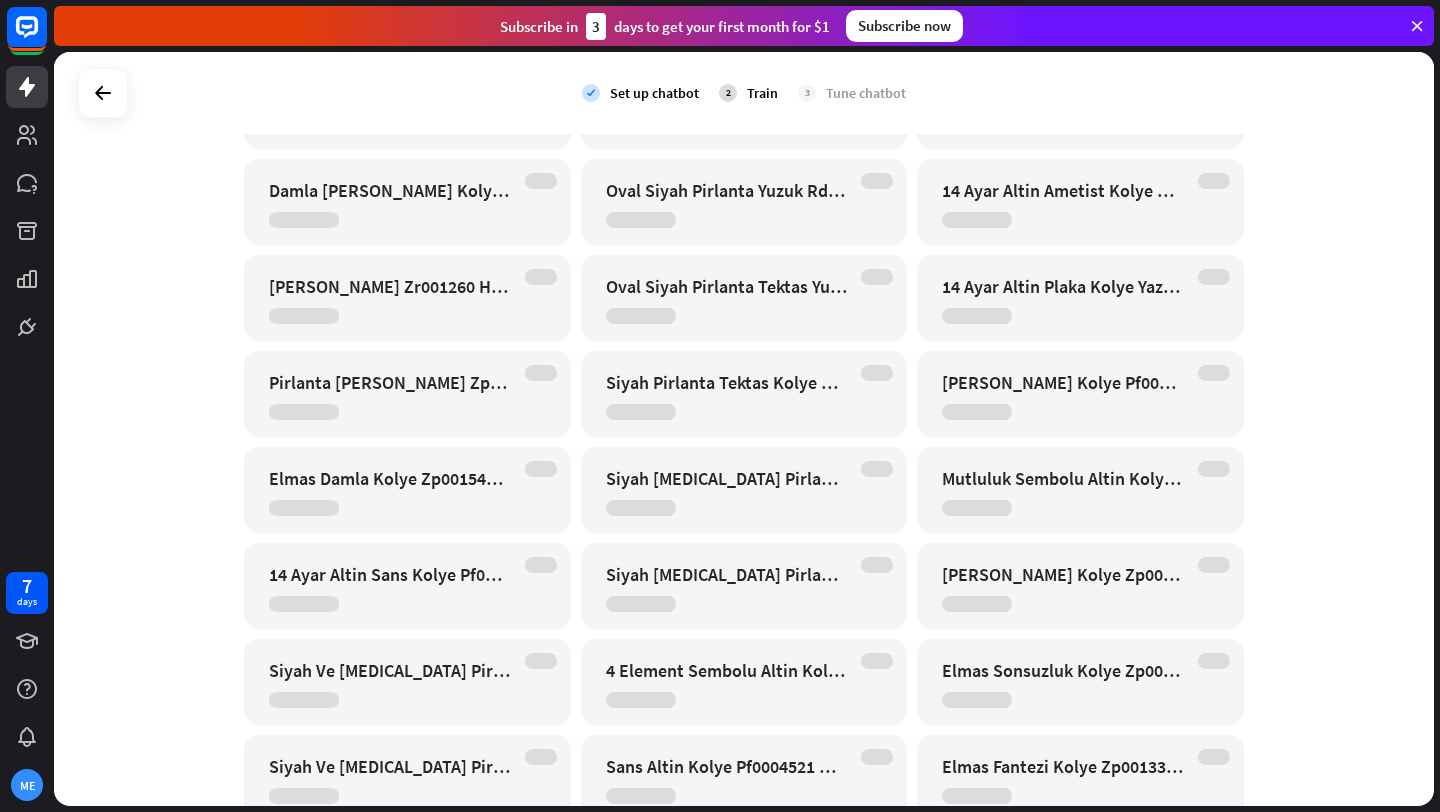 scroll, scrollTop: 0, scrollLeft: 0, axis: both 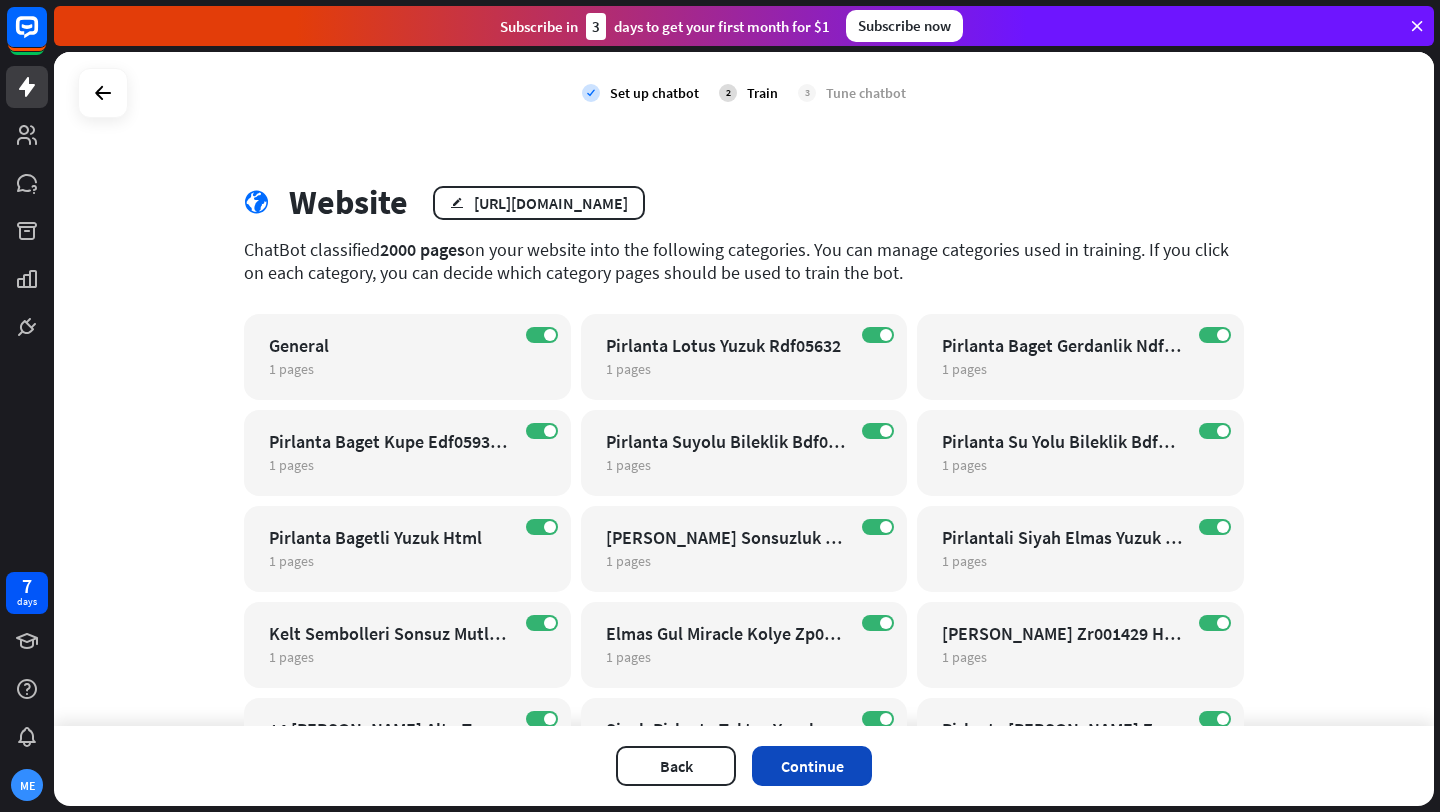 click on "Continue" at bounding box center [812, 766] 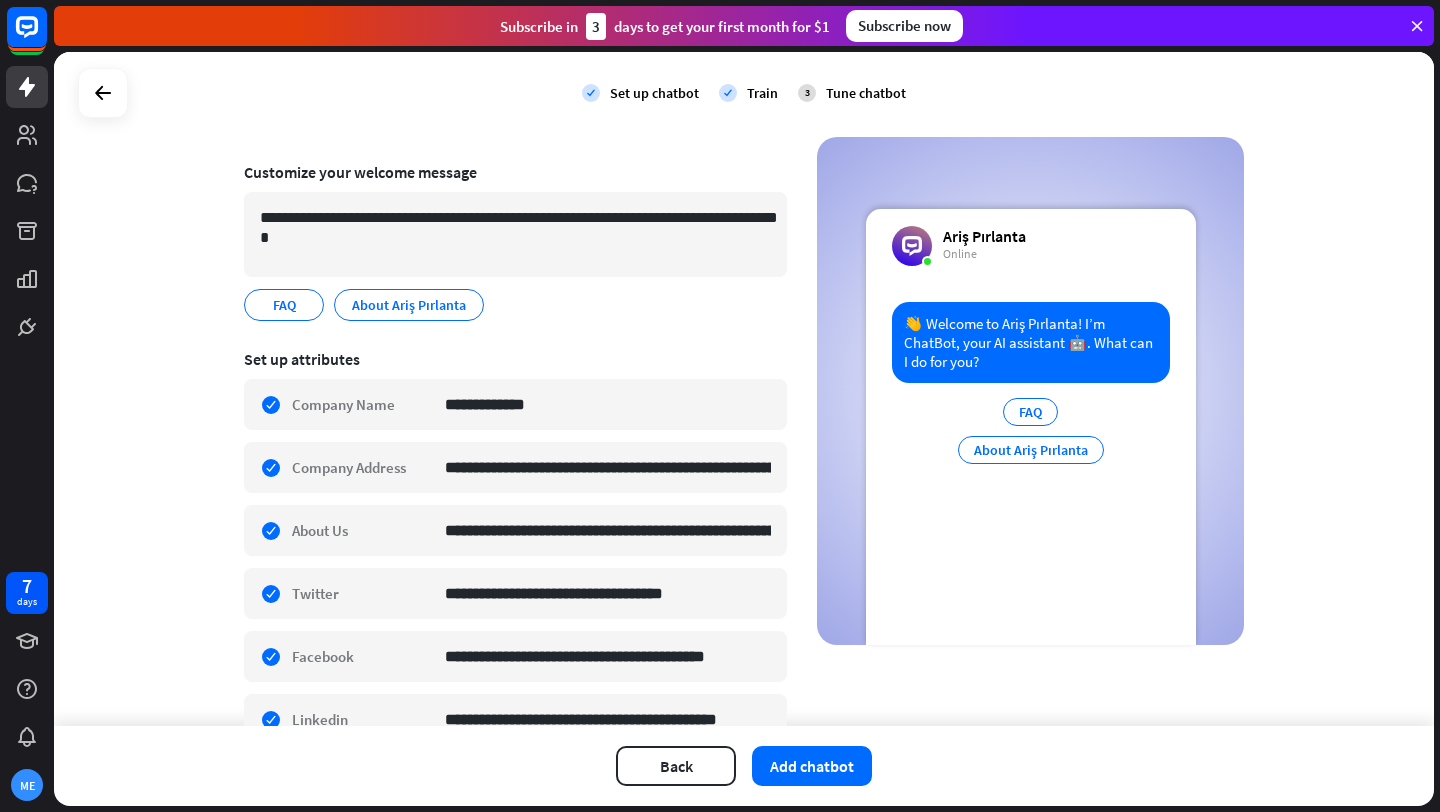 scroll, scrollTop: 144, scrollLeft: 0, axis: vertical 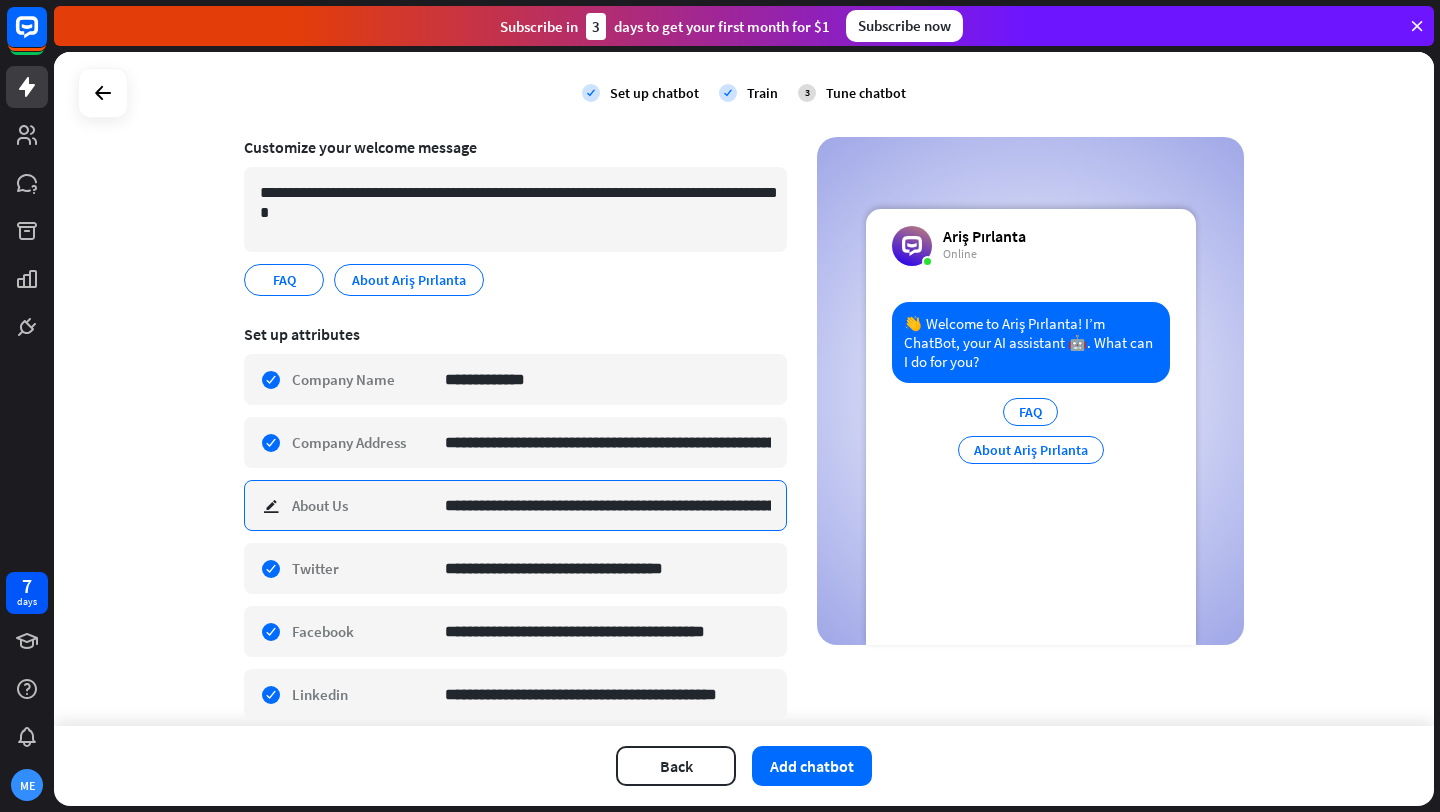 click on "**********" at bounding box center (608, 505) 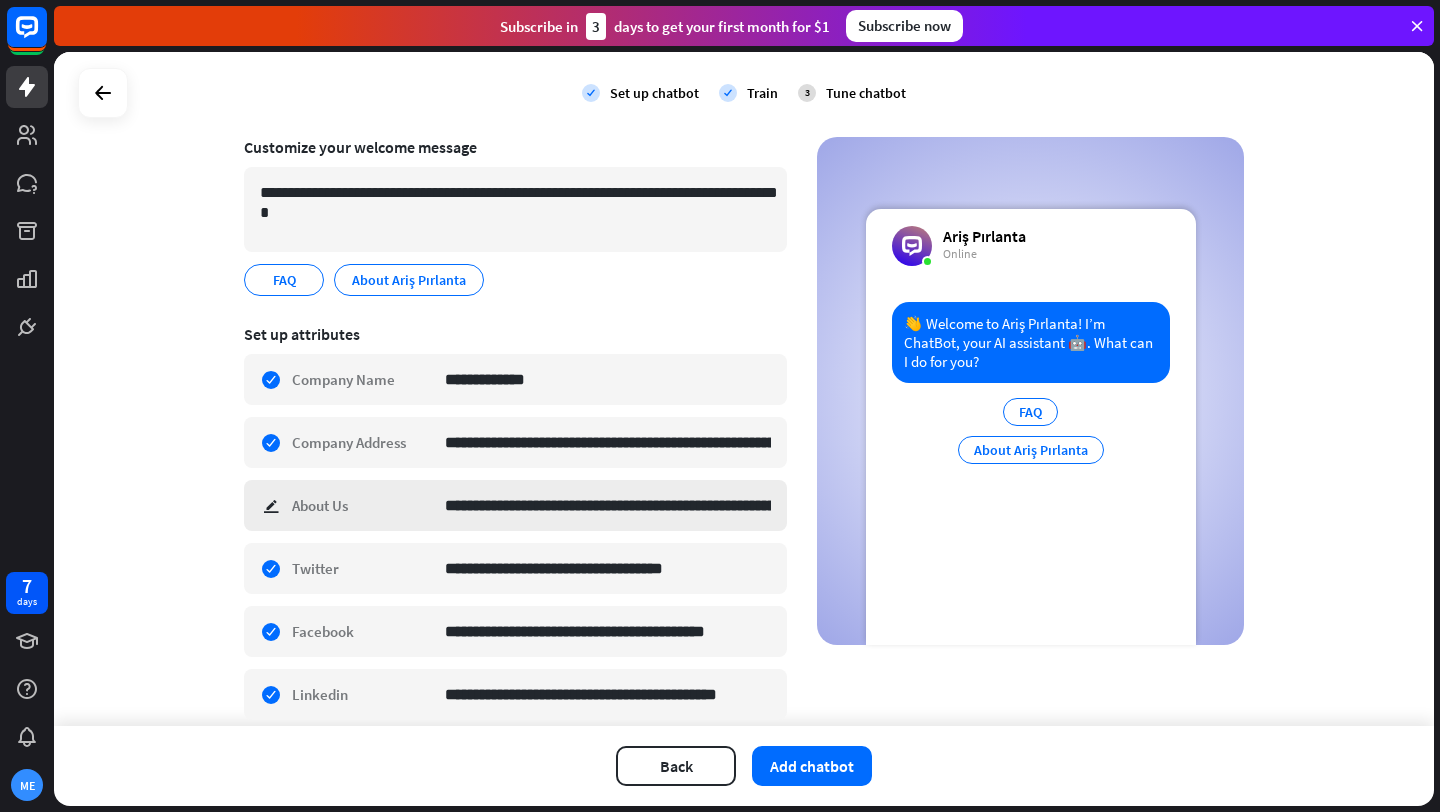 click on "**********" at bounding box center (515, 505) 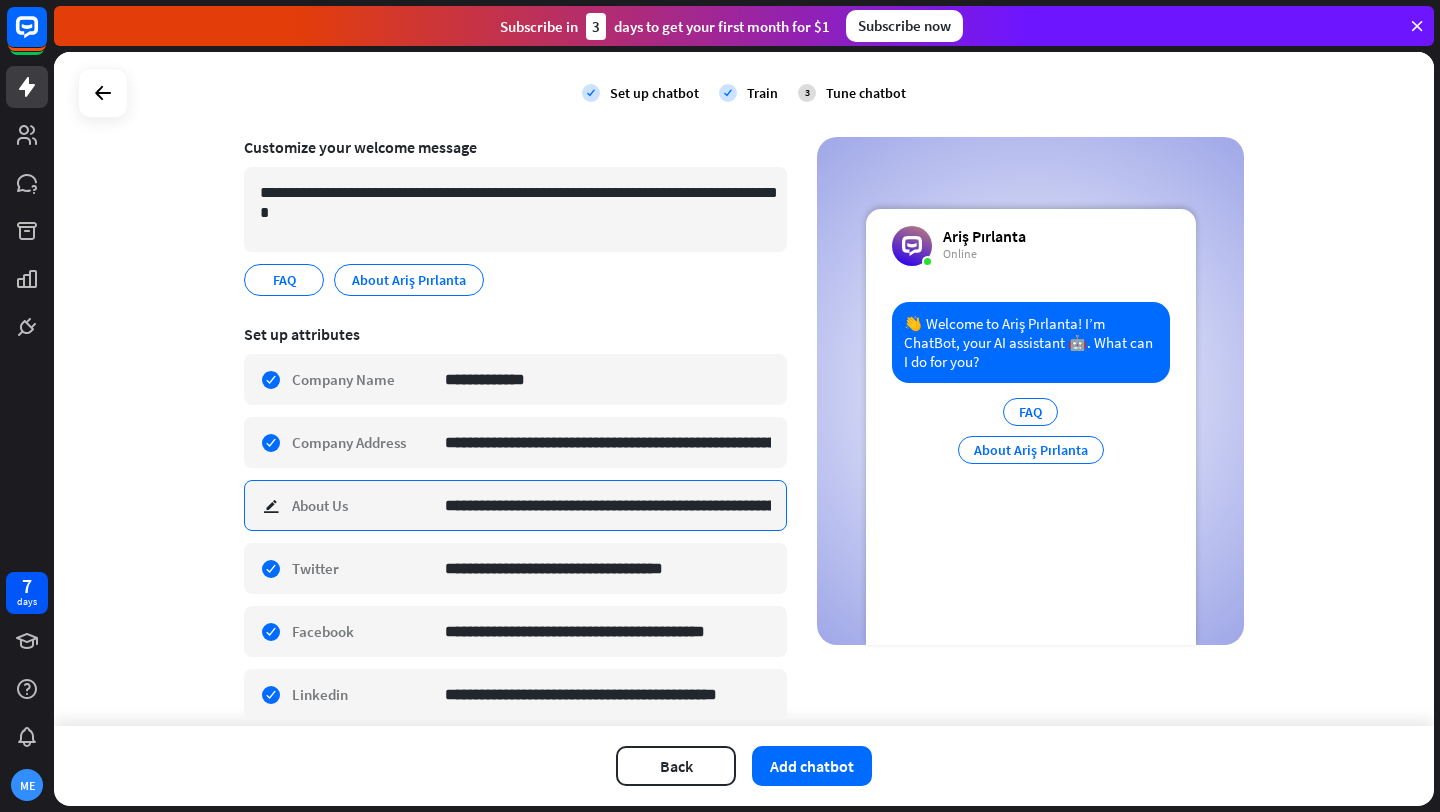 click on "**********" at bounding box center (608, 505) 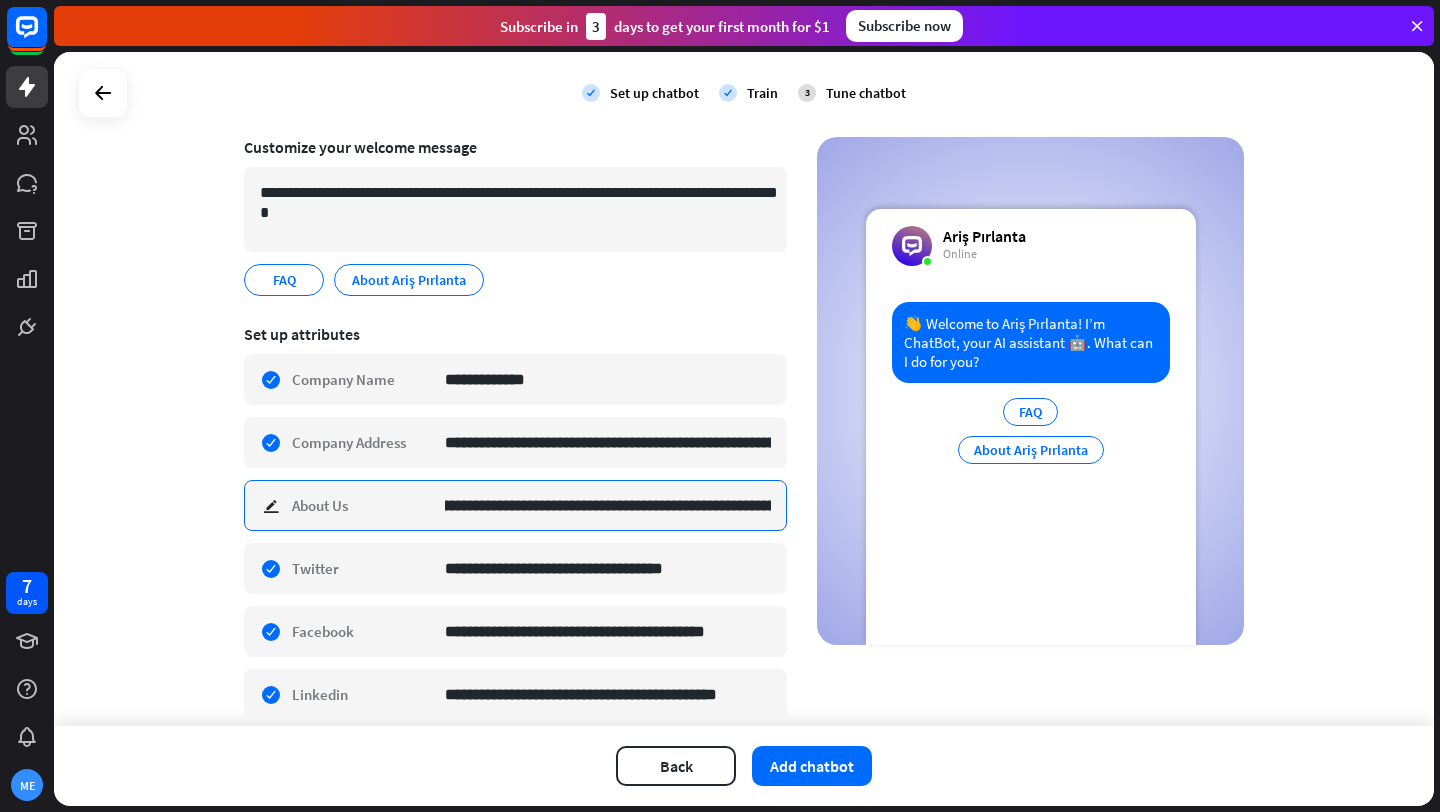 scroll, scrollTop: 0, scrollLeft: 791, axis: horizontal 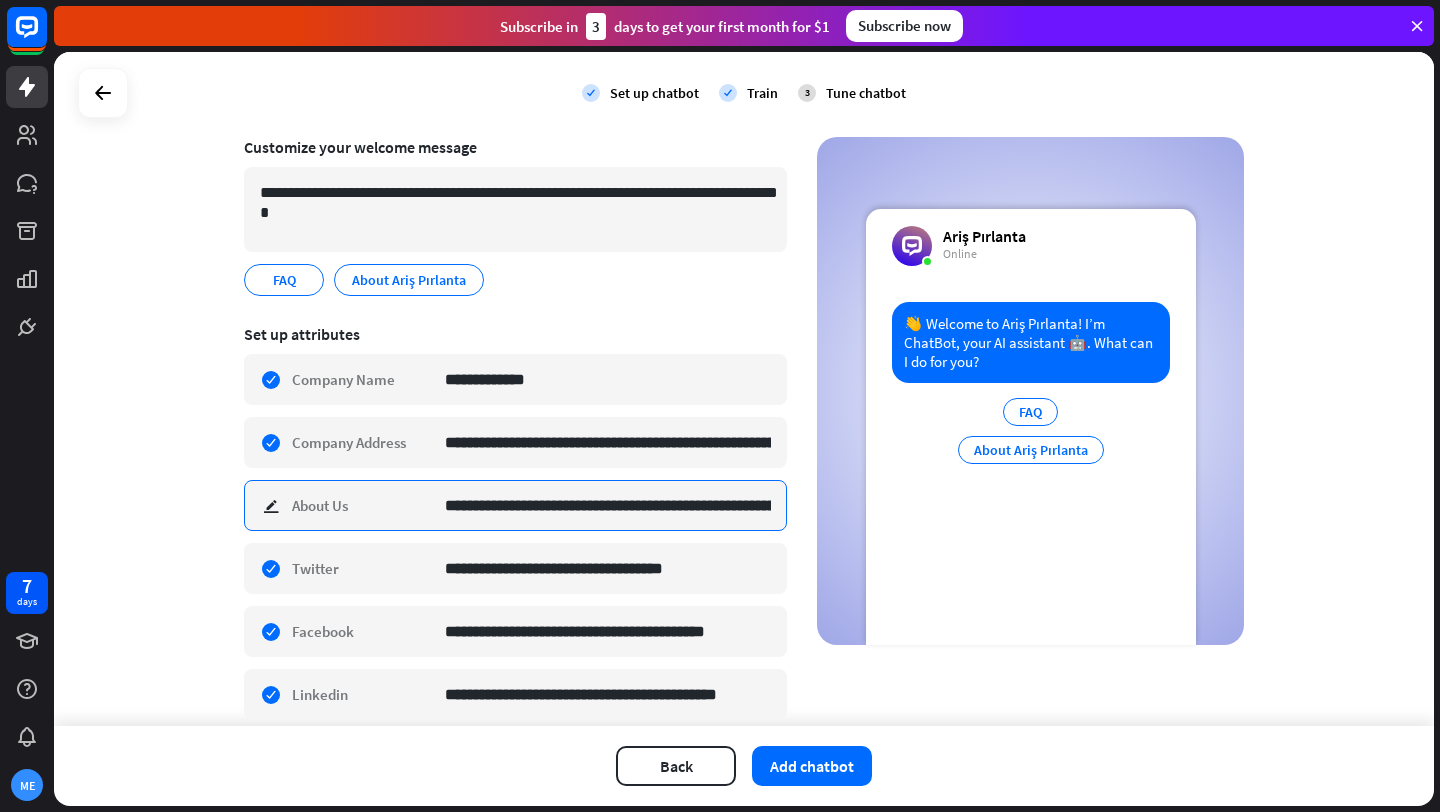 click on "**********" at bounding box center (608, 505) 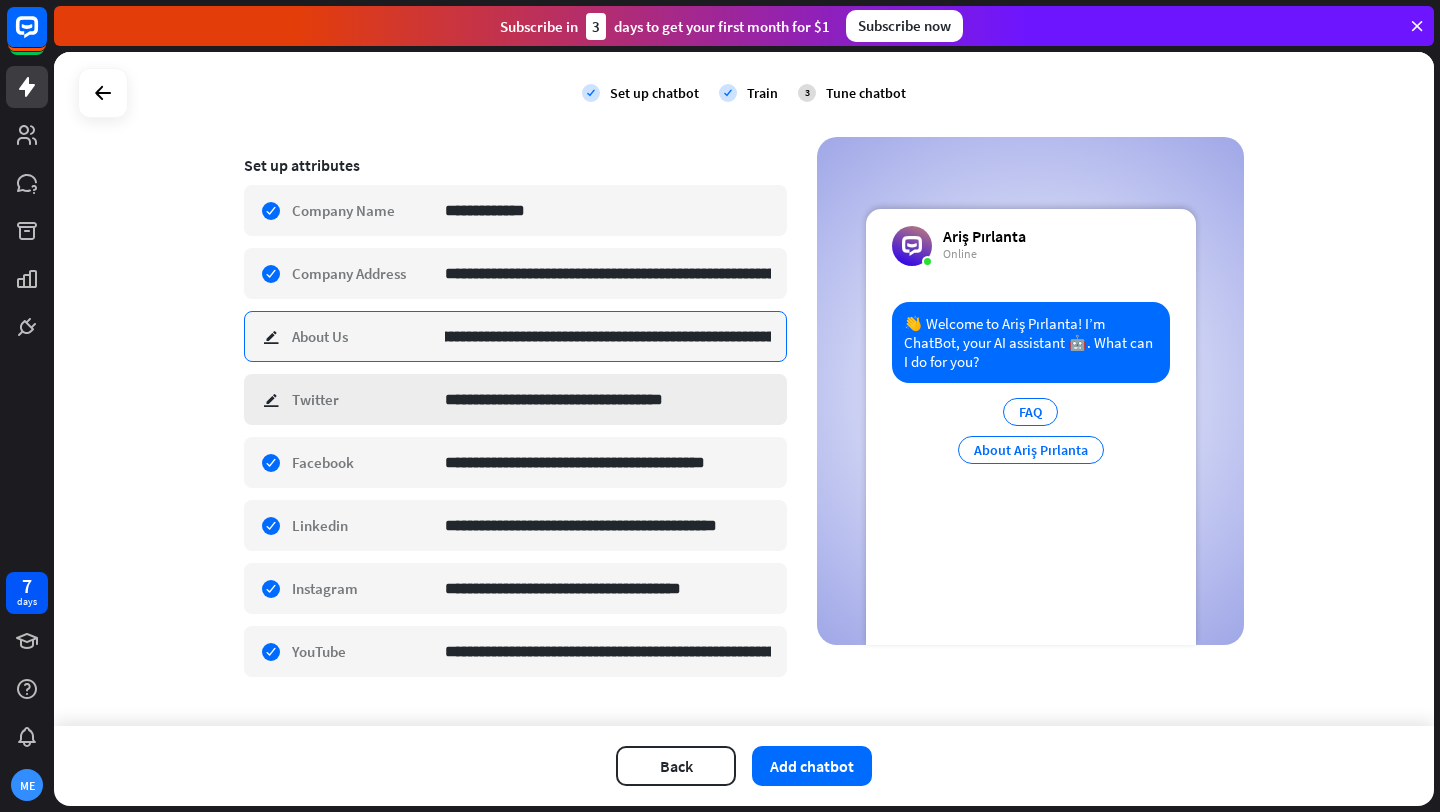 scroll, scrollTop: 273, scrollLeft: 0, axis: vertical 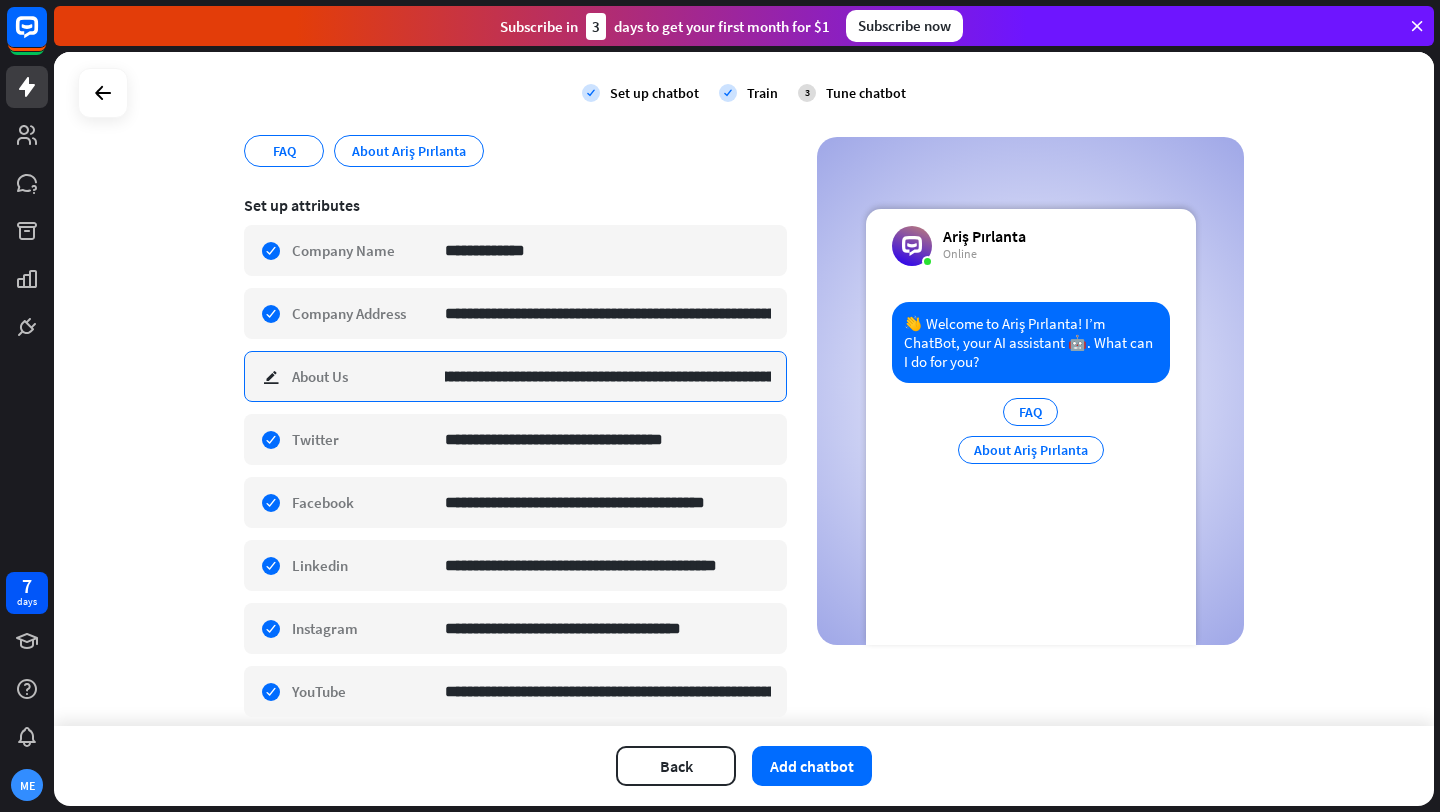 click on "**********" at bounding box center (608, 376) 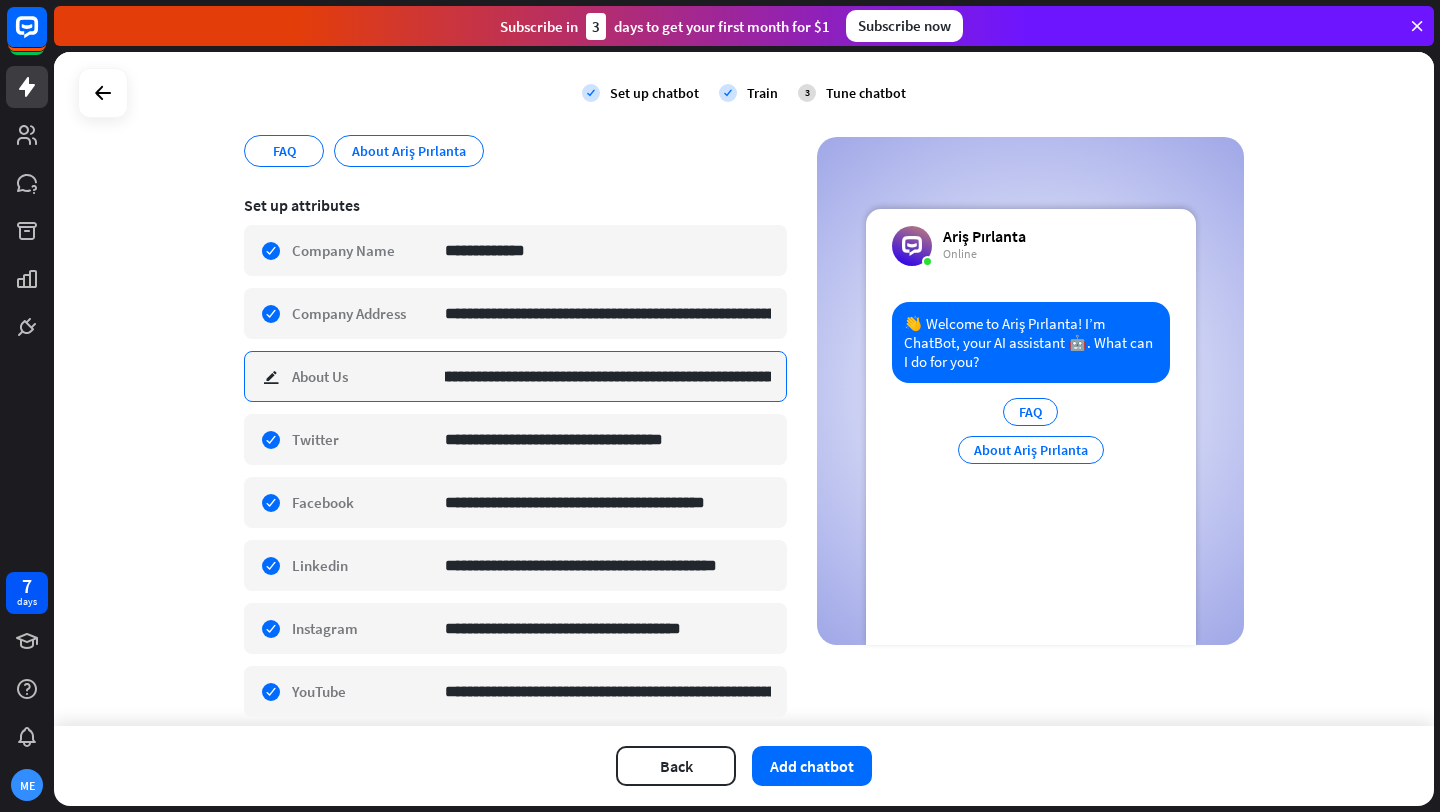 scroll, scrollTop: 0, scrollLeft: 666, axis: horizontal 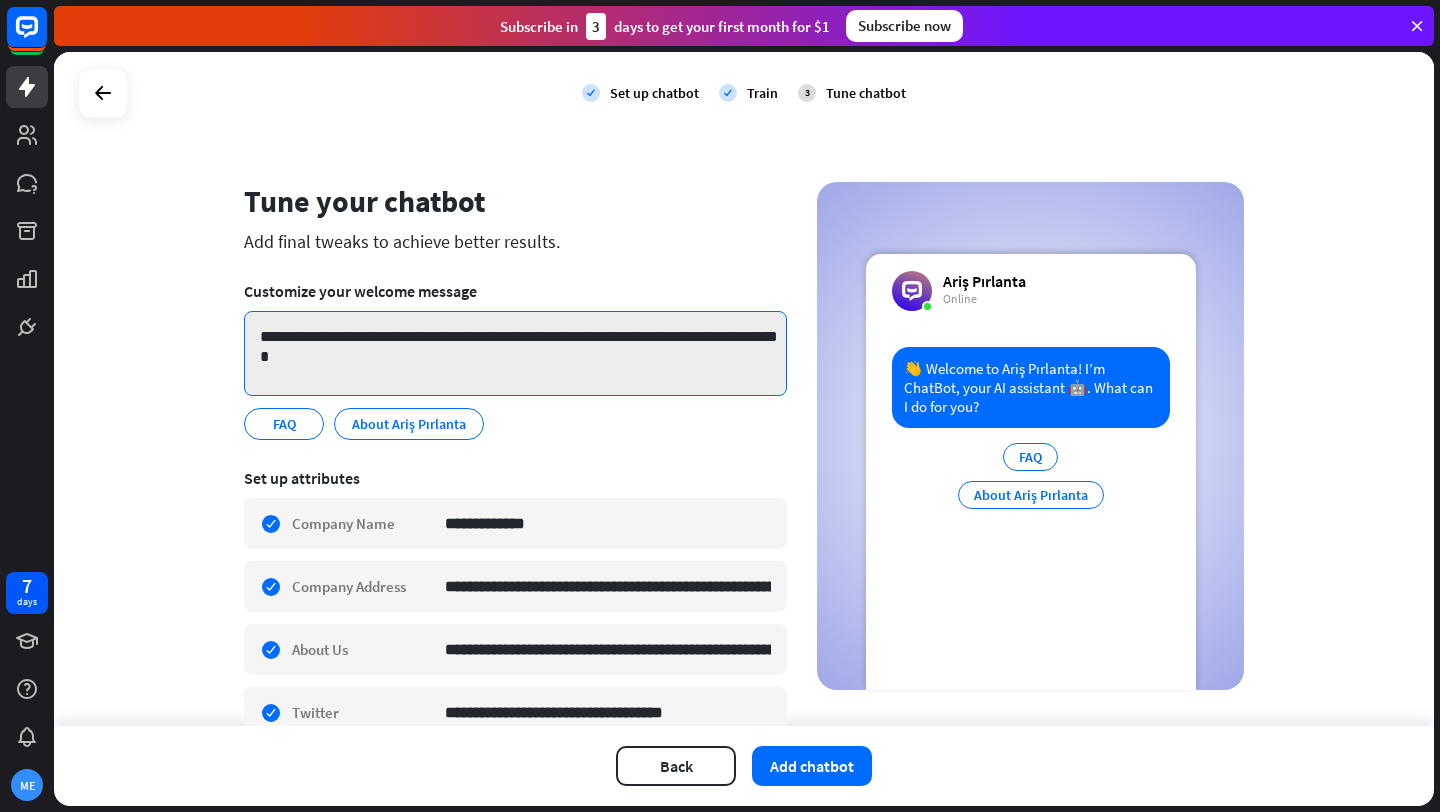 click on "**********" at bounding box center [515, 353] 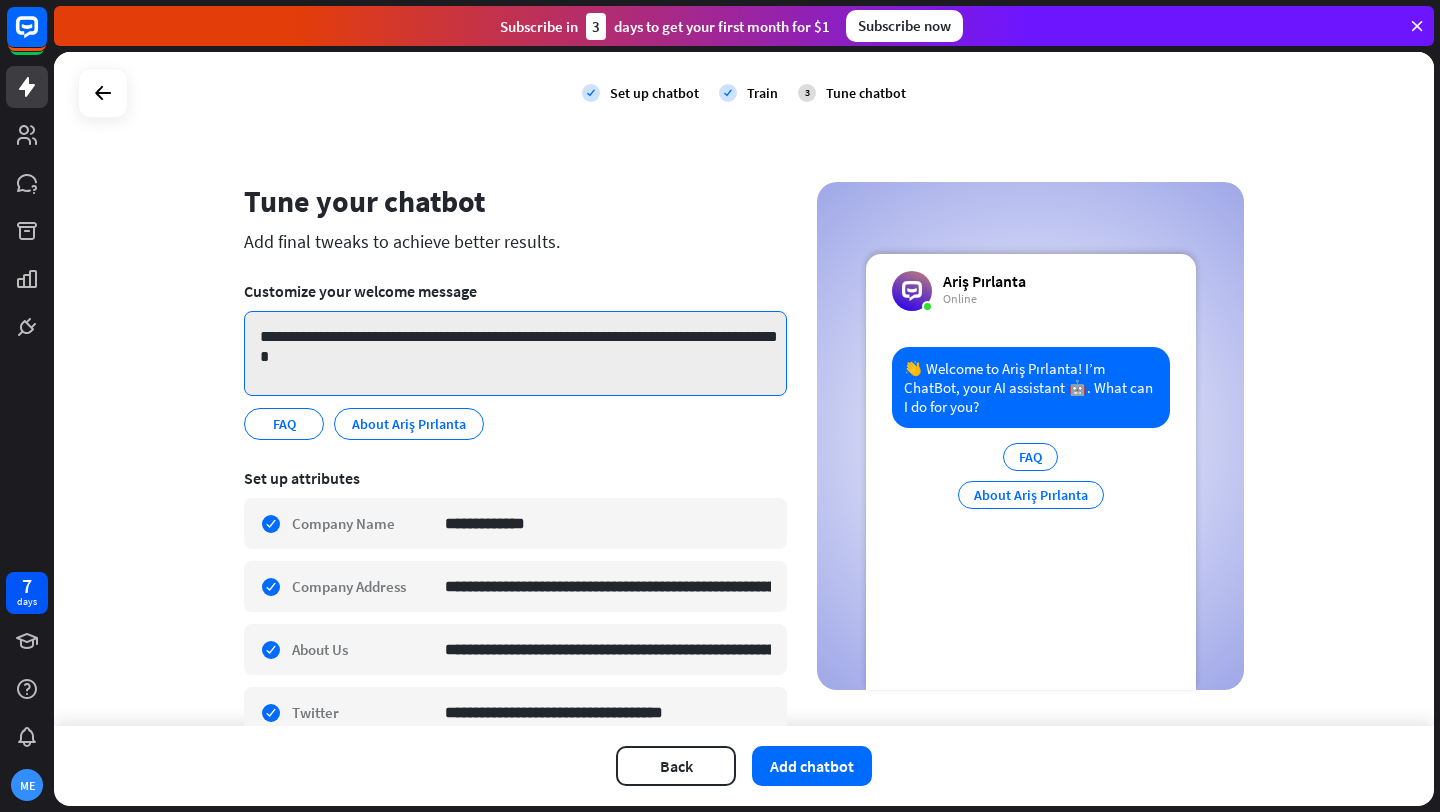 click on "**********" at bounding box center (515, 353) 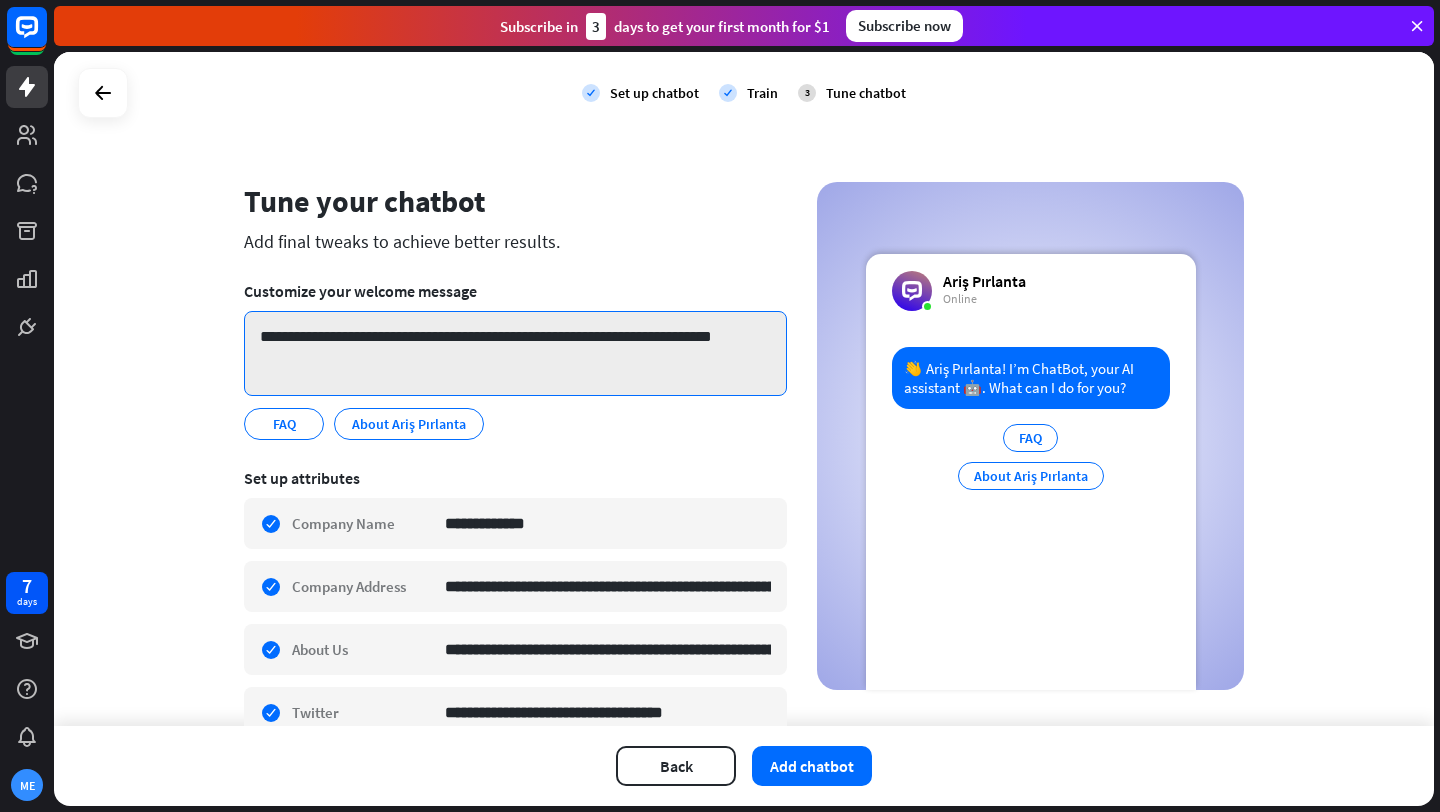 click on "**********" at bounding box center (515, 353) 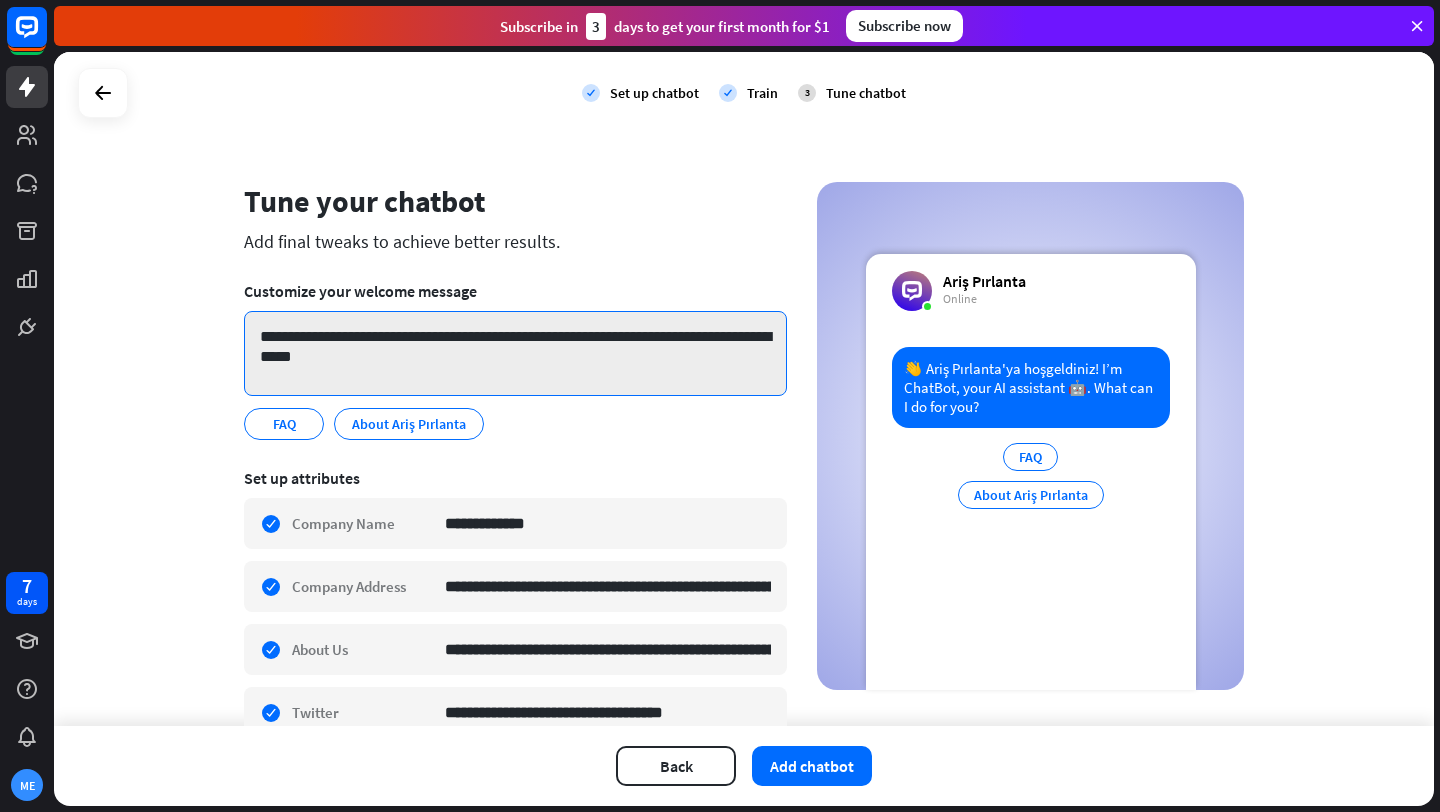 click on "**********" at bounding box center [515, 353] 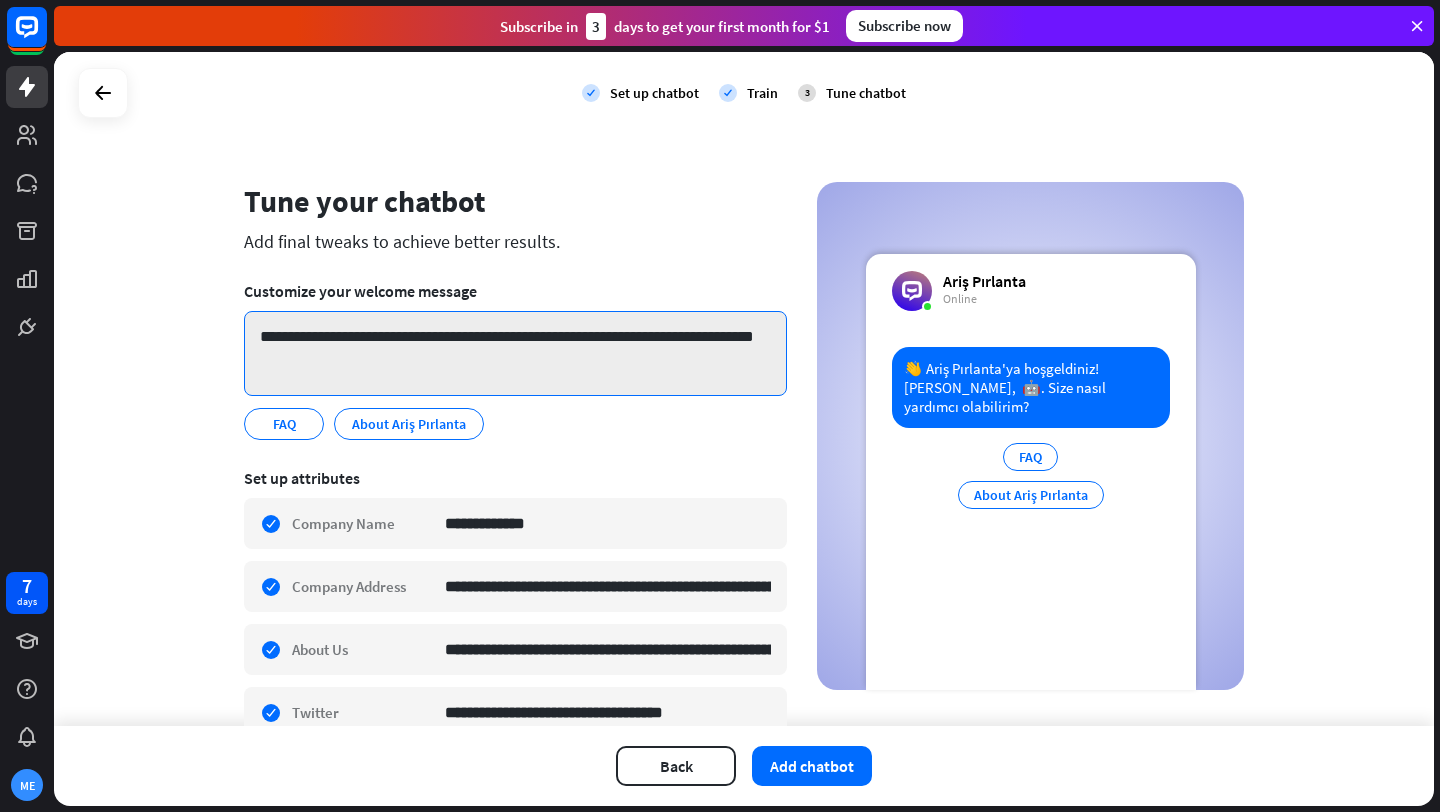 click on "**********" at bounding box center (515, 353) 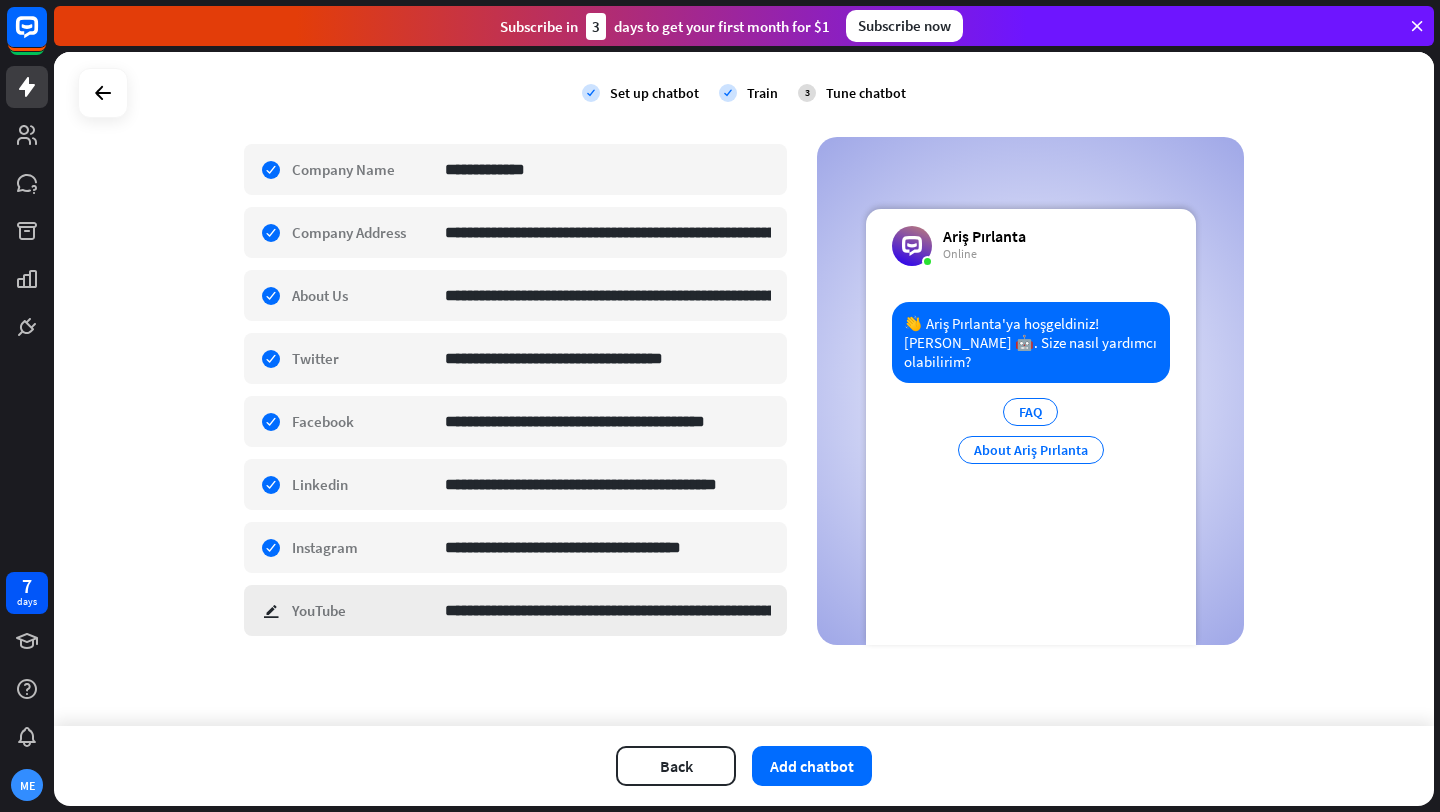scroll, scrollTop: 0, scrollLeft: 0, axis: both 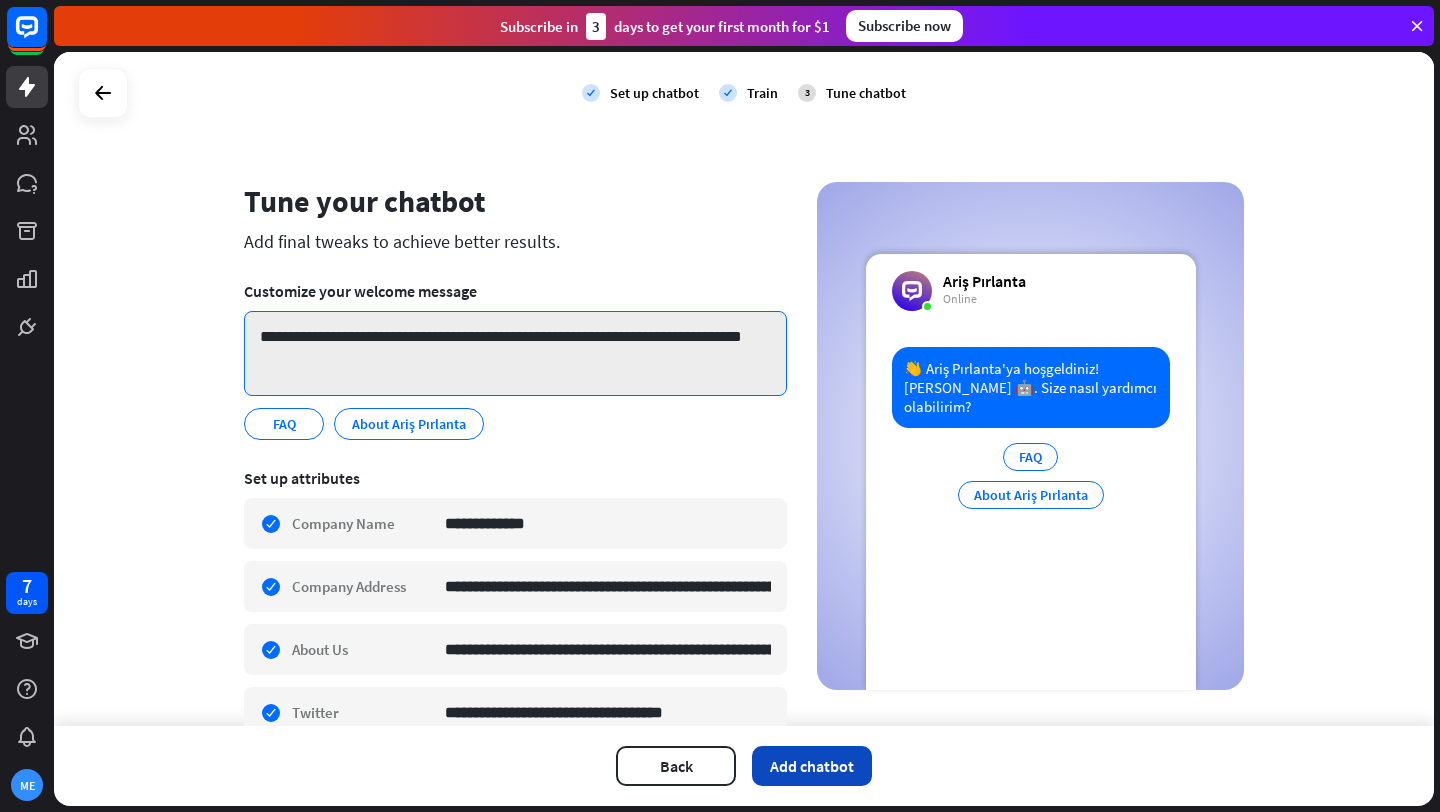 type on "**********" 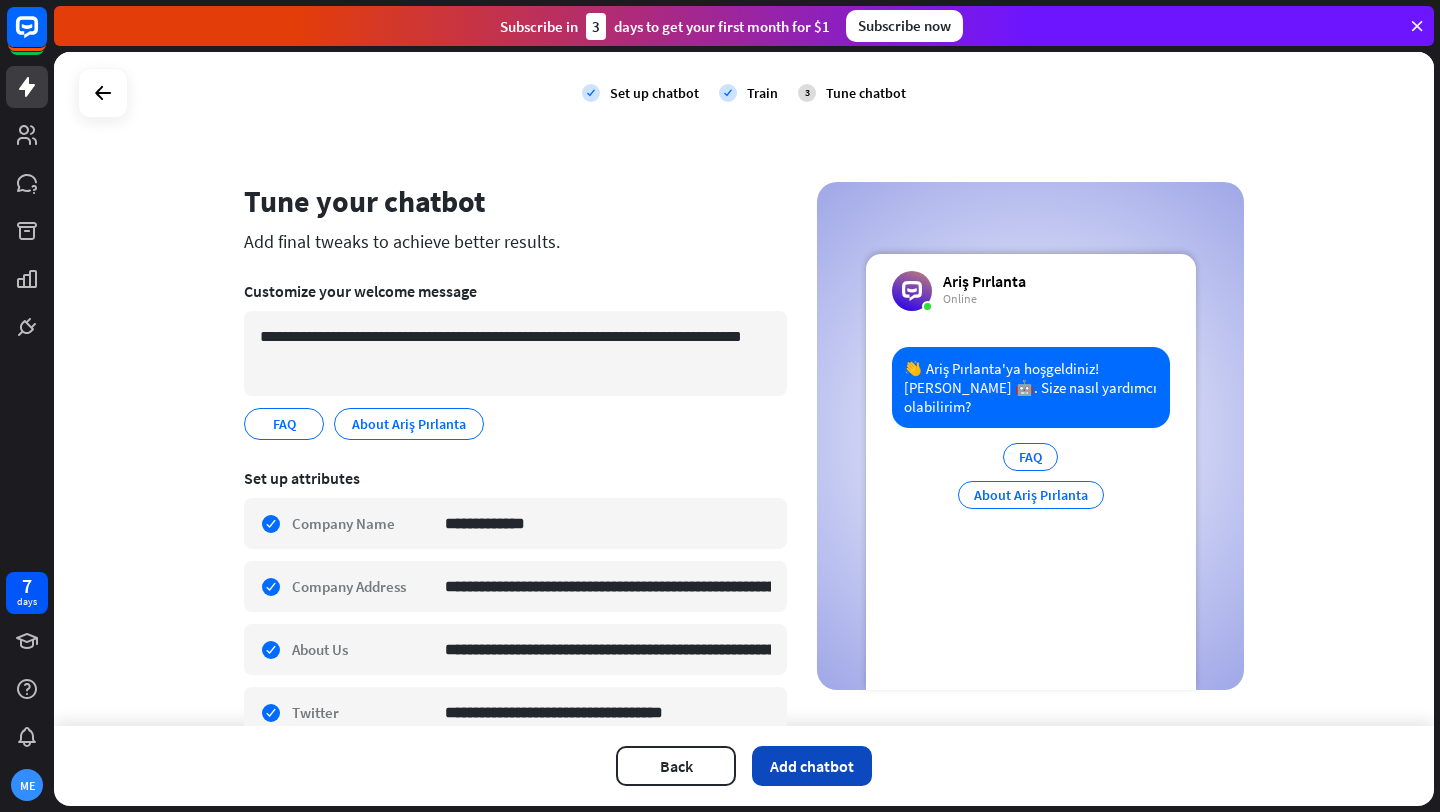 click on "Add chatbot" at bounding box center (812, 766) 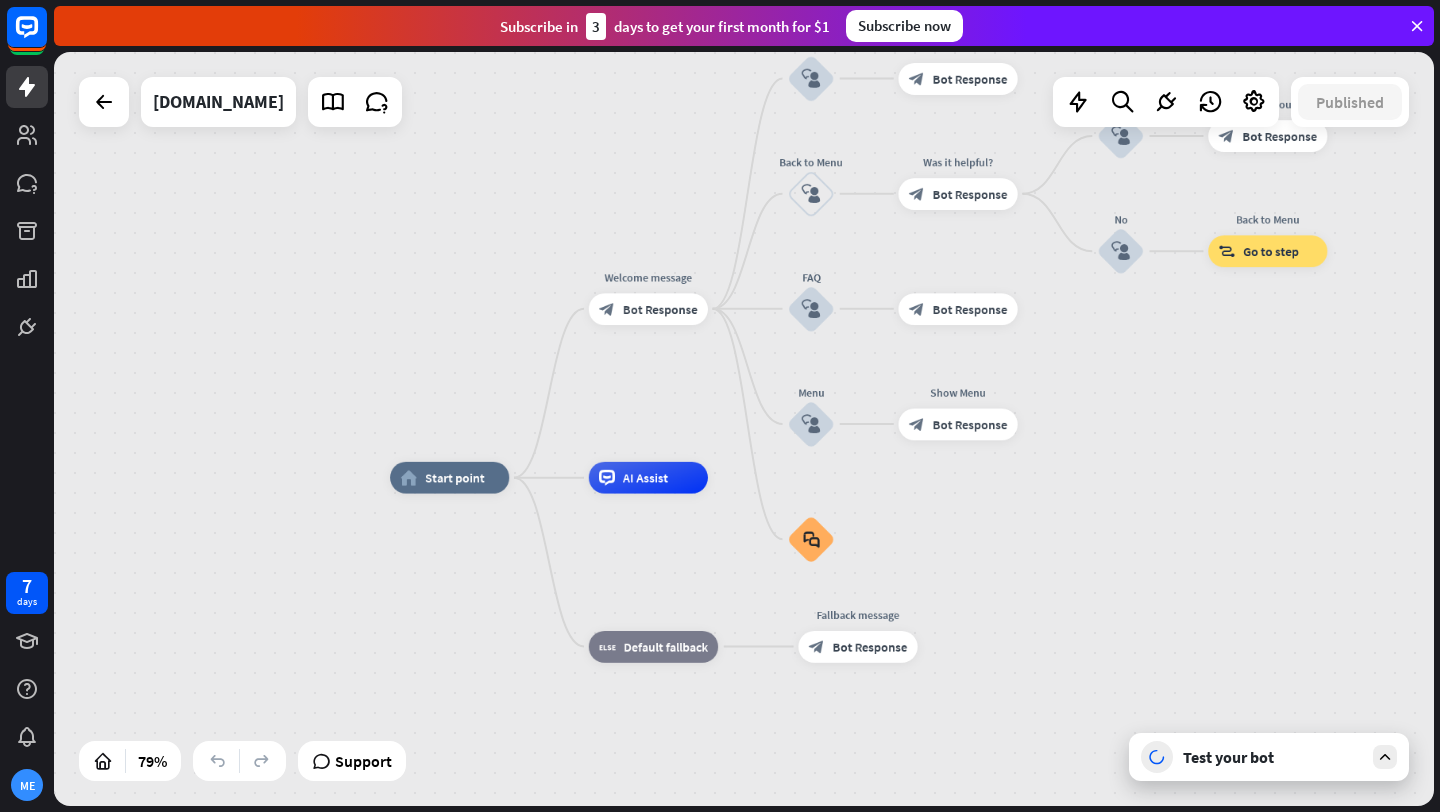 drag, startPoint x: 648, startPoint y: 566, endPoint x: 696, endPoint y: 406, distance: 167.0449 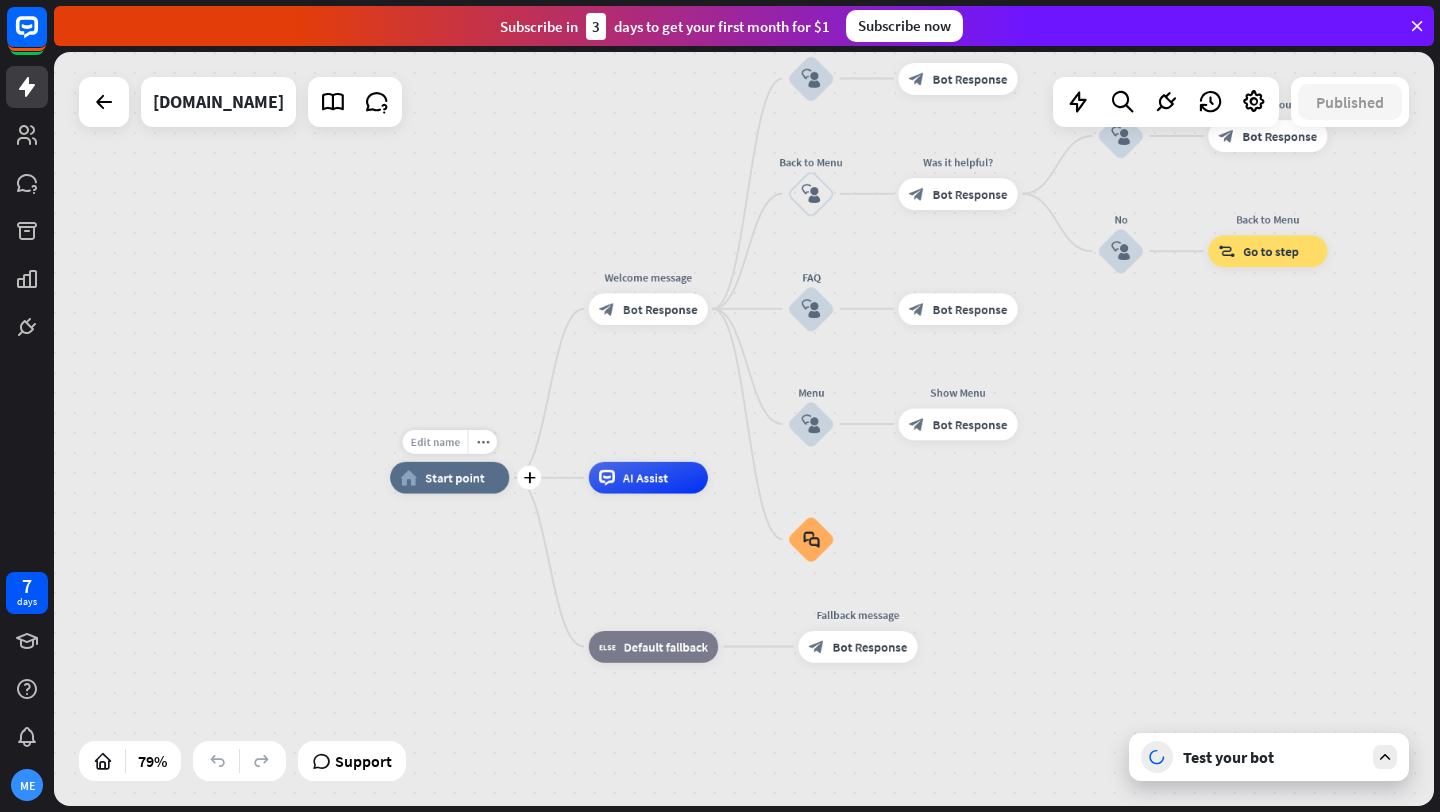 click on "Edit name" at bounding box center [434, 442] 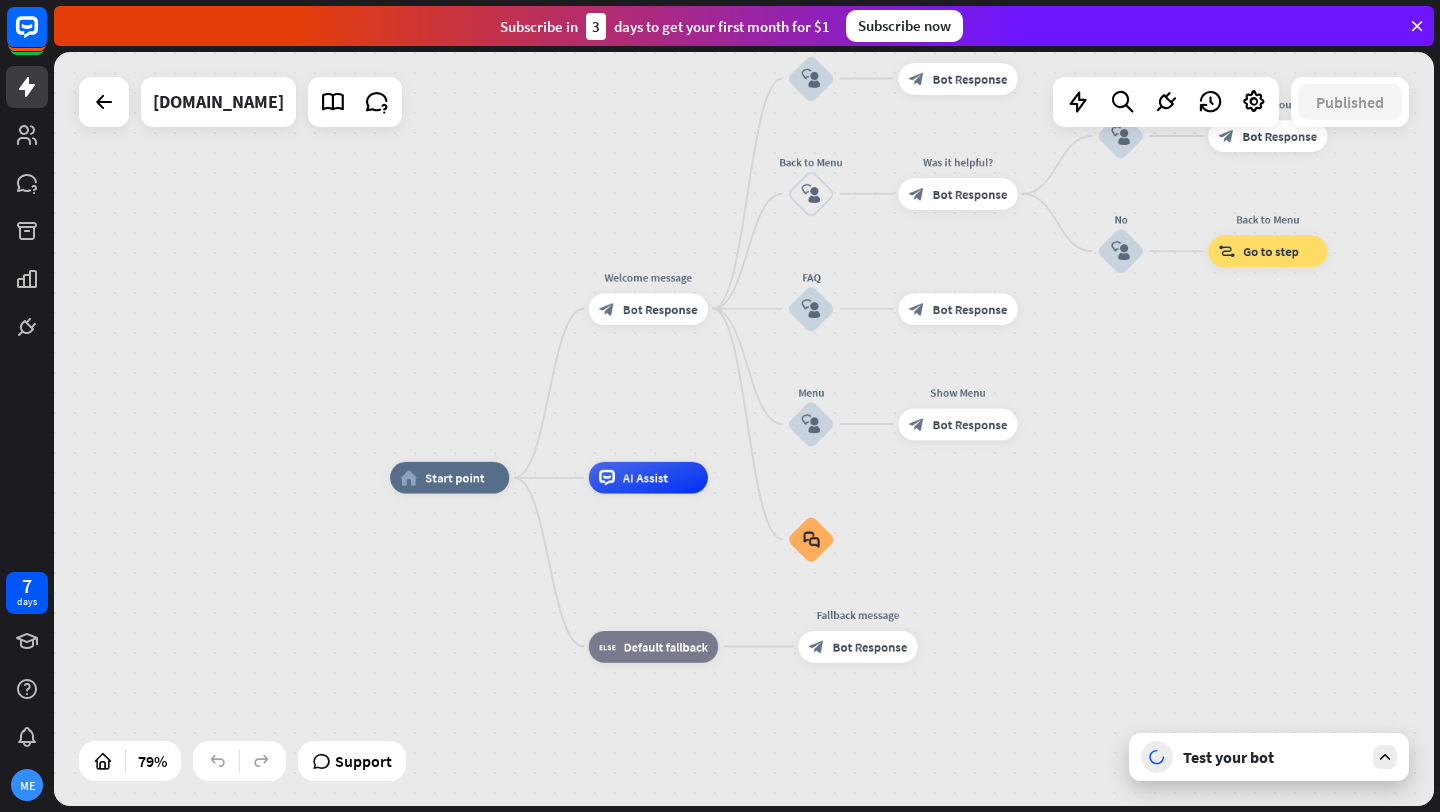 click on "home_2   Start point                 Welcome message   block_bot_response   Bot Response                 About us   block_user_input                 Provide company information   block_bot_response   Bot Response                 Back to Menu   block_user_input                 Was it helpful?   block_bot_response   Bot Response                 Yes   block_user_input                 Thank you!   block_bot_response   Bot Response                 No   block_user_input                 Back to Menu   block_goto   Go to step                 FAQ   block_user_input                   block_bot_response   Bot Response                 Menu   block_user_input                 Show Menu   block_bot_response   Bot Response                   block_faq                     AI Assist                   block_fallback   Default fallback                 Fallback message   block_bot_response   Bot Response" at bounding box center [744, 429] 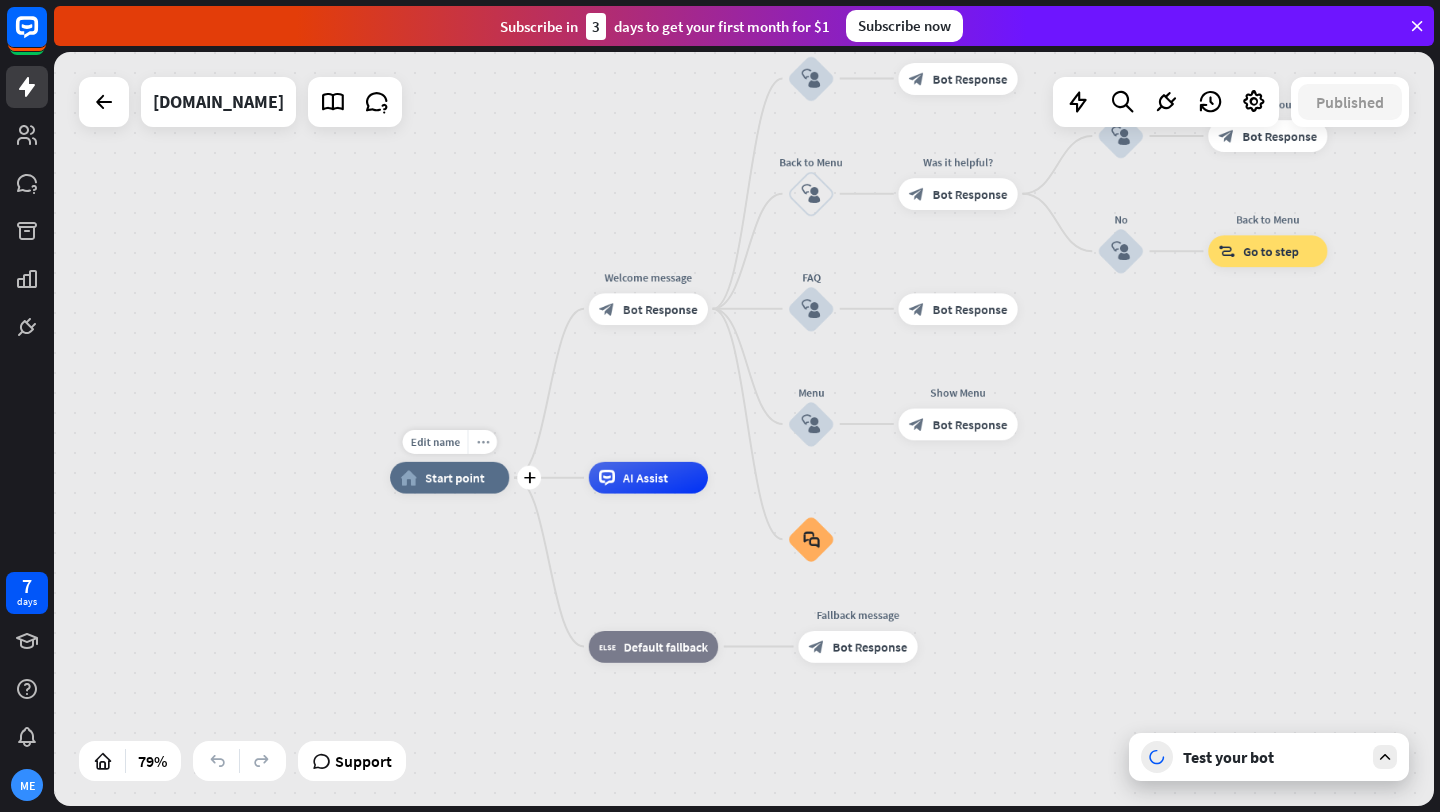 click on "more_horiz" at bounding box center (482, 442) 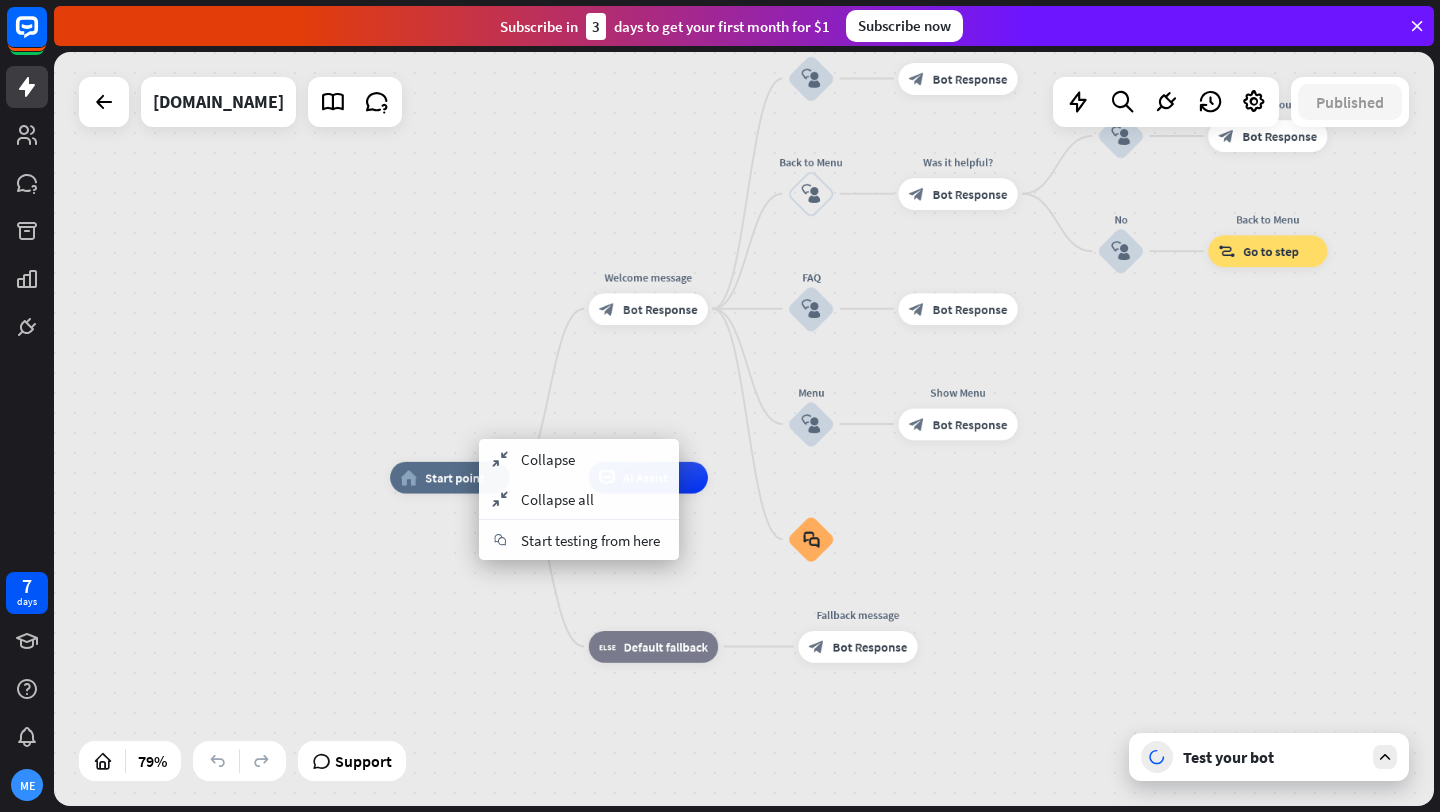 click on "home_2   Start point                 Welcome message   block_bot_response   Bot Response                 About us   block_user_input                 Provide company information   block_bot_response   Bot Response                 Back to Menu   block_user_input                 Was it helpful?   block_bot_response   Bot Response                 Yes   block_user_input                 Thank you!   block_bot_response   Bot Response                 No   block_user_input                 Back to Menu   block_goto   Go to step                 FAQ   block_user_input                   block_bot_response   Bot Response                 Menu   block_user_input                 Show Menu   block_bot_response   Bot Response                   block_faq                     AI Assist                   block_fallback   Default fallback                 Fallback message   block_bot_response   Bot Response" at bounding box center [744, 429] 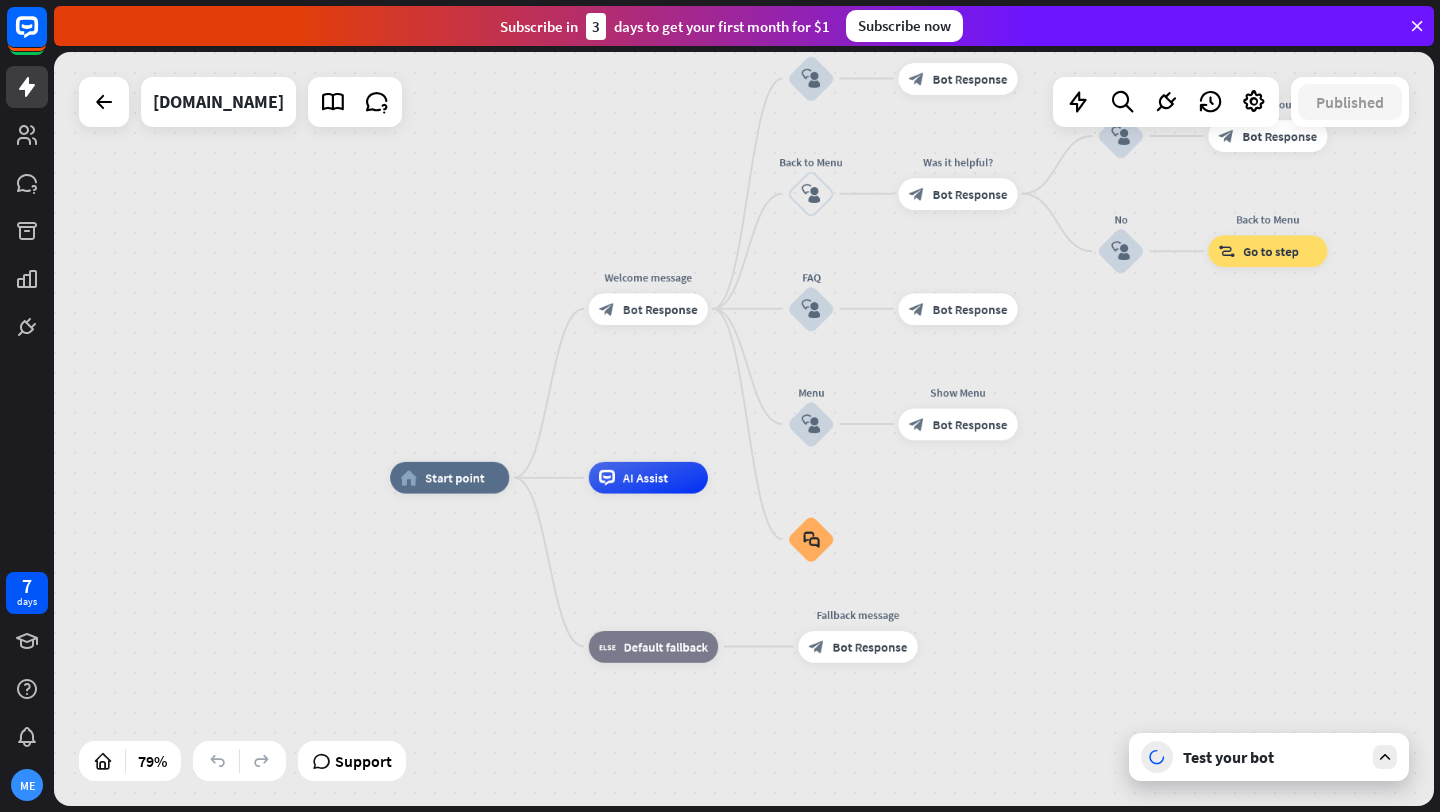 click at bounding box center [1385, 757] 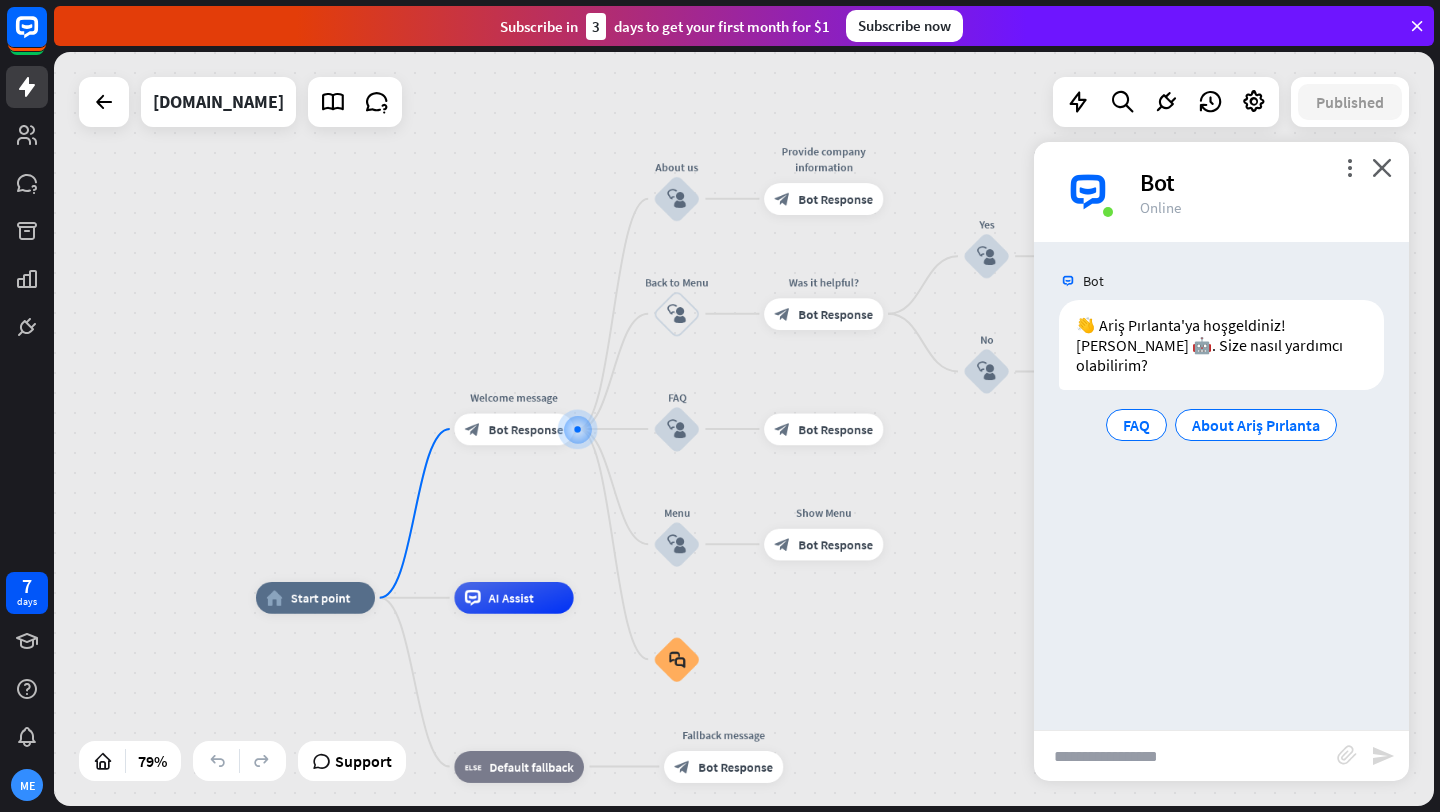 click at bounding box center (1185, 756) 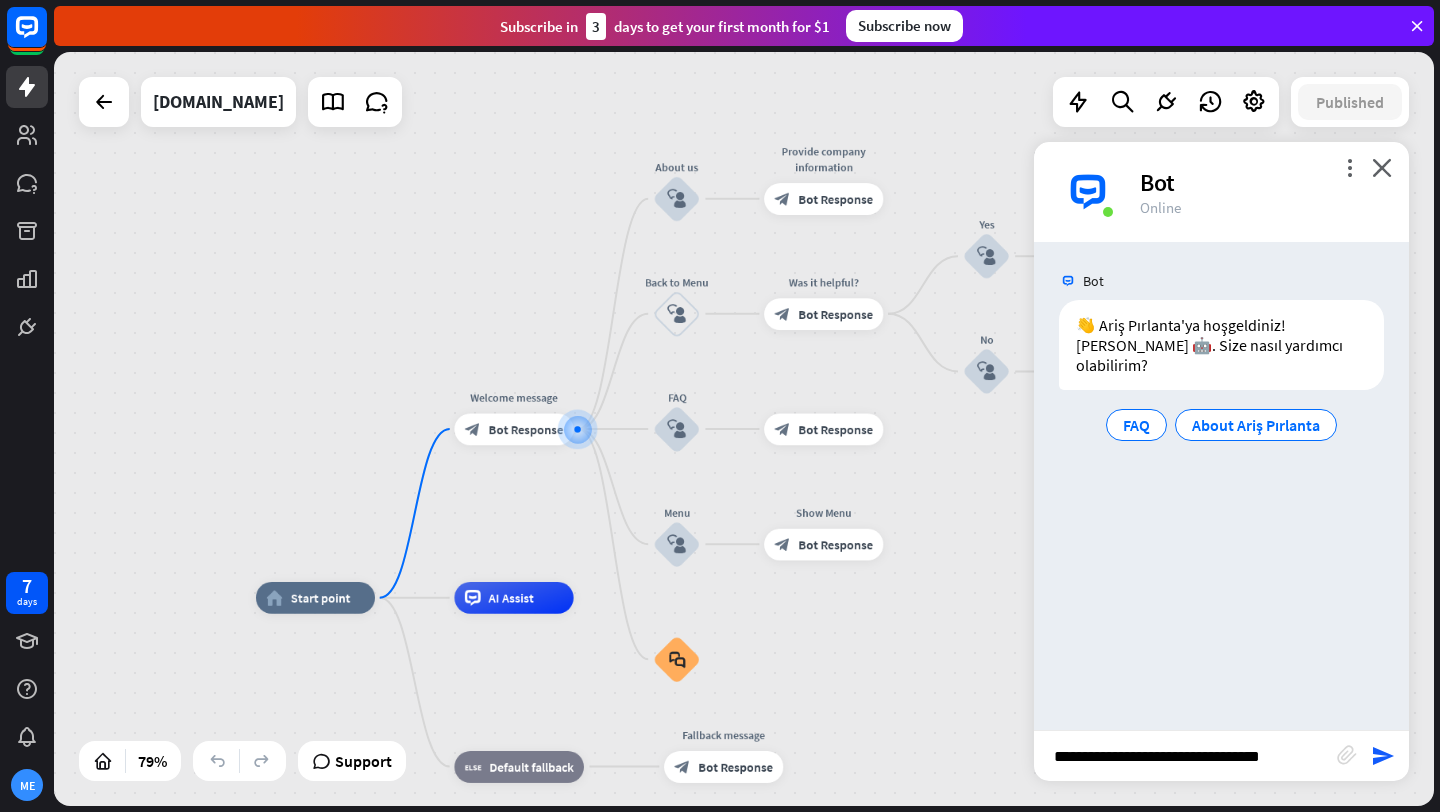 type on "**********" 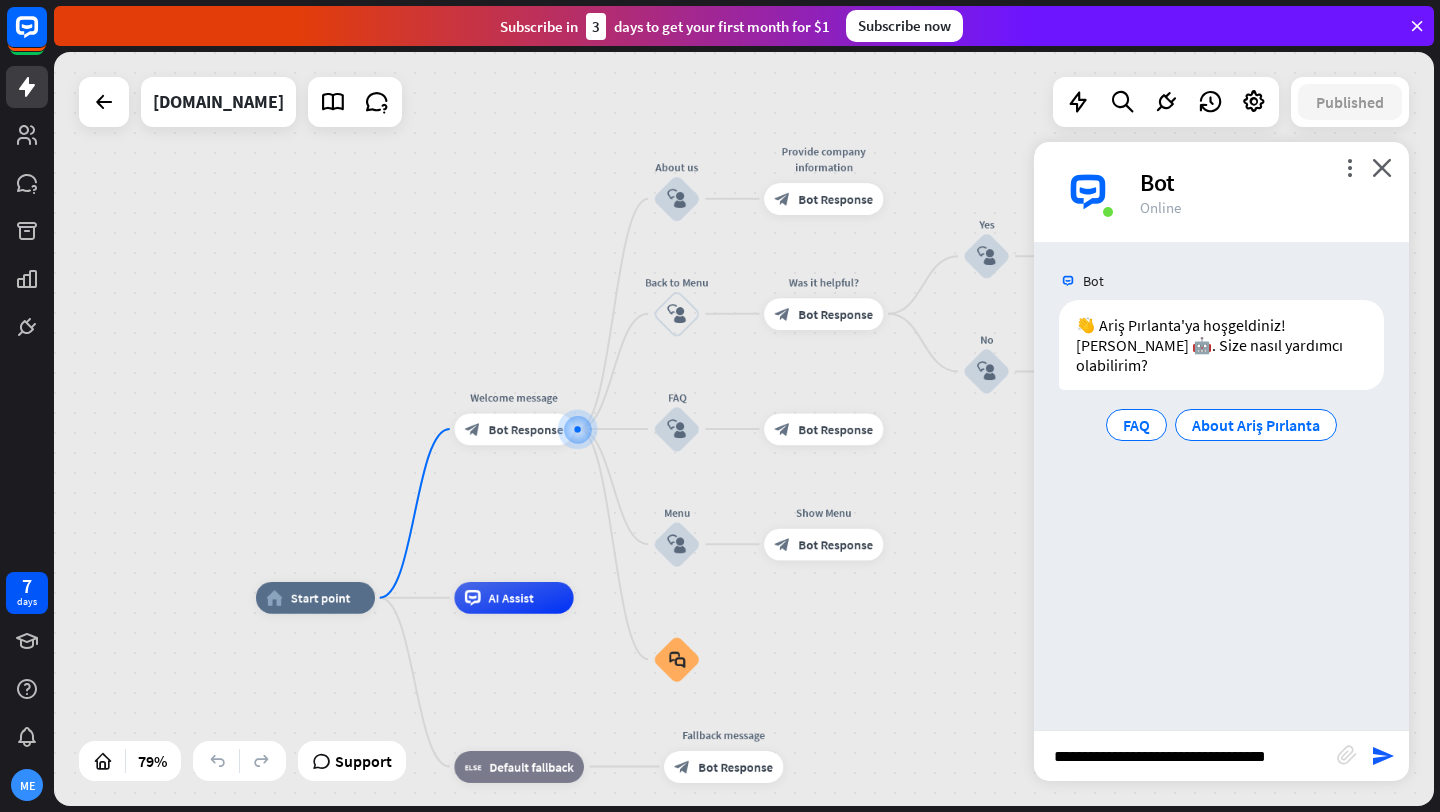 type 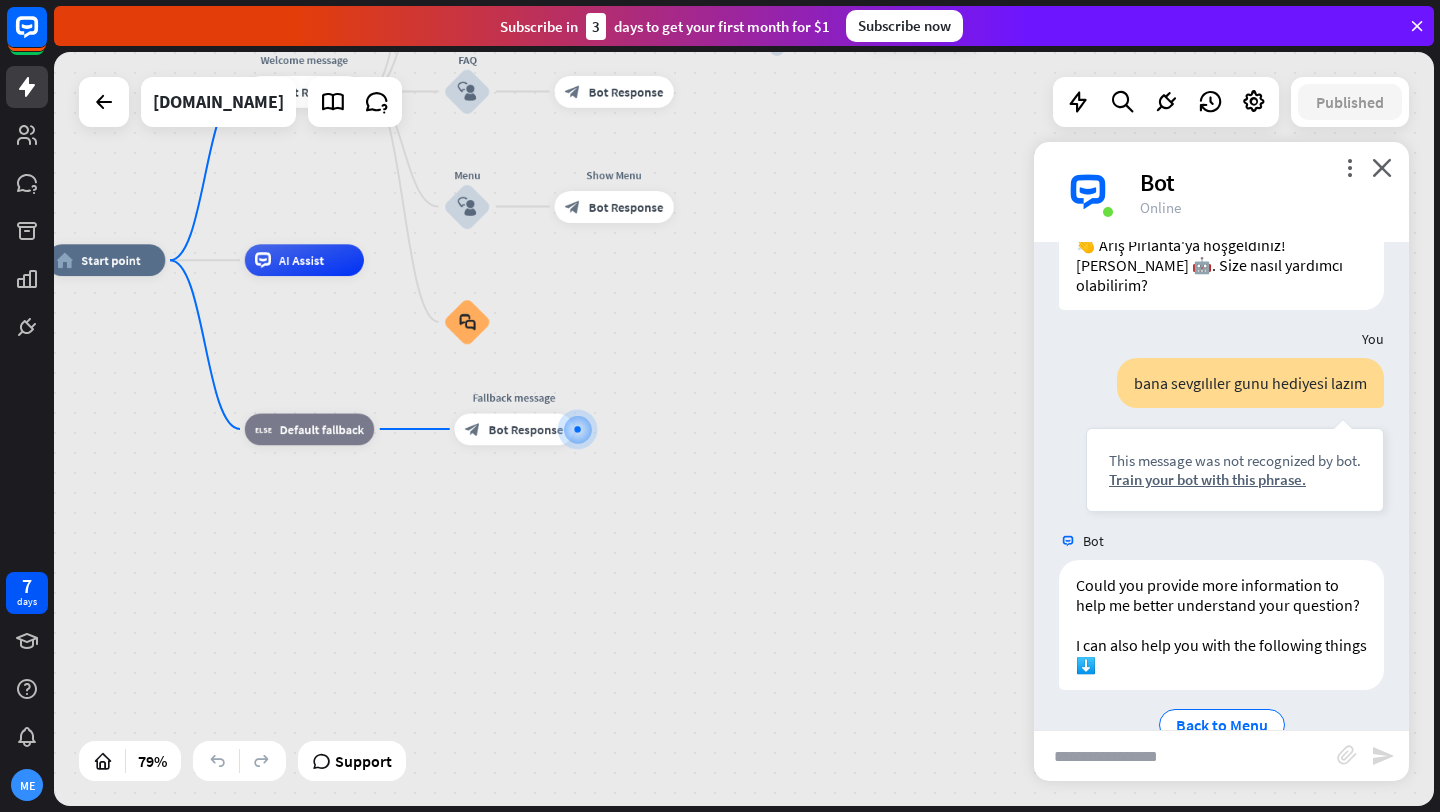 scroll, scrollTop: 105, scrollLeft: 0, axis: vertical 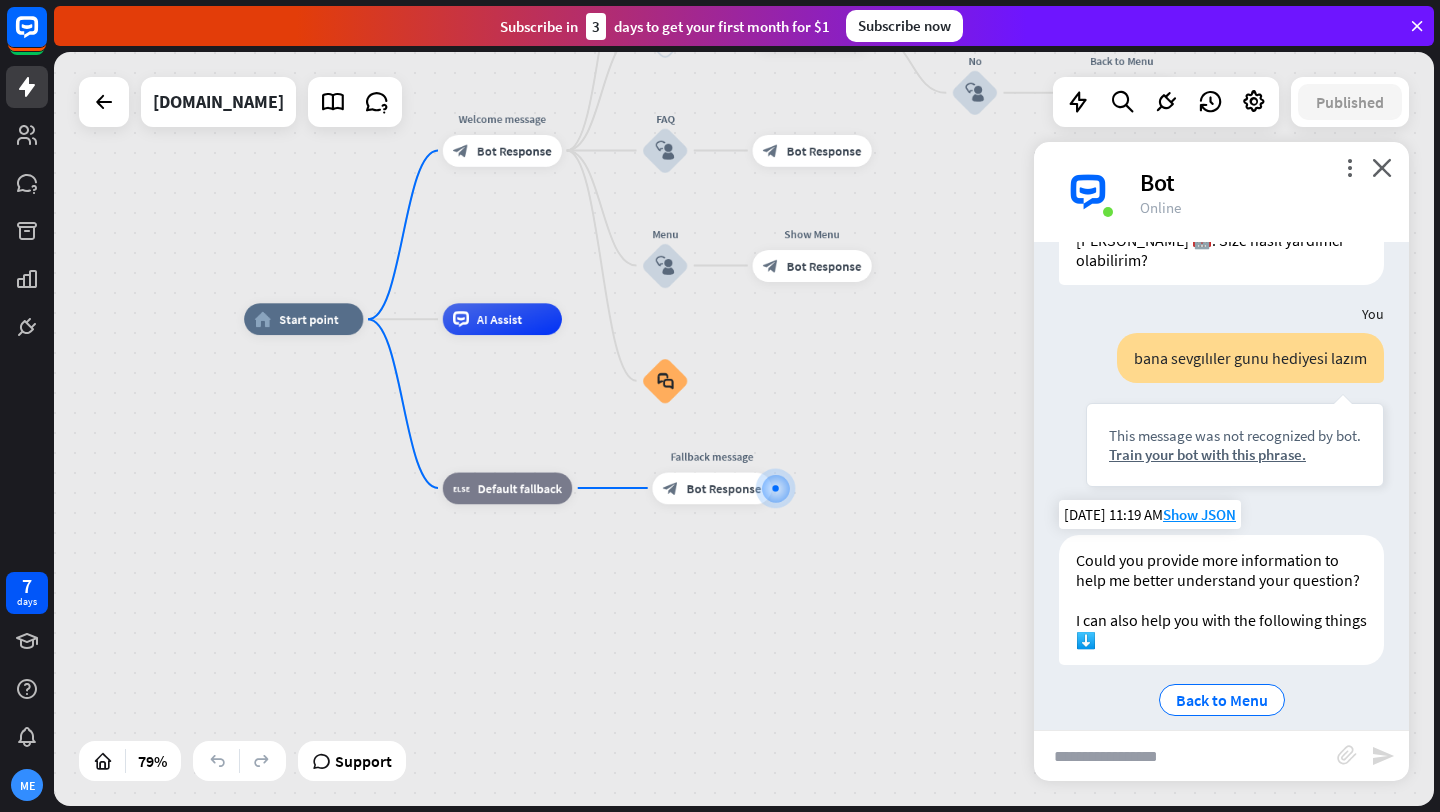 drag, startPoint x: 891, startPoint y: 539, endPoint x: 1153, endPoint y: 623, distance: 275.13632 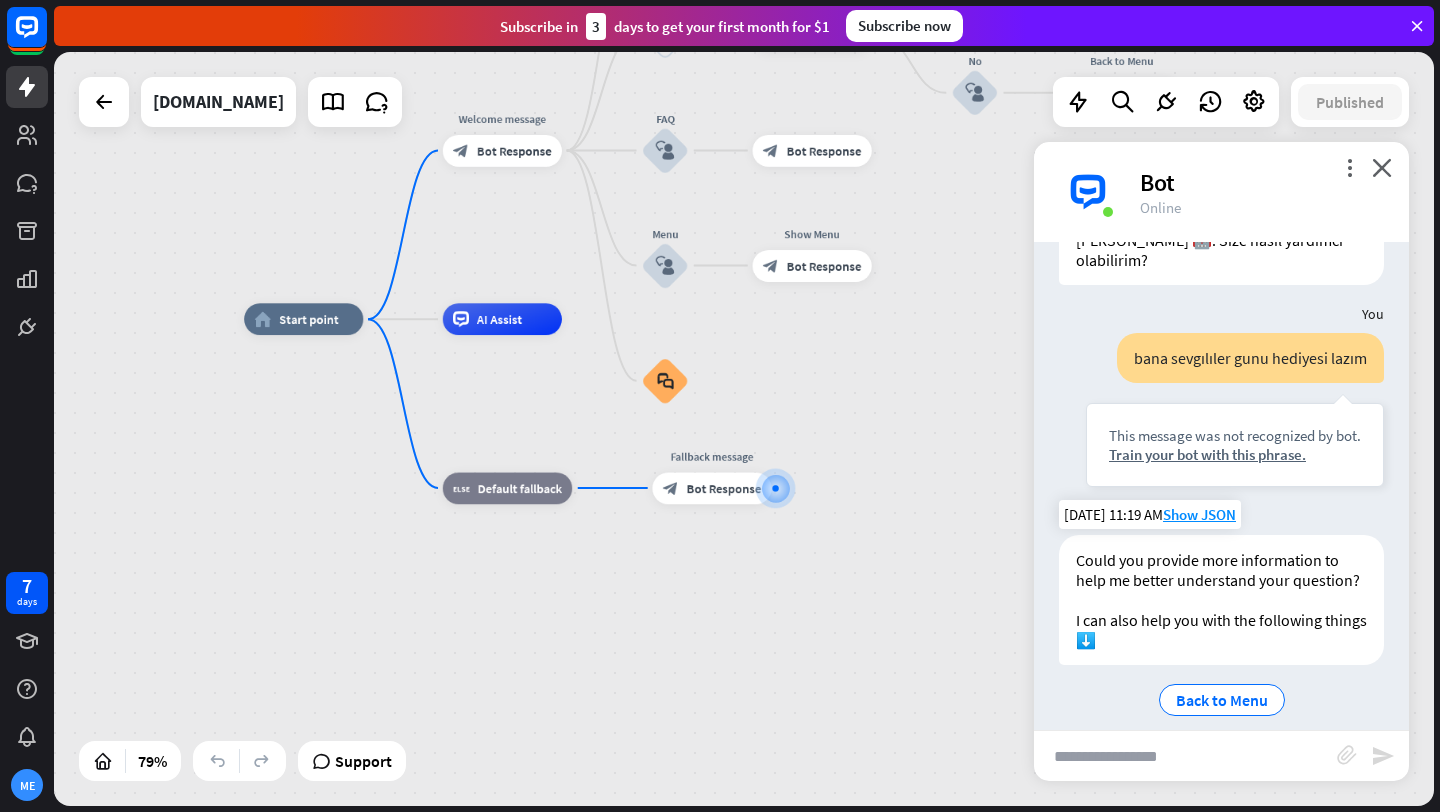 click on "home_2   Start point                 Welcome message   block_bot_response   Bot Response                 About us   block_user_input                 Provide company information   block_bot_response   Bot Response                 Back to Menu   block_user_input                 Was it helpful?   block_bot_response   Bot Response                 Yes   block_user_input                 Thank you!   block_bot_response   Bot Response                 No   block_user_input                 Back to Menu   block_goto   Go to step                 FAQ   block_user_input                   block_bot_response   Bot Response                 Menu   block_user_input                 Show Menu   block_bot_response   Bot Response                   block_faq                     AI Assist                   block_fallback   Default fallback                 Fallback message   block_bot_response   Bot Response
[DOMAIN_NAME]
79%" at bounding box center [744, 429] 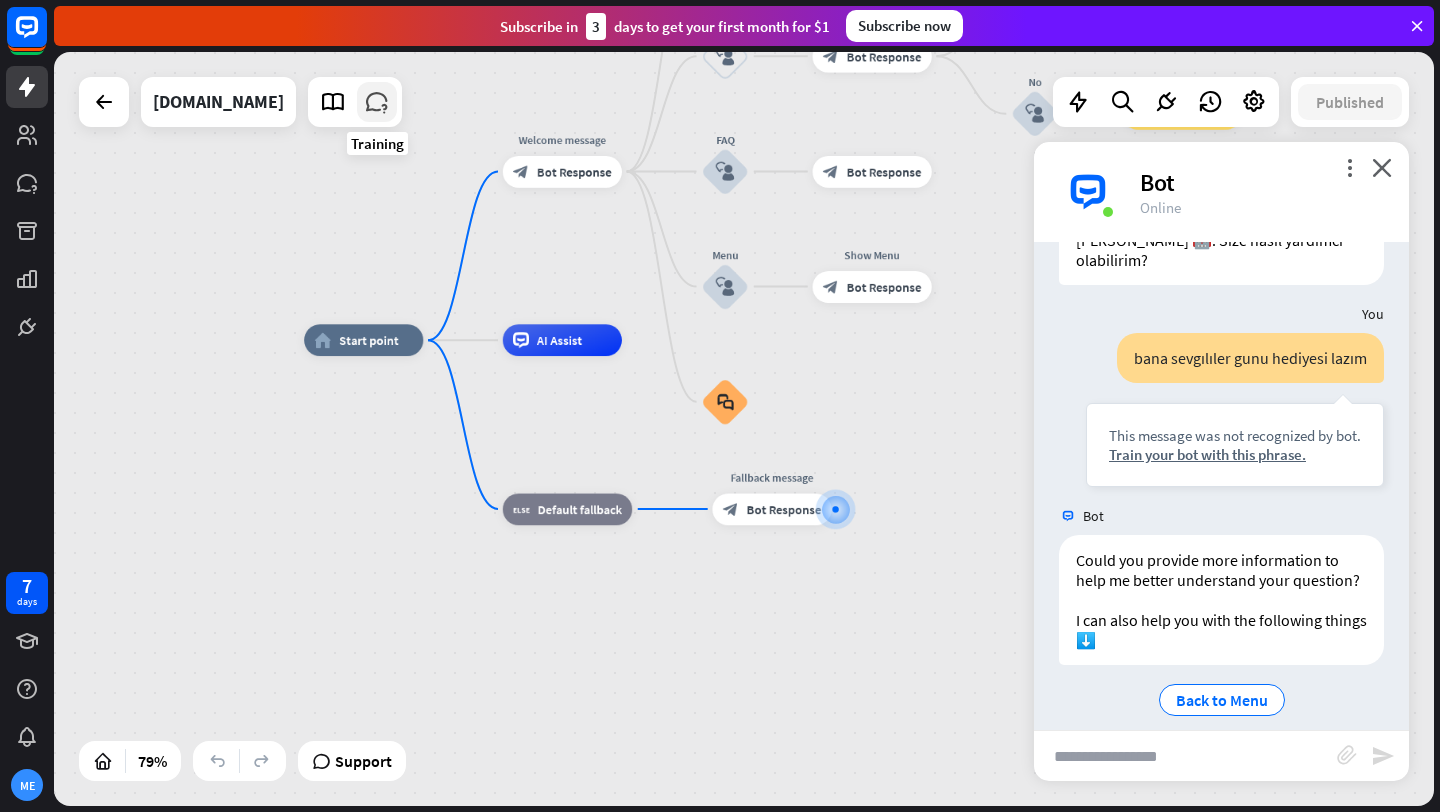 click at bounding box center (377, 102) 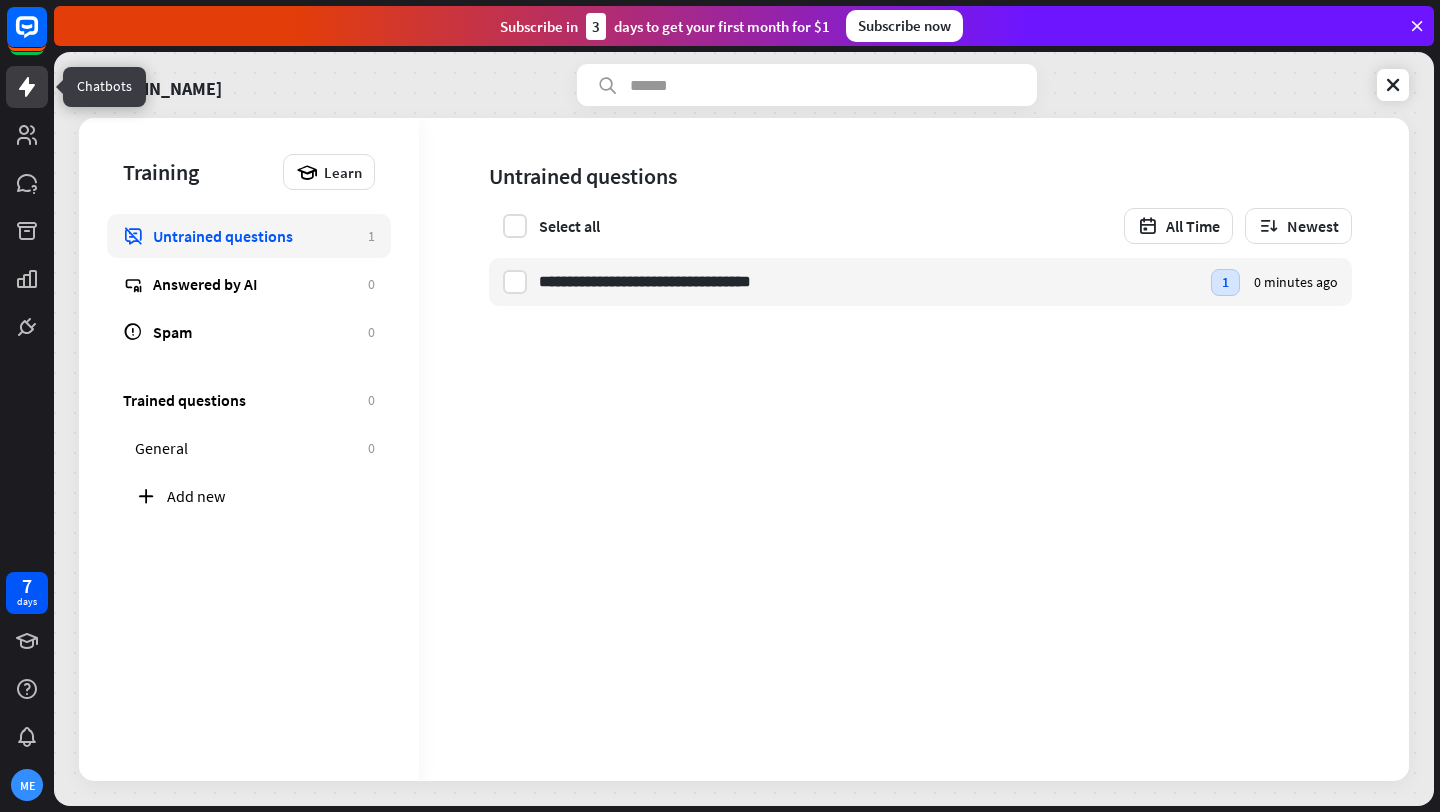 click 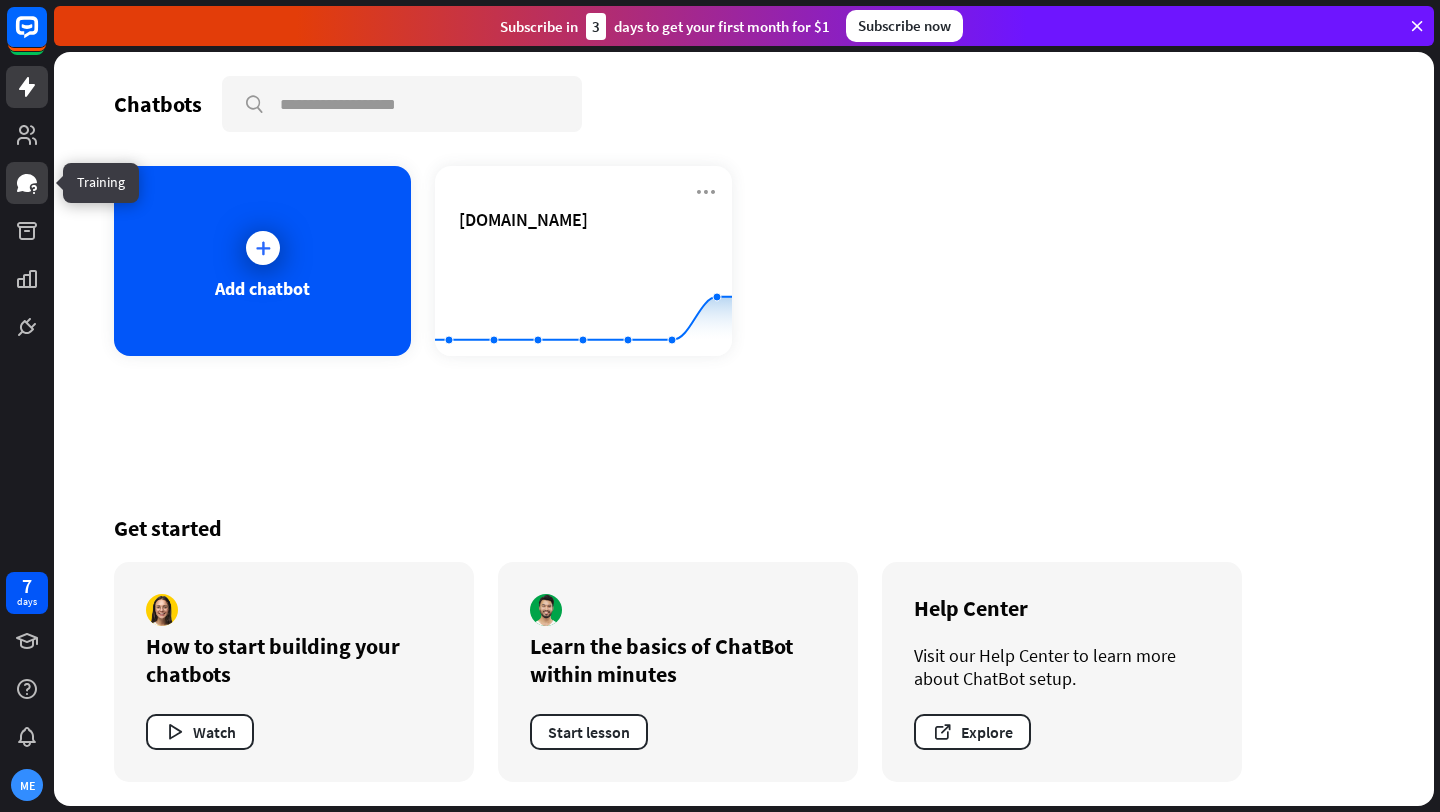 click at bounding box center (27, 183) 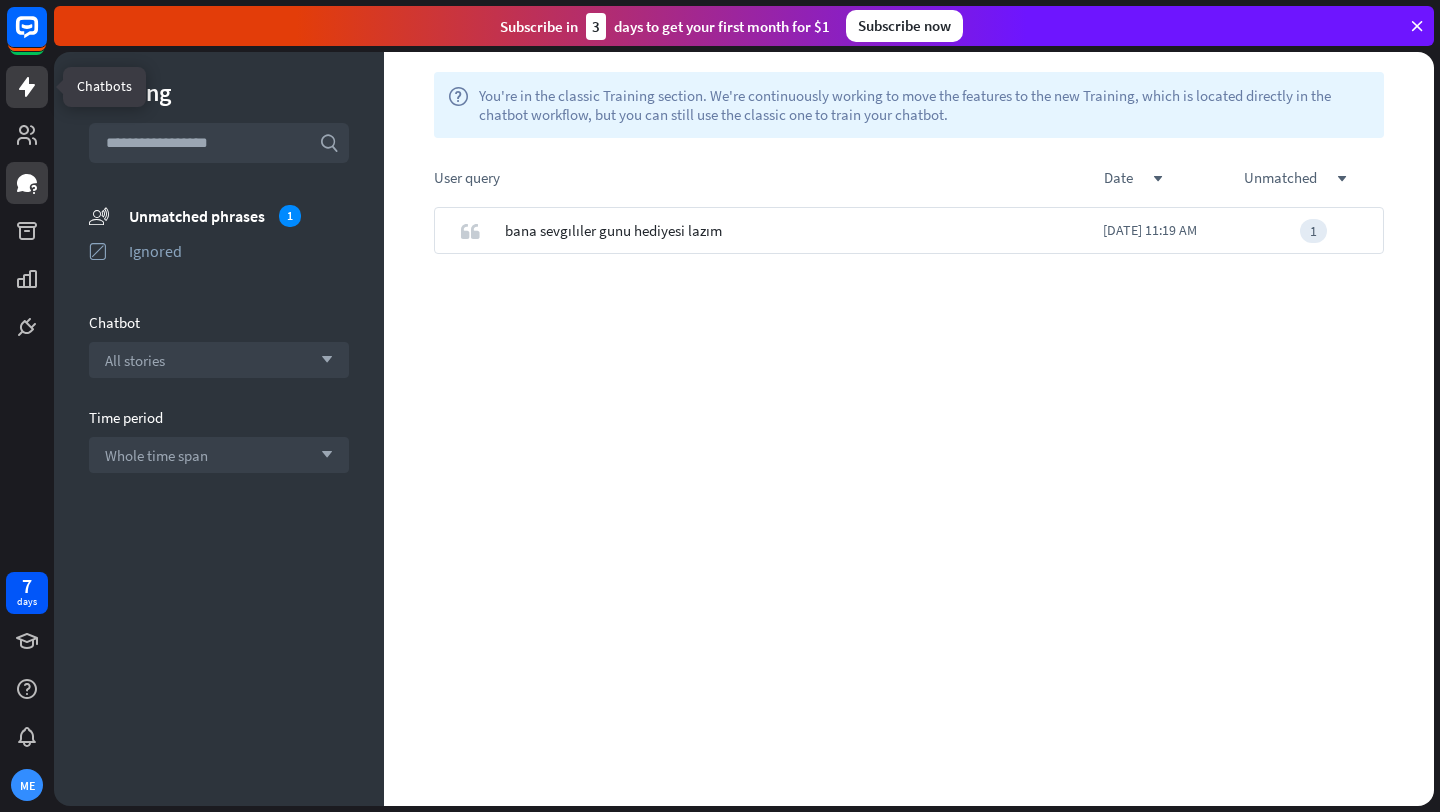 click 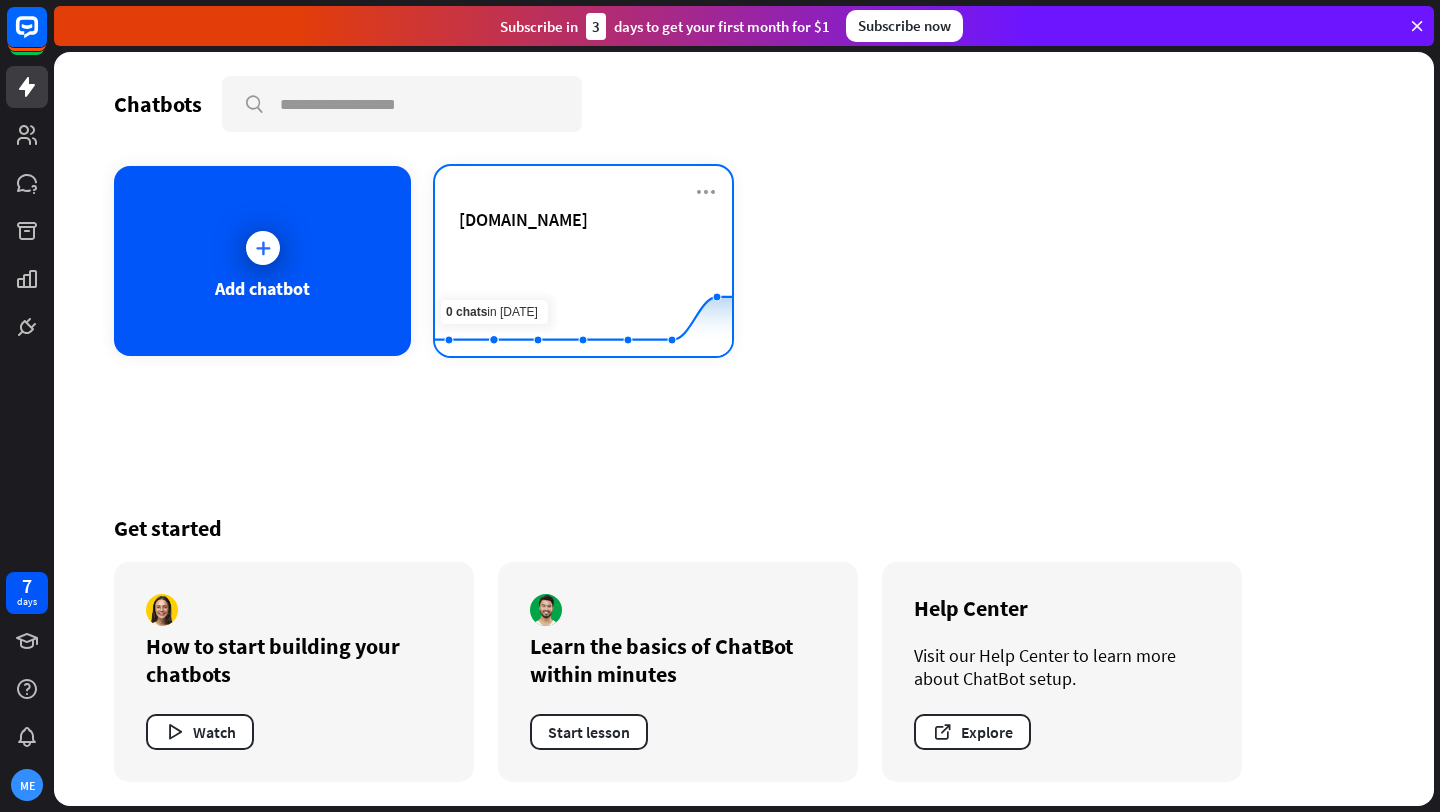 click on "[DOMAIN_NAME]" at bounding box center [583, 219] 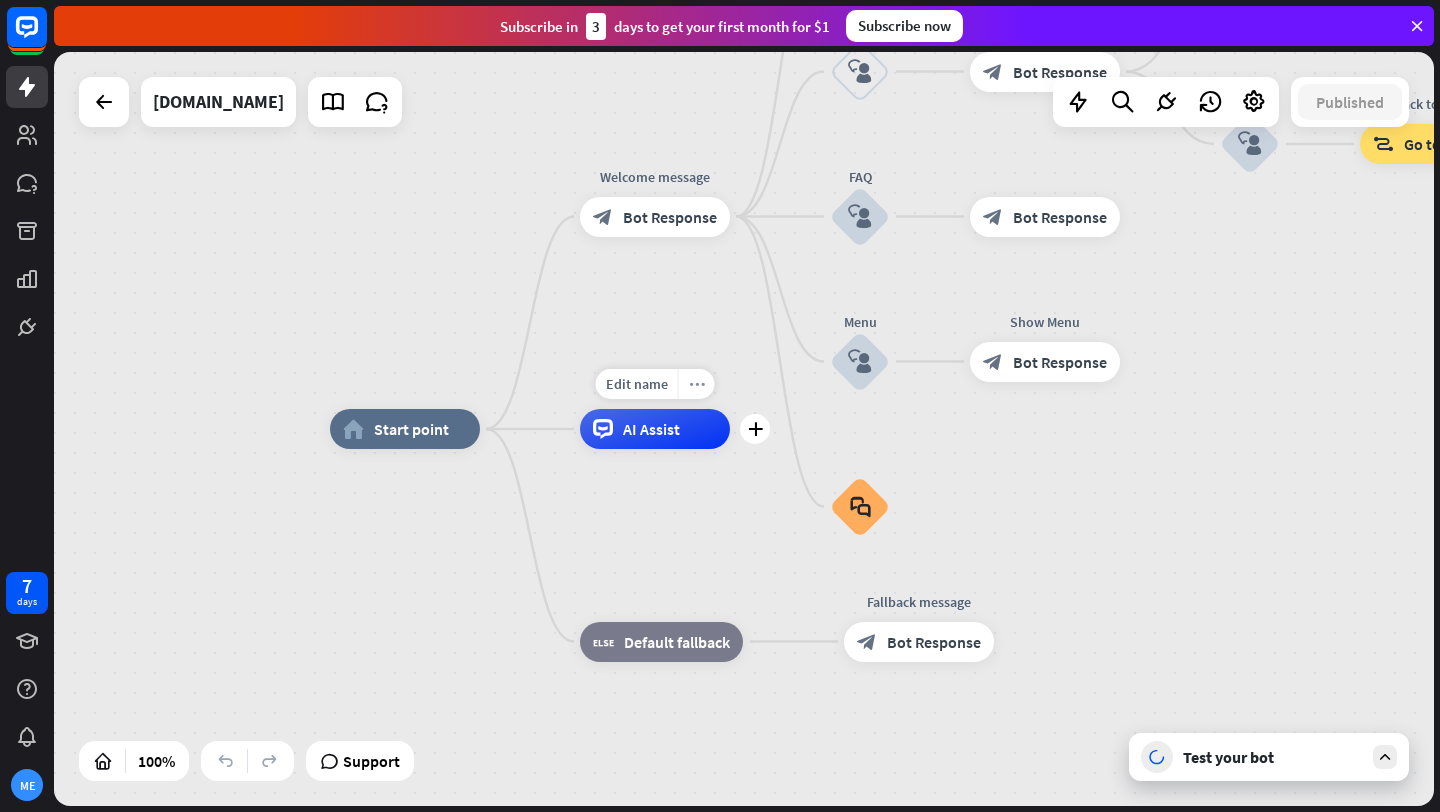 click on "more_horiz" at bounding box center (696, 384) 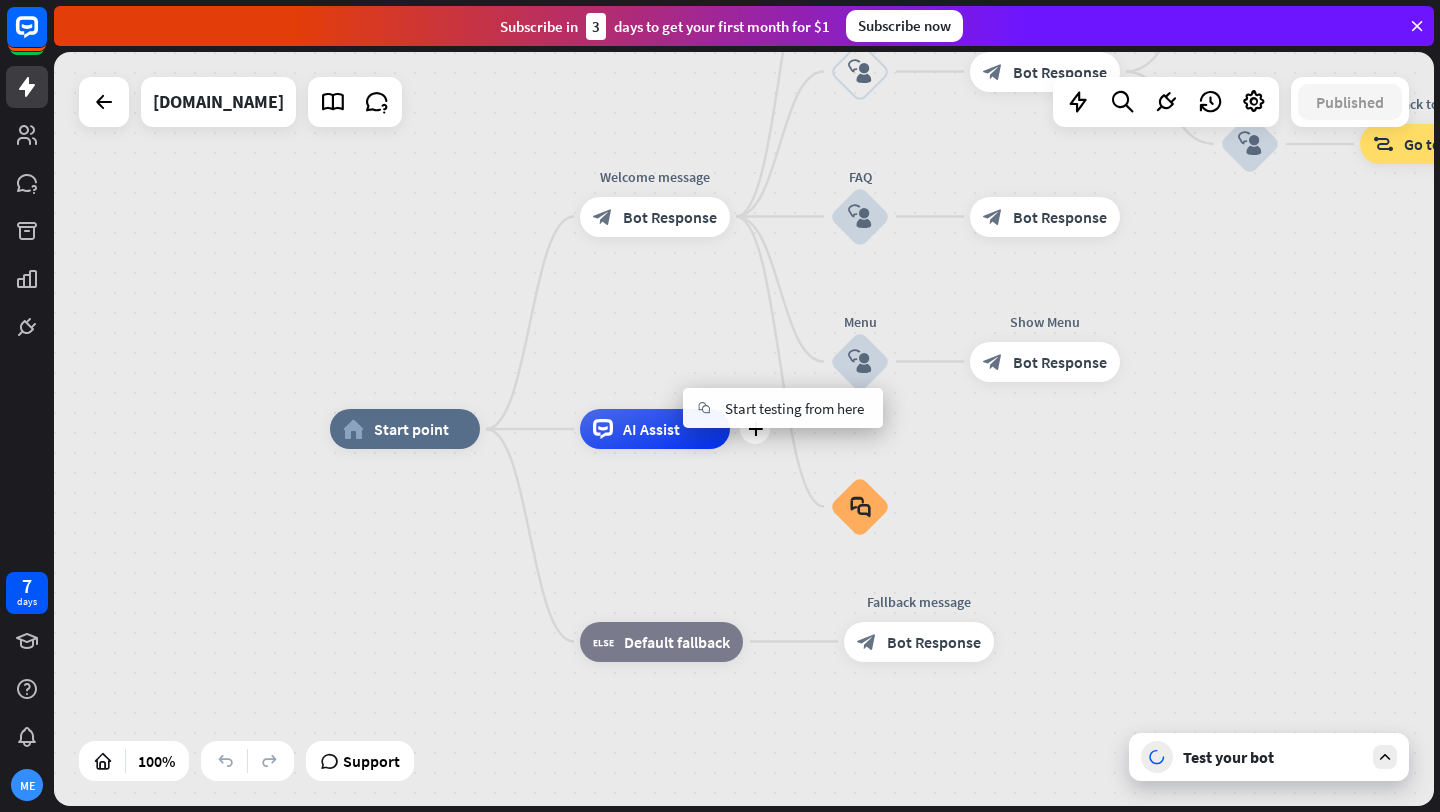 click on "AI Assist" at bounding box center (655, 429) 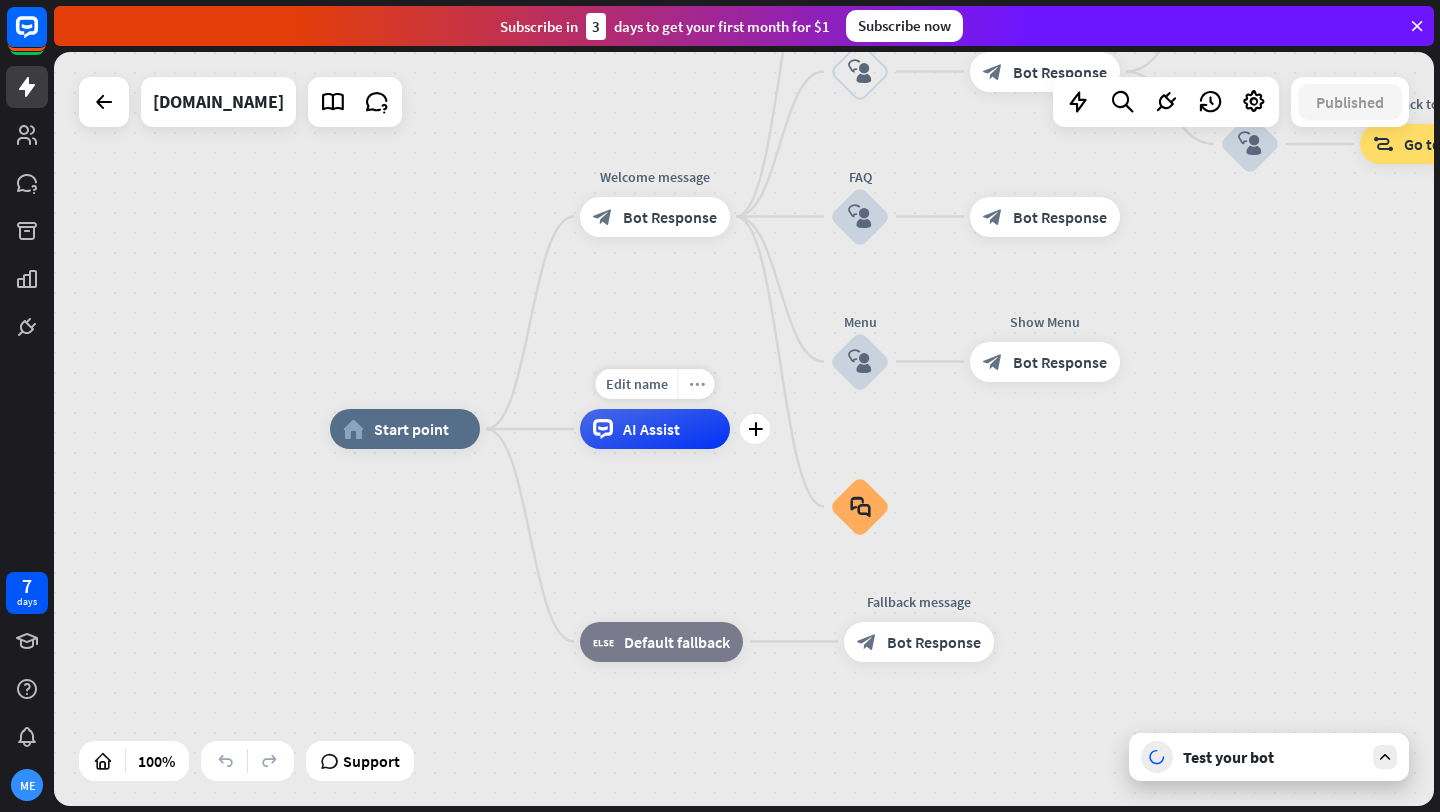 click on "more_horiz" at bounding box center [697, 384] 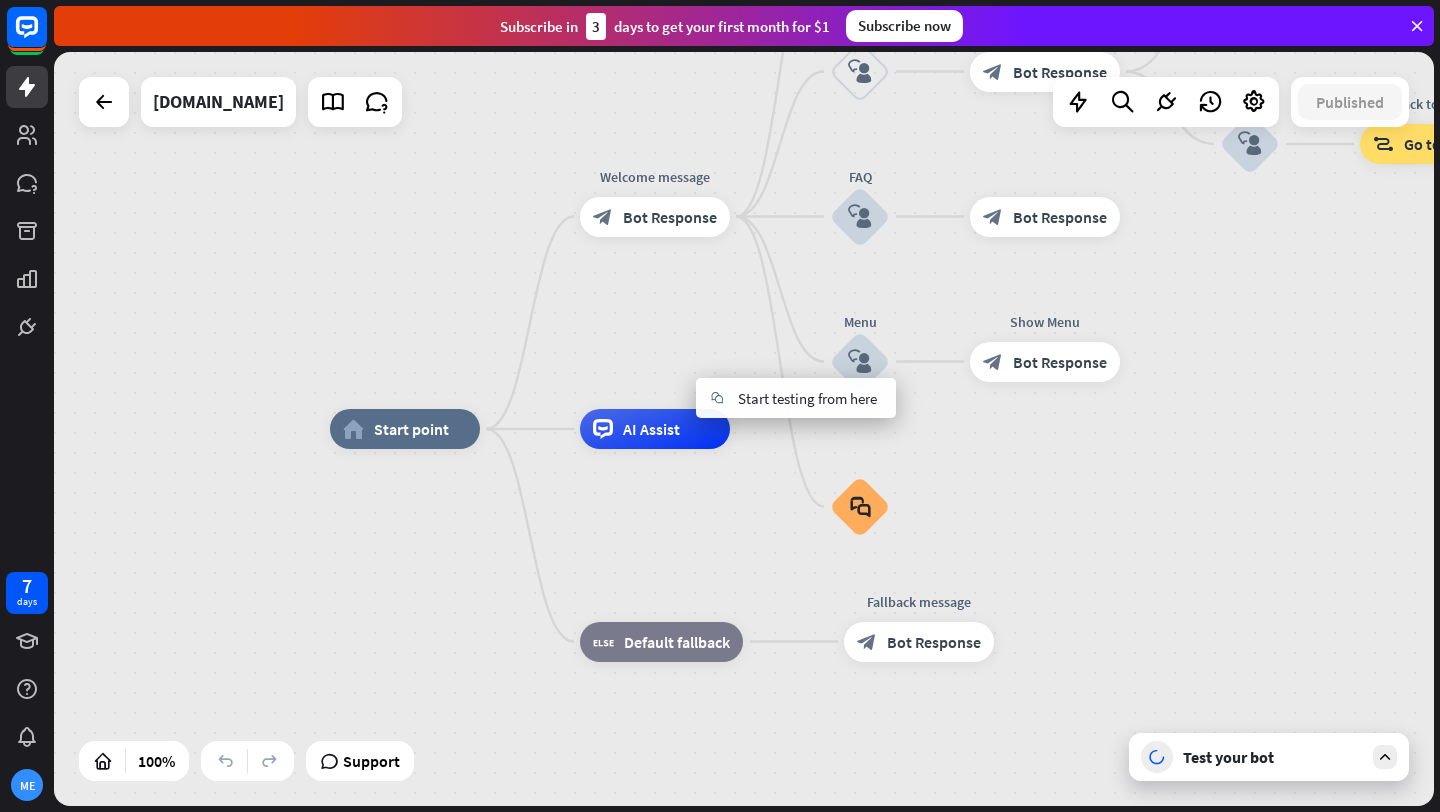 click on "home_2   Start point                 Welcome message   block_bot_response   Bot Response                 About us   block_user_input                 Provide company information   block_bot_response   Bot Response                 Back to Menu   block_user_input                 Was it helpful?   block_bot_response   Bot Response                 Yes   block_user_input                 Thank you!   block_bot_response   Bot Response                 No   block_user_input                 Back to Menu   block_goto   Go to step                 FAQ   block_user_input                   block_bot_response   Bot Response                 Menu   block_user_input                 Show Menu   block_bot_response   Bot Response                   block_faq                     AI Assist                   block_fallback   Default fallback                 Fallback message   block_bot_response   Bot Response" at bounding box center (744, 429) 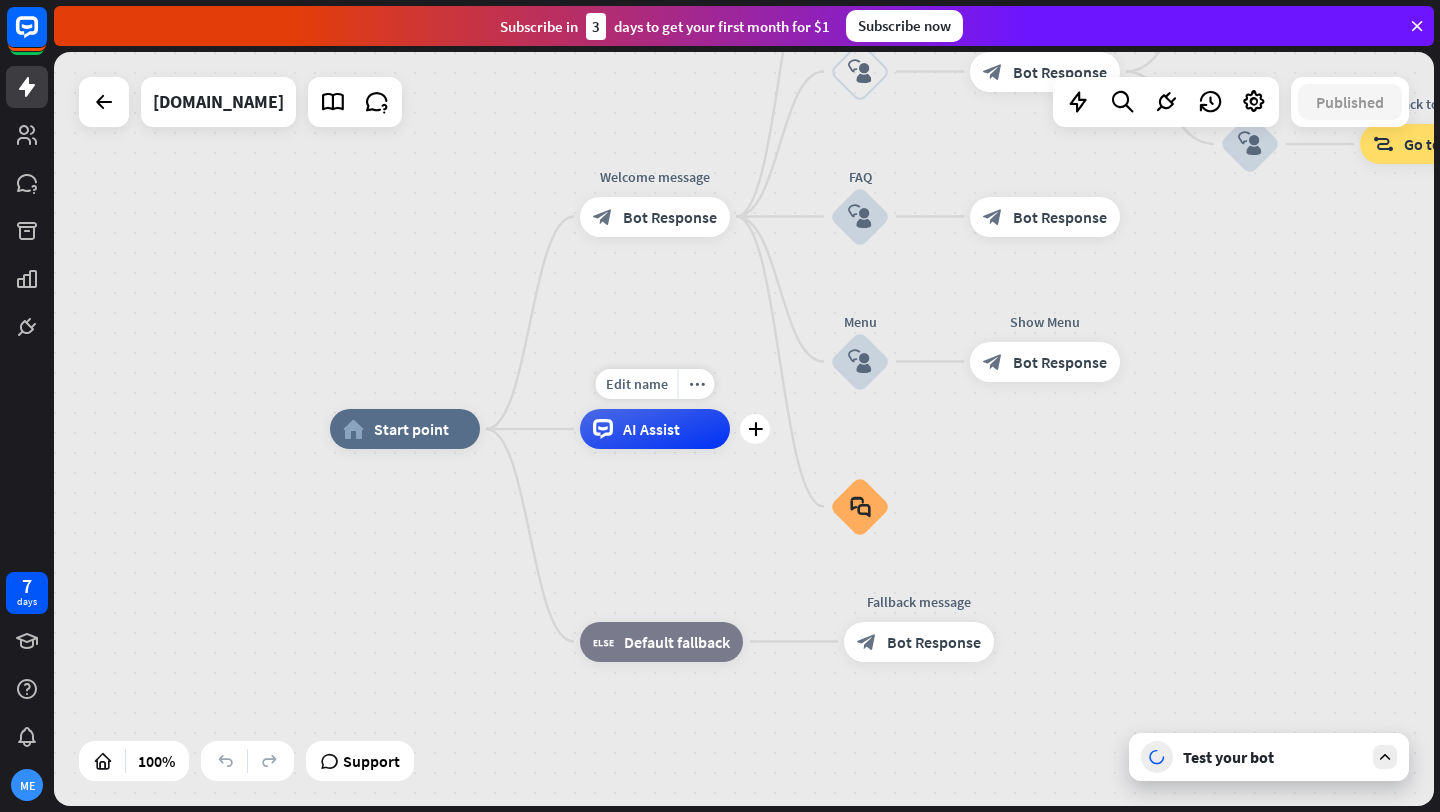 click on "AI Assist" at bounding box center [651, 429] 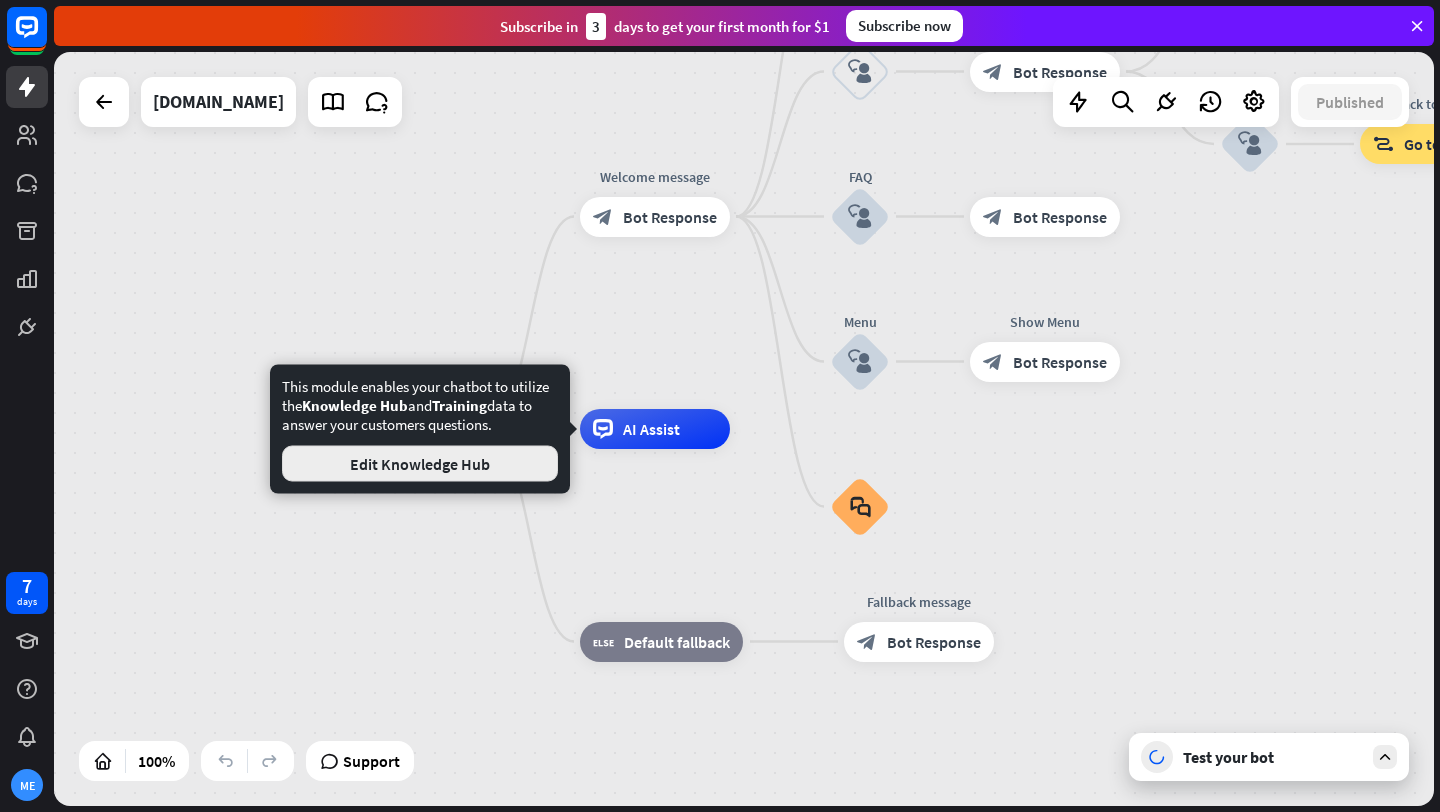 click on "Edit Knowledge Hub" at bounding box center (420, 464) 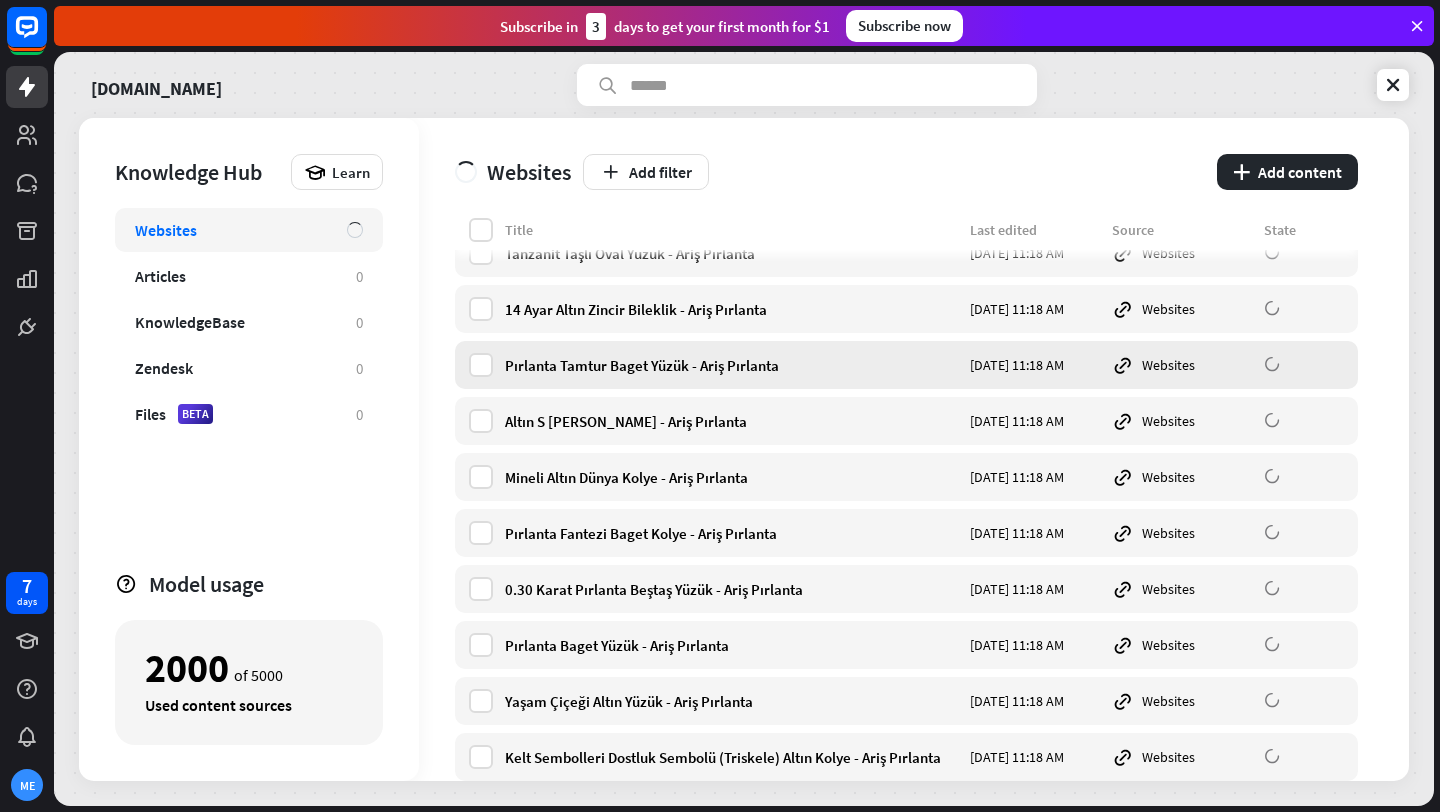 scroll, scrollTop: 0, scrollLeft: 0, axis: both 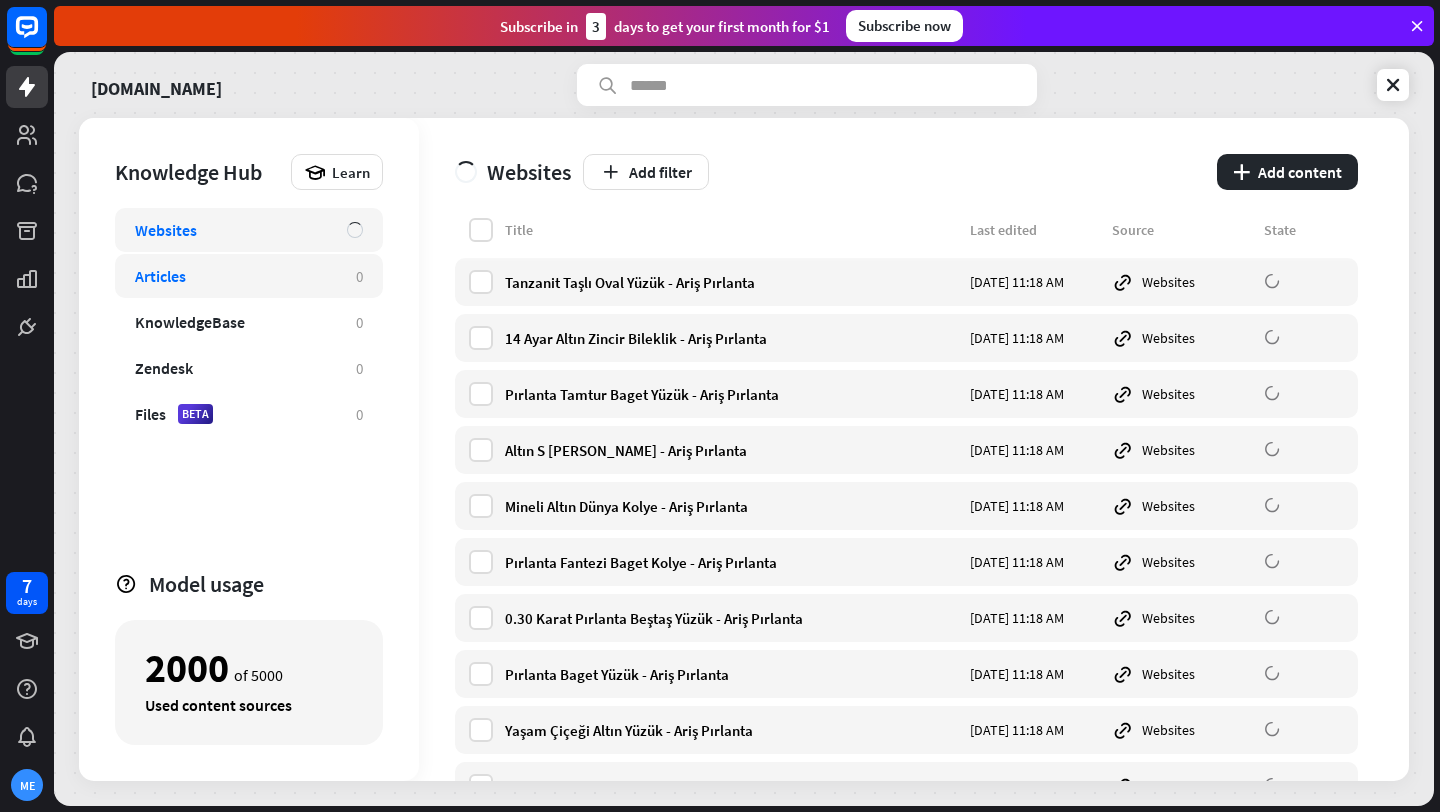 click on "Articles" at bounding box center (235, 276) 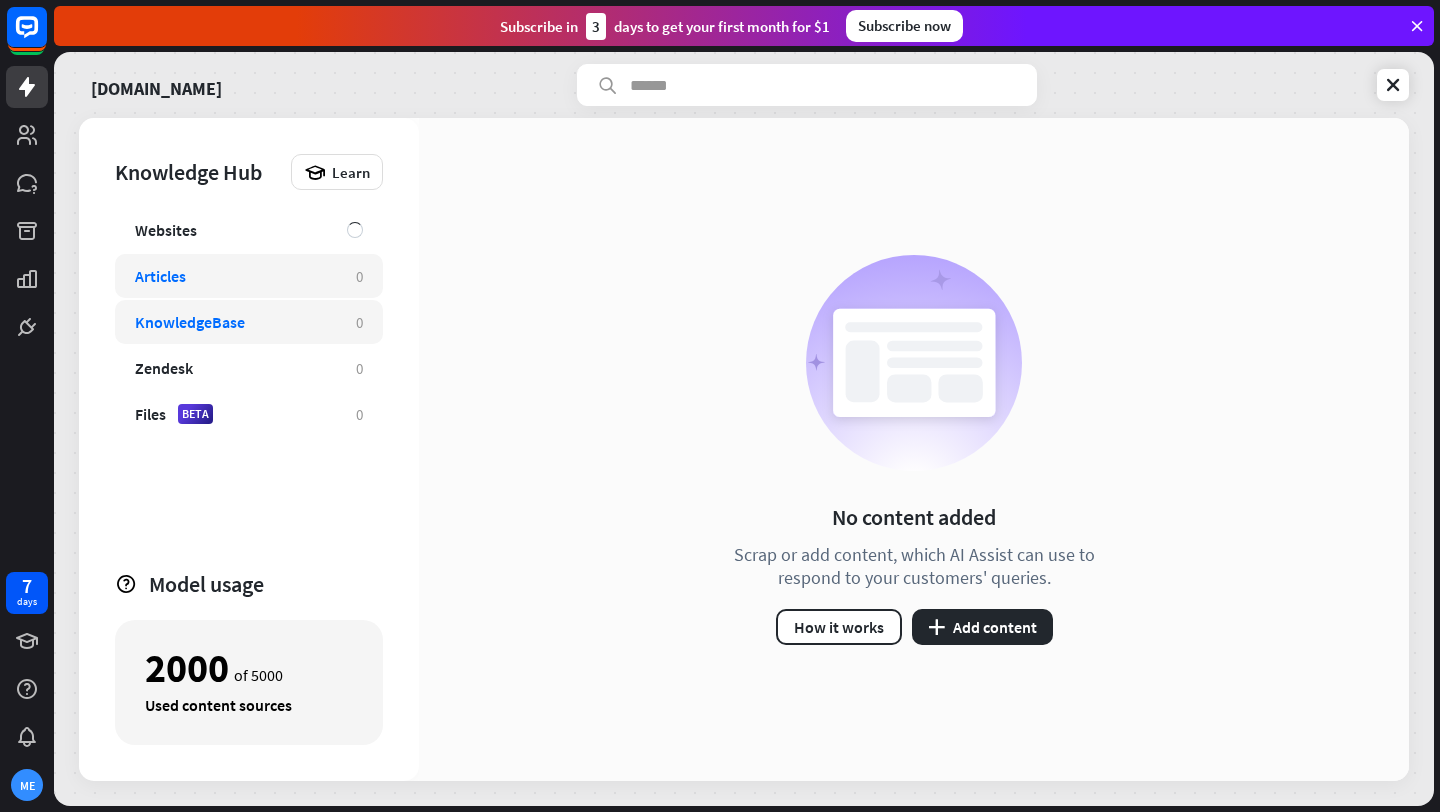 click on "KnowledgeBase" at bounding box center [235, 322] 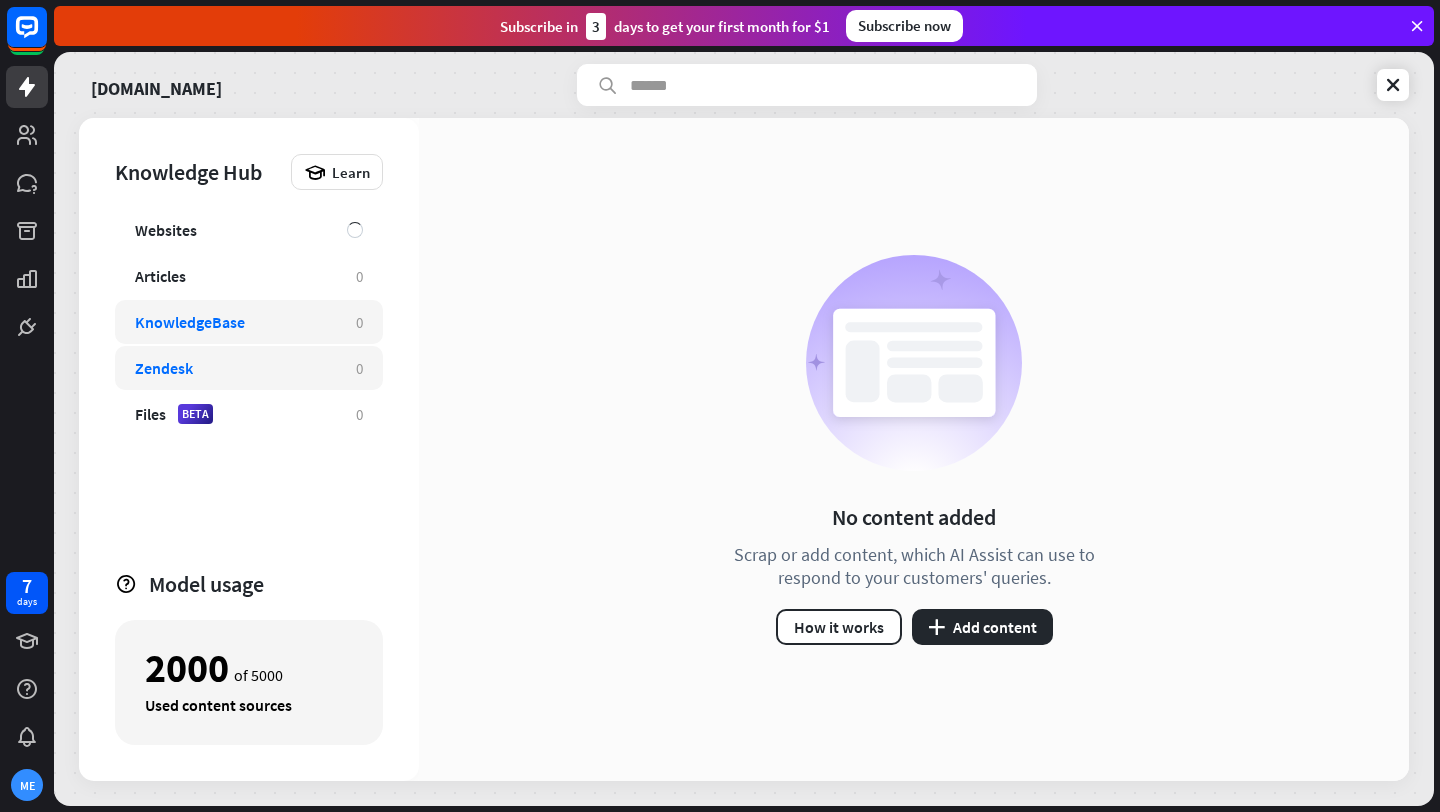 click on "Zendesk" at bounding box center [235, 368] 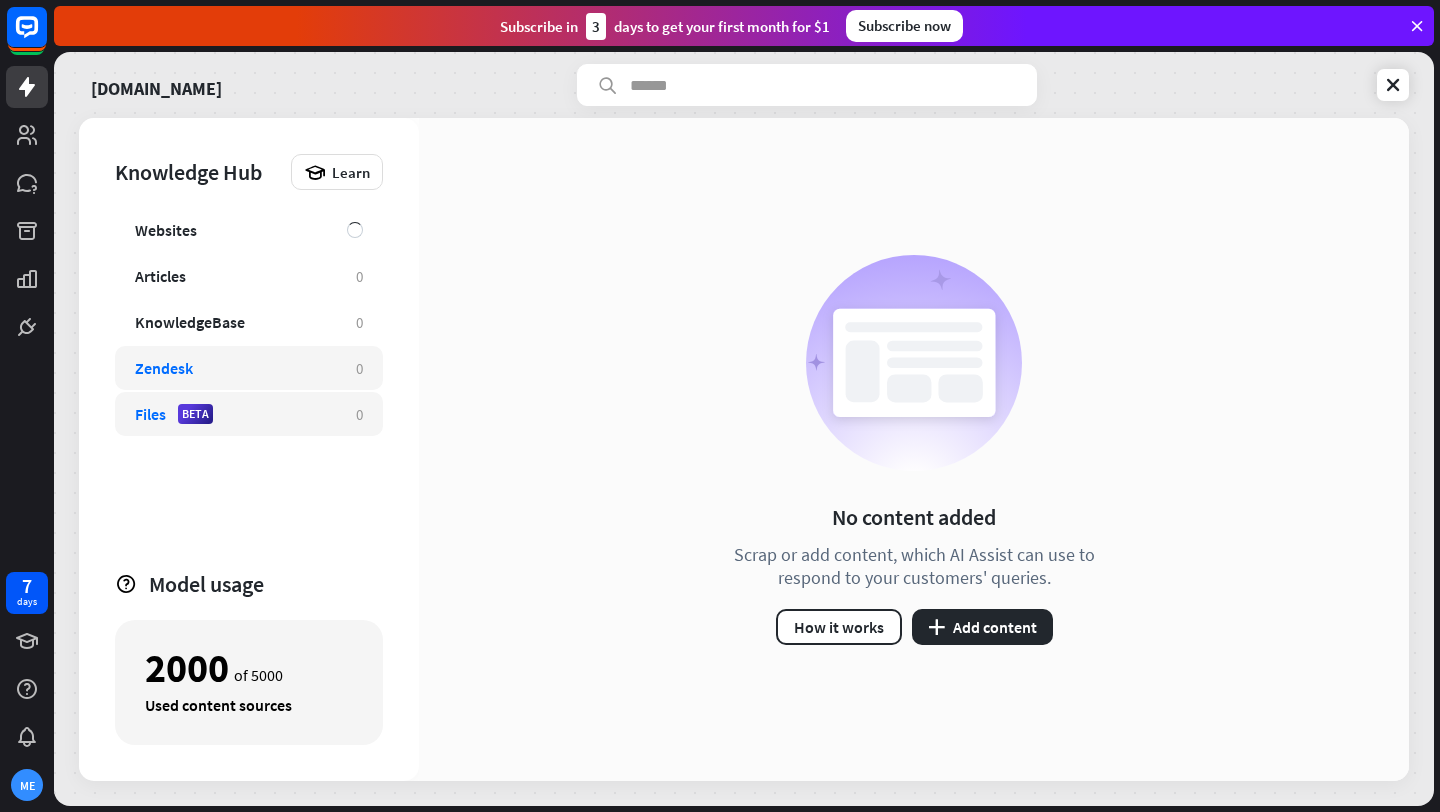 click on "Files
BETA
0" at bounding box center (249, 414) 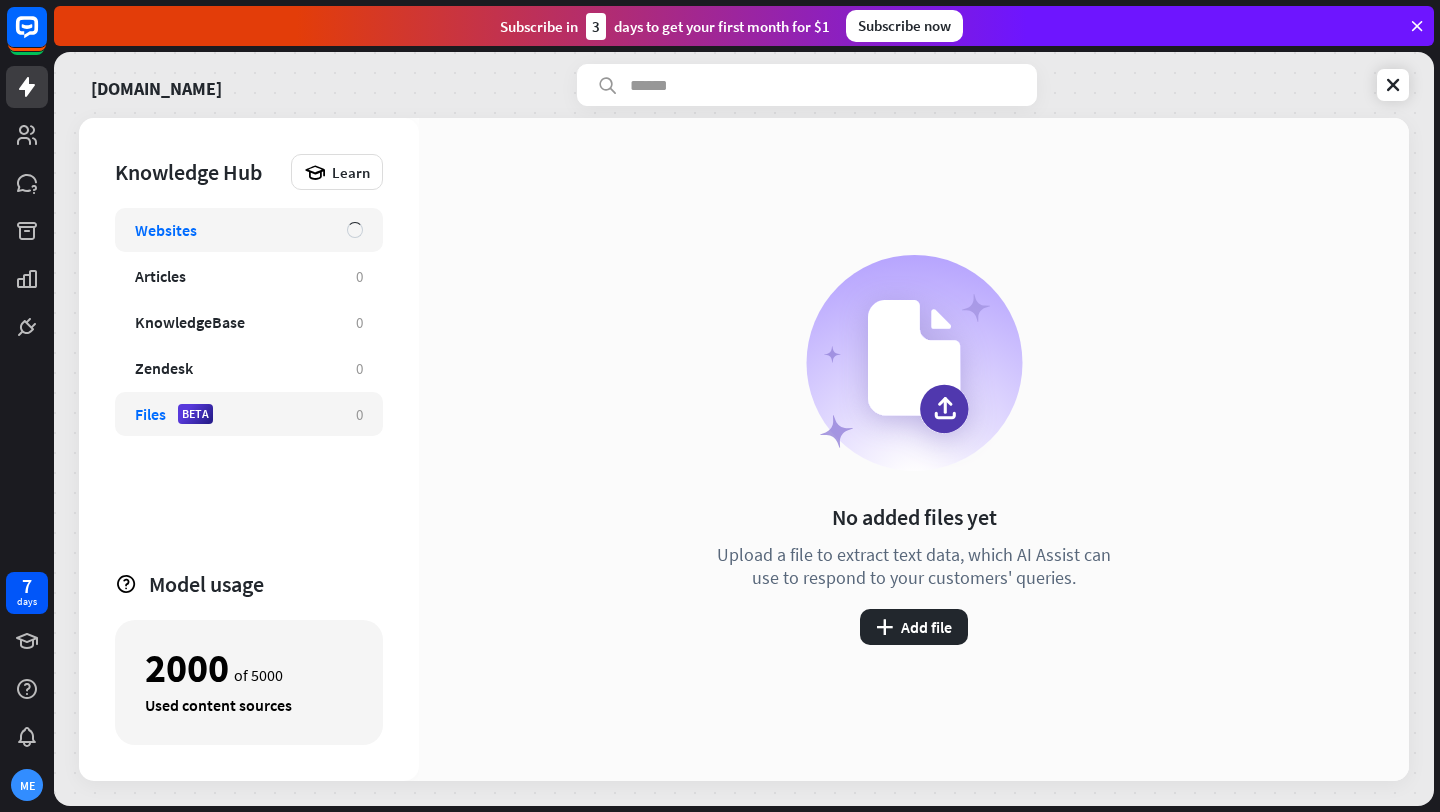 click on "Websites" at bounding box center (231, 230) 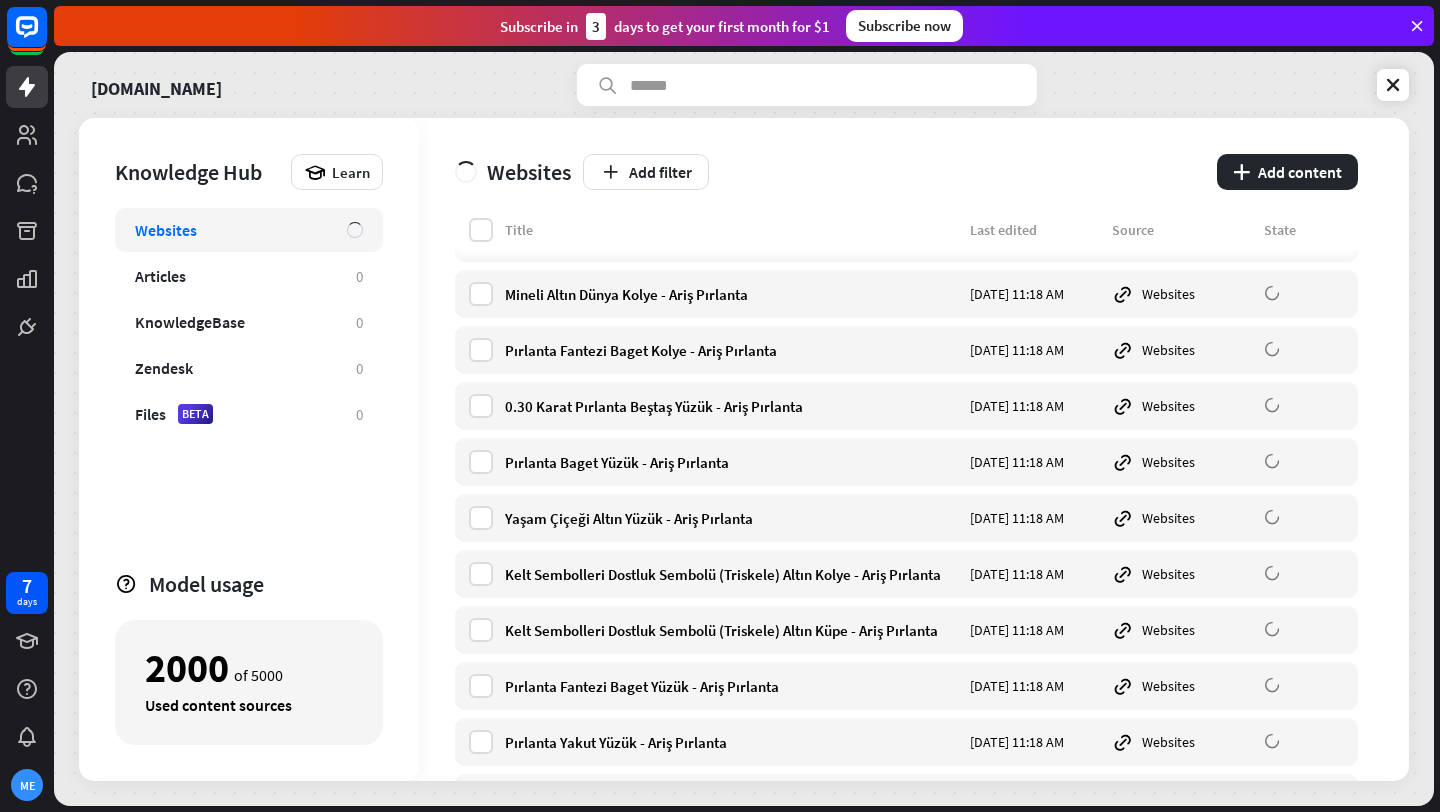 scroll, scrollTop: 0, scrollLeft: 0, axis: both 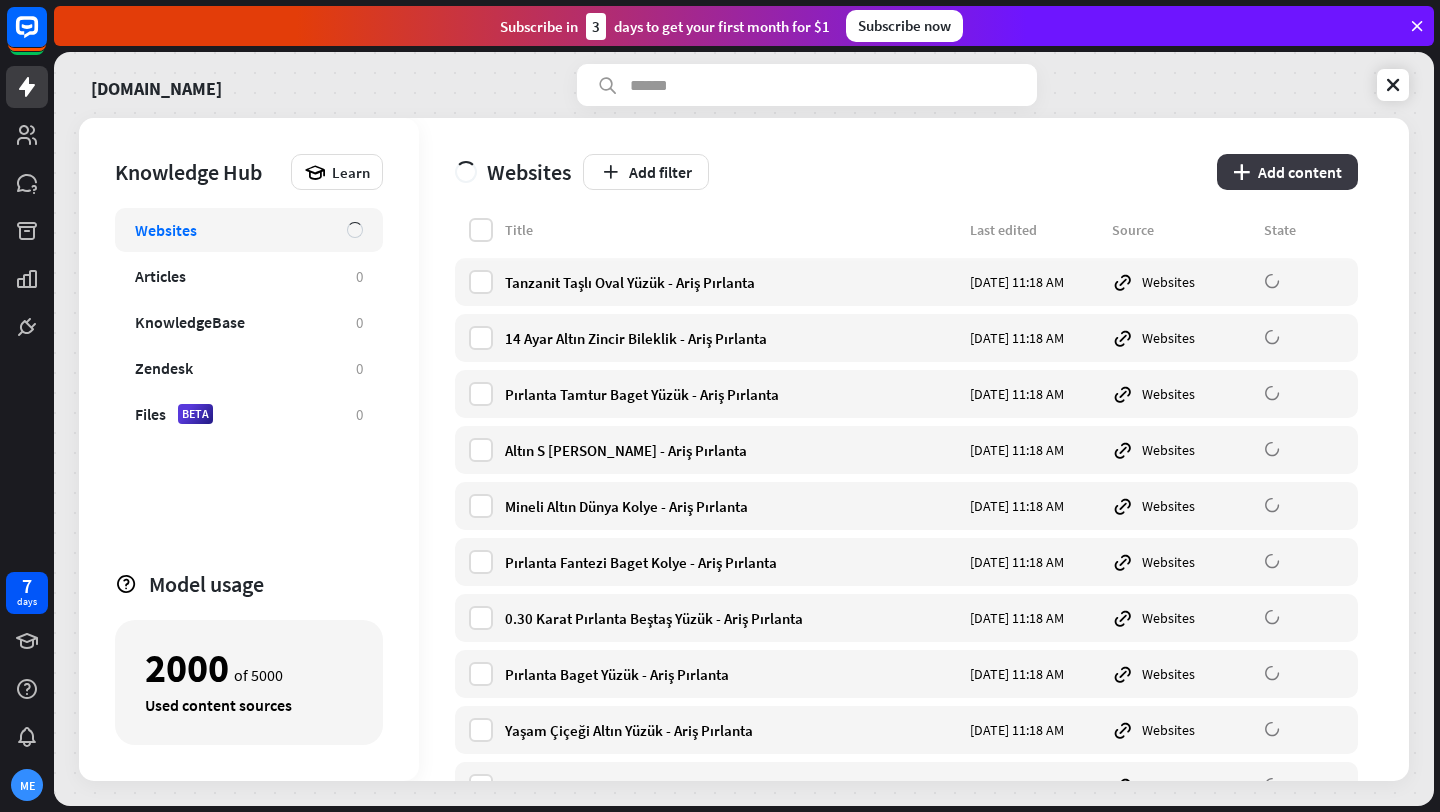 click on "plus
Add content" at bounding box center (1287, 172) 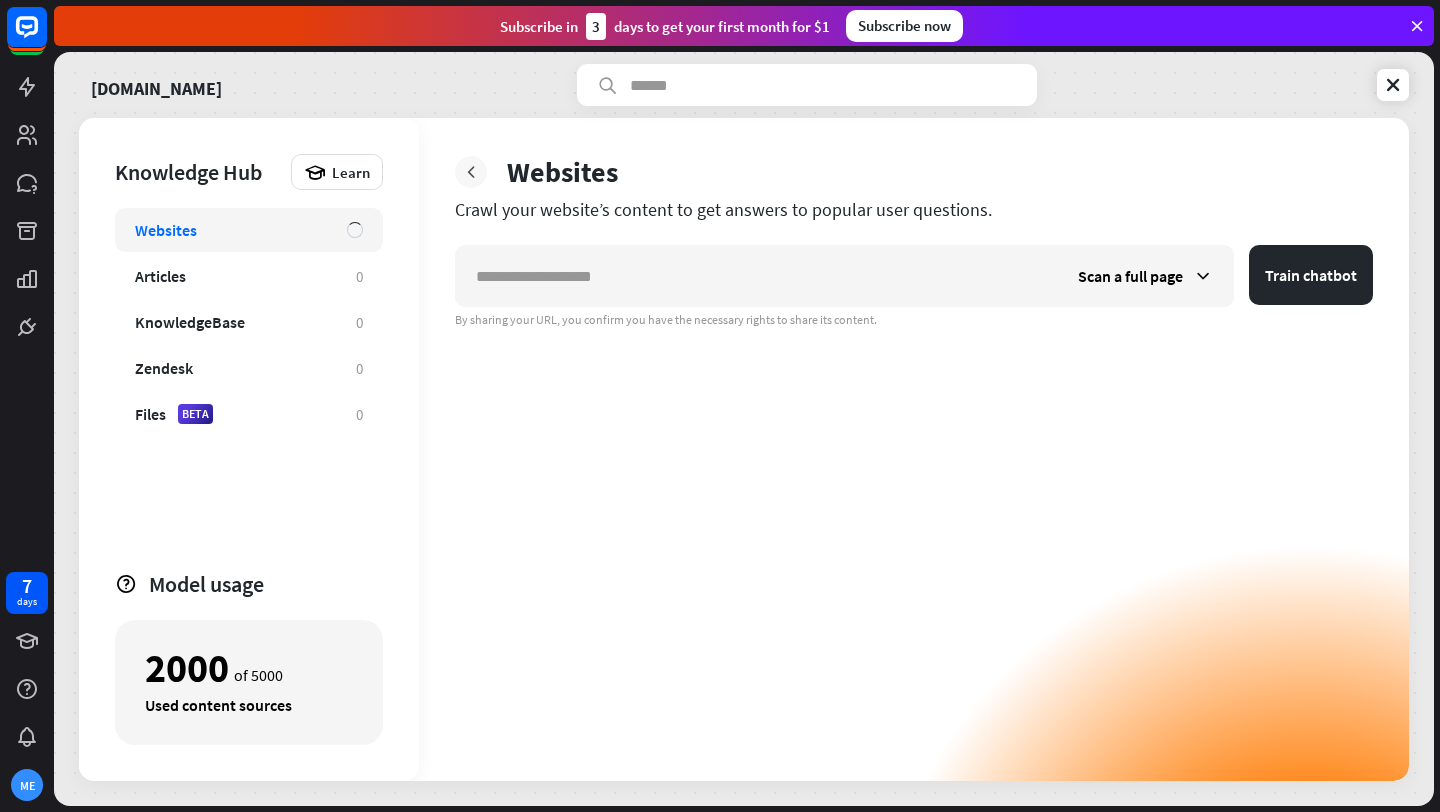 click at bounding box center (471, 172) 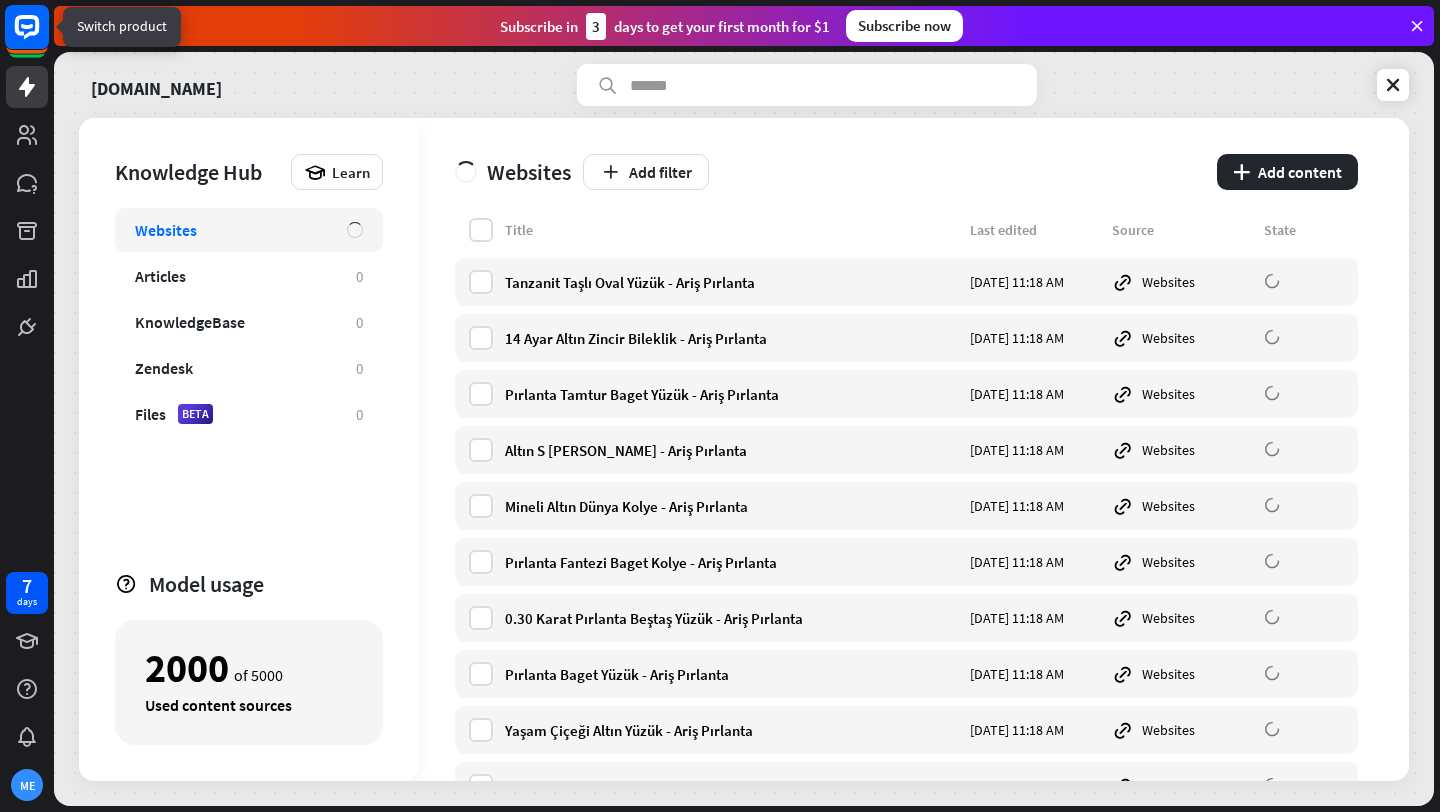 click 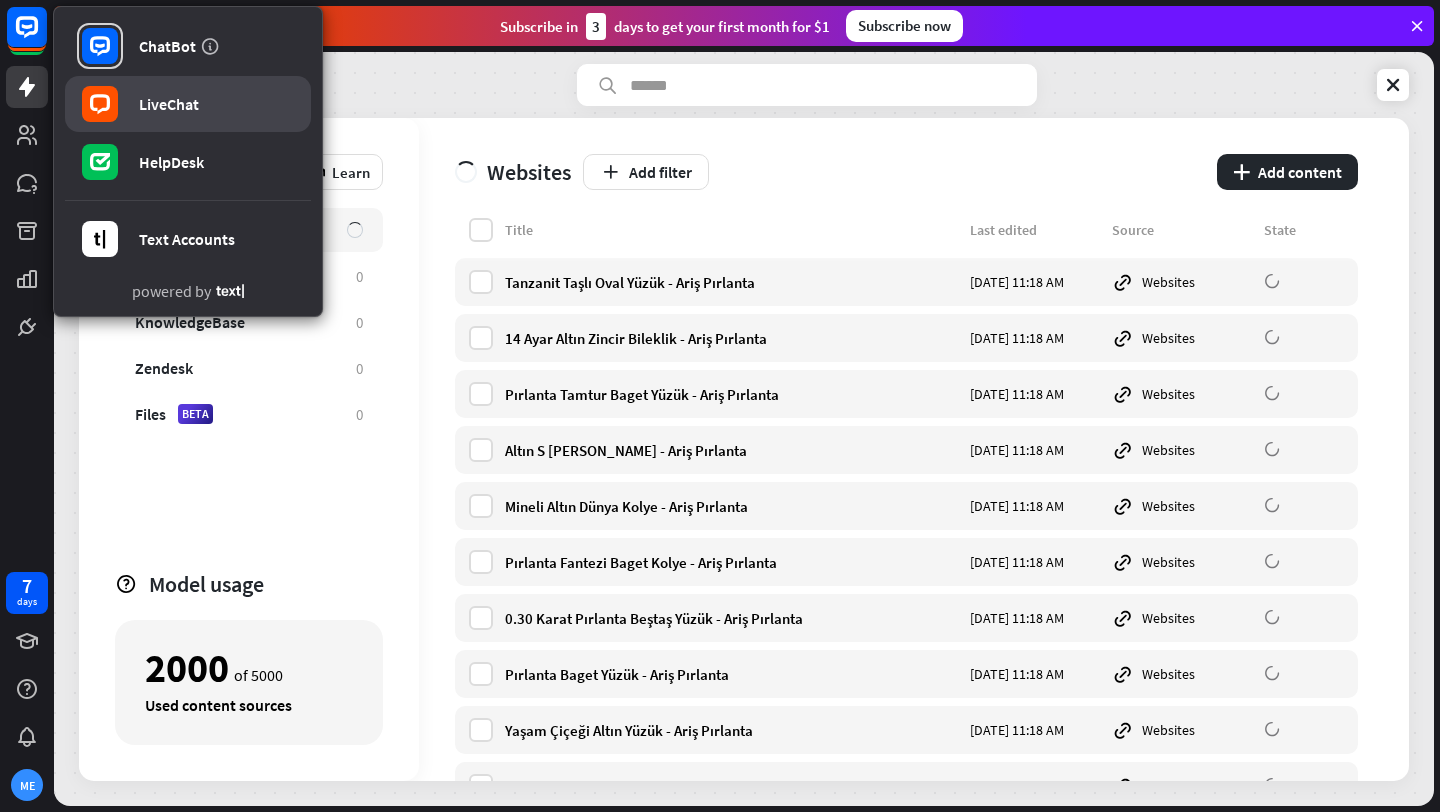 click on "LiveChat" at bounding box center [188, 104] 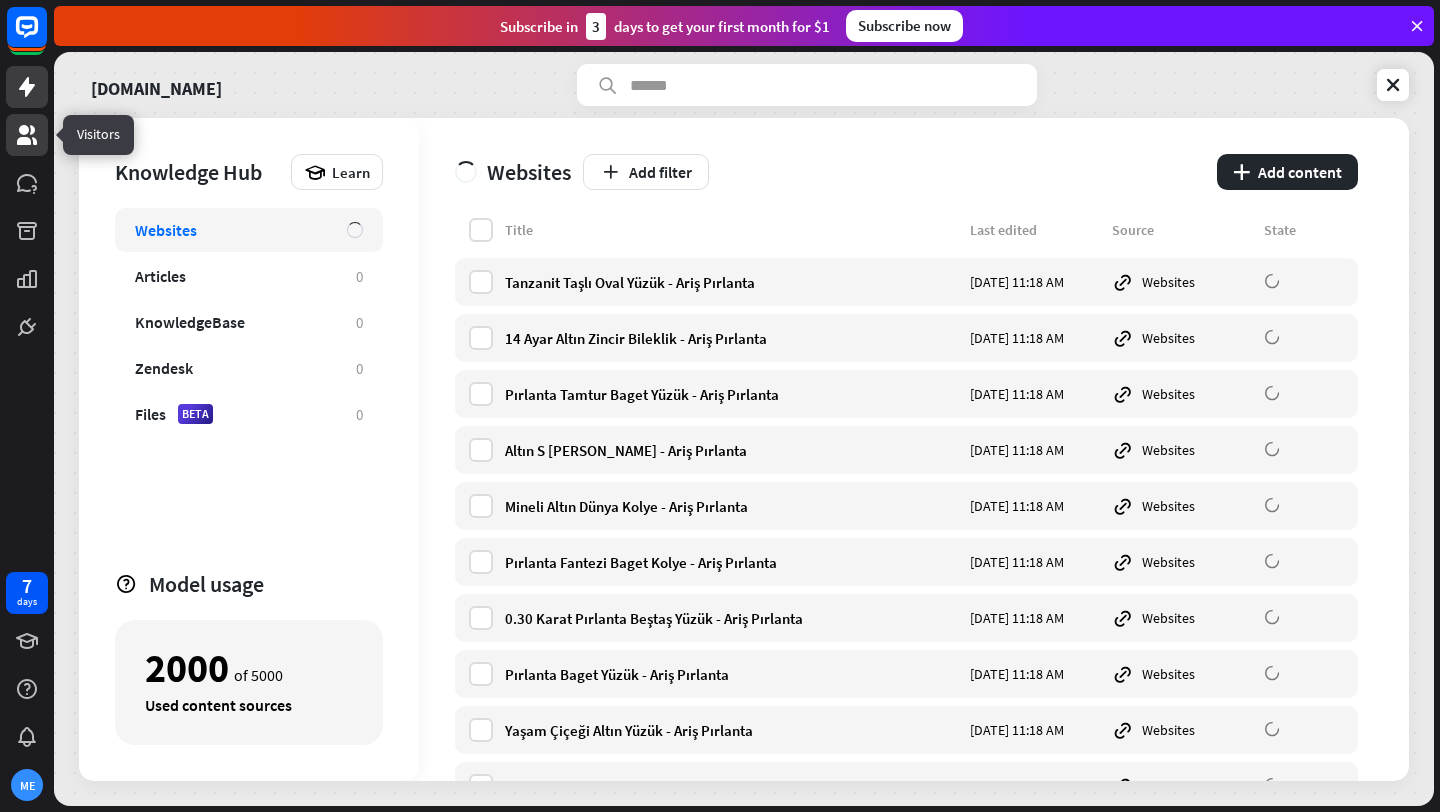 click 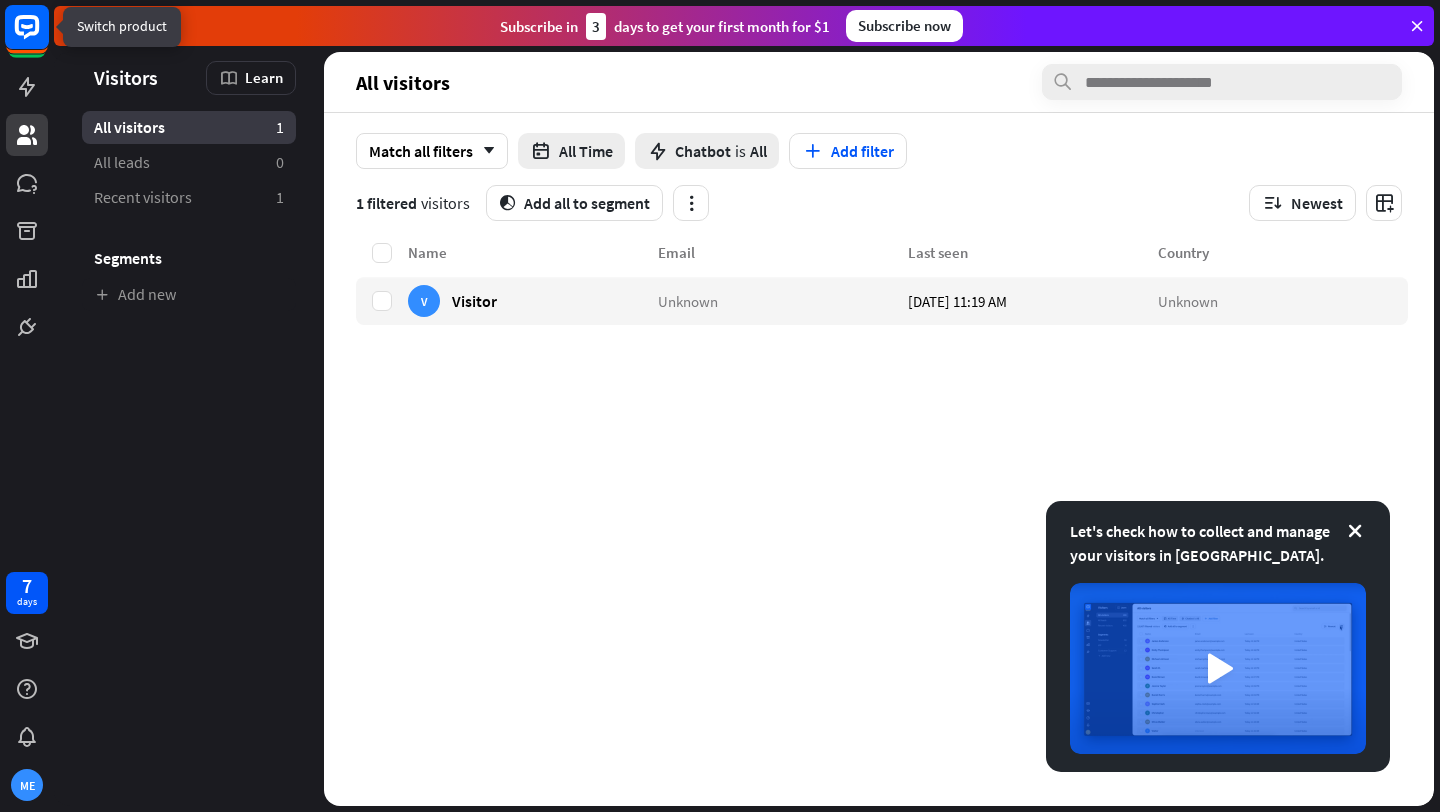 click 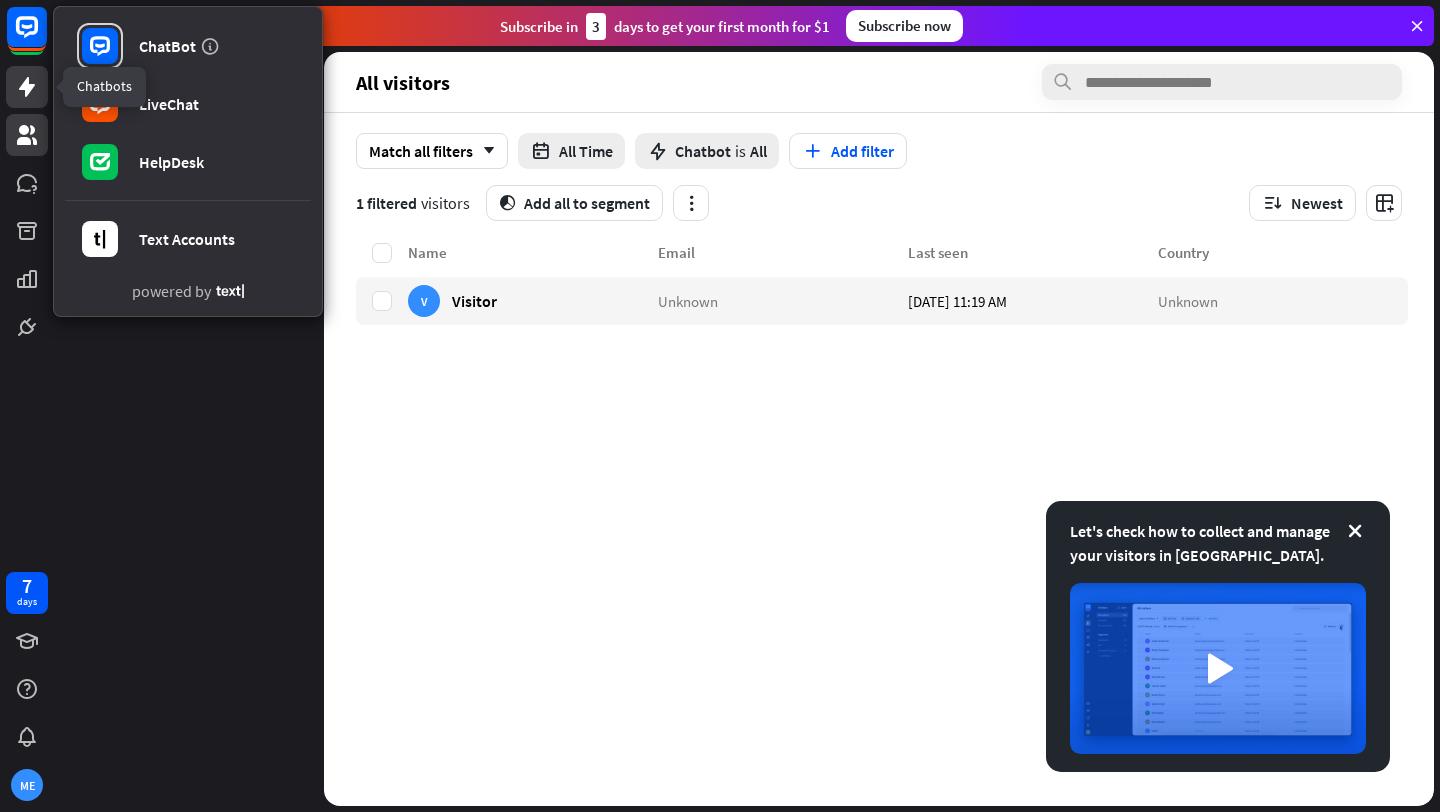 click 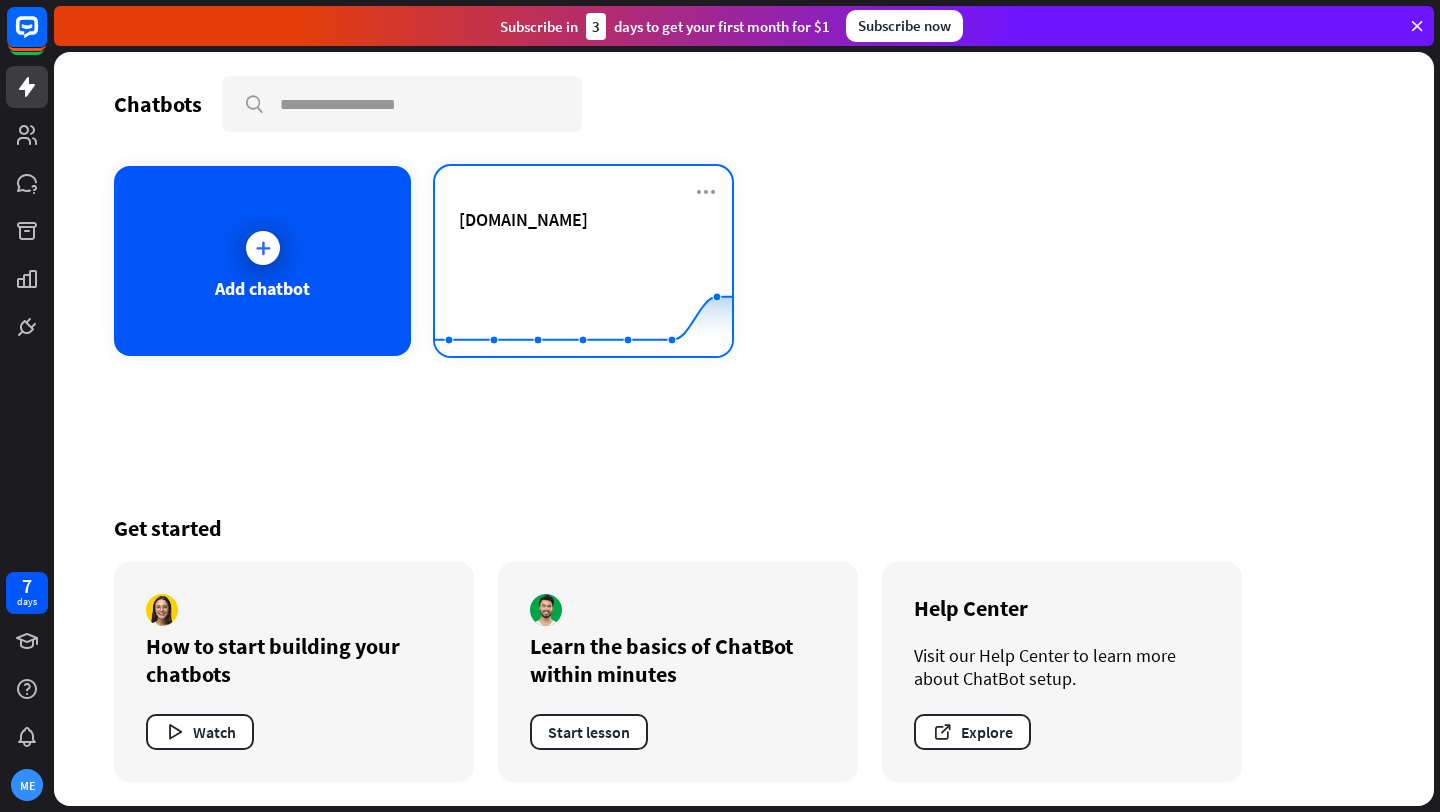 click 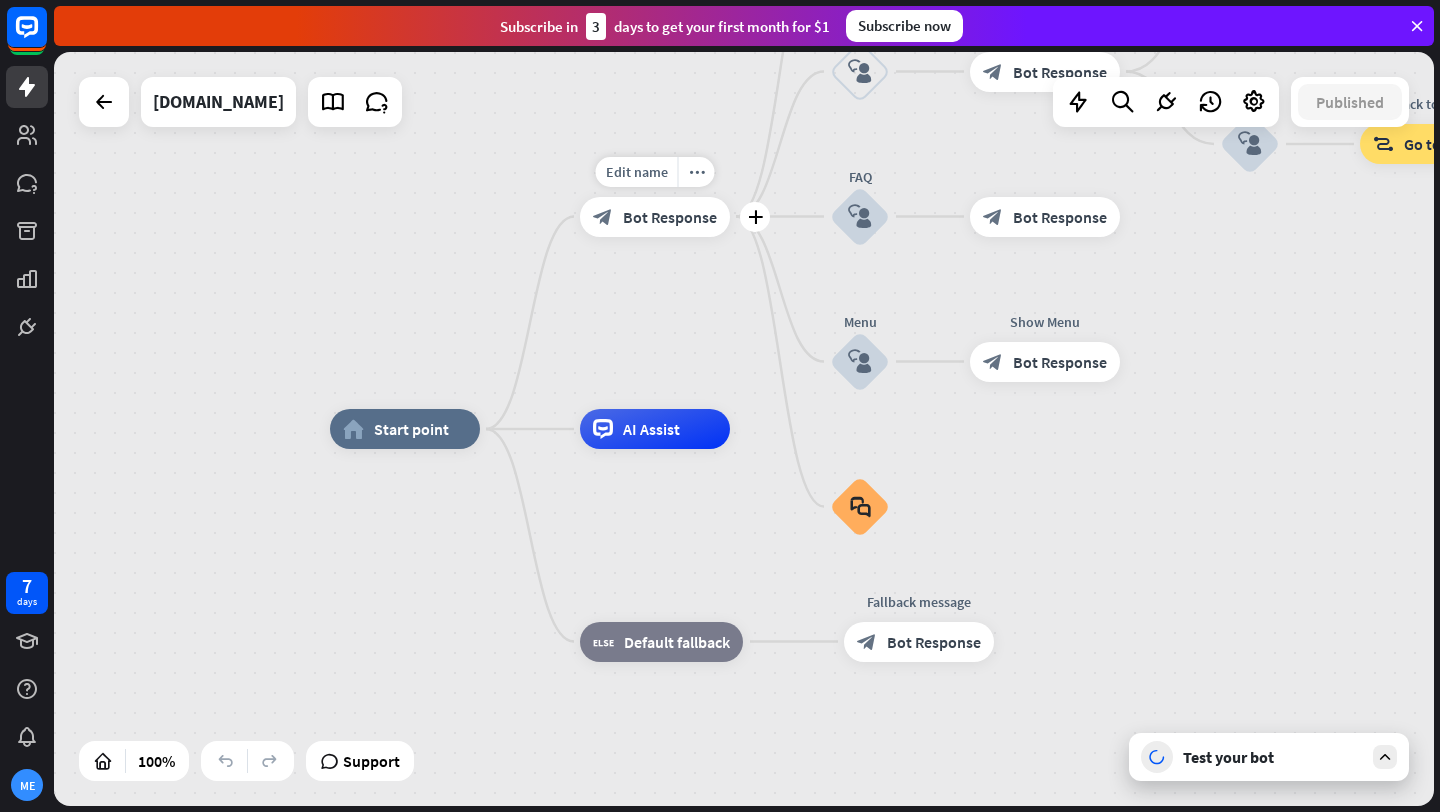 click on "Bot Response" at bounding box center [670, 217] 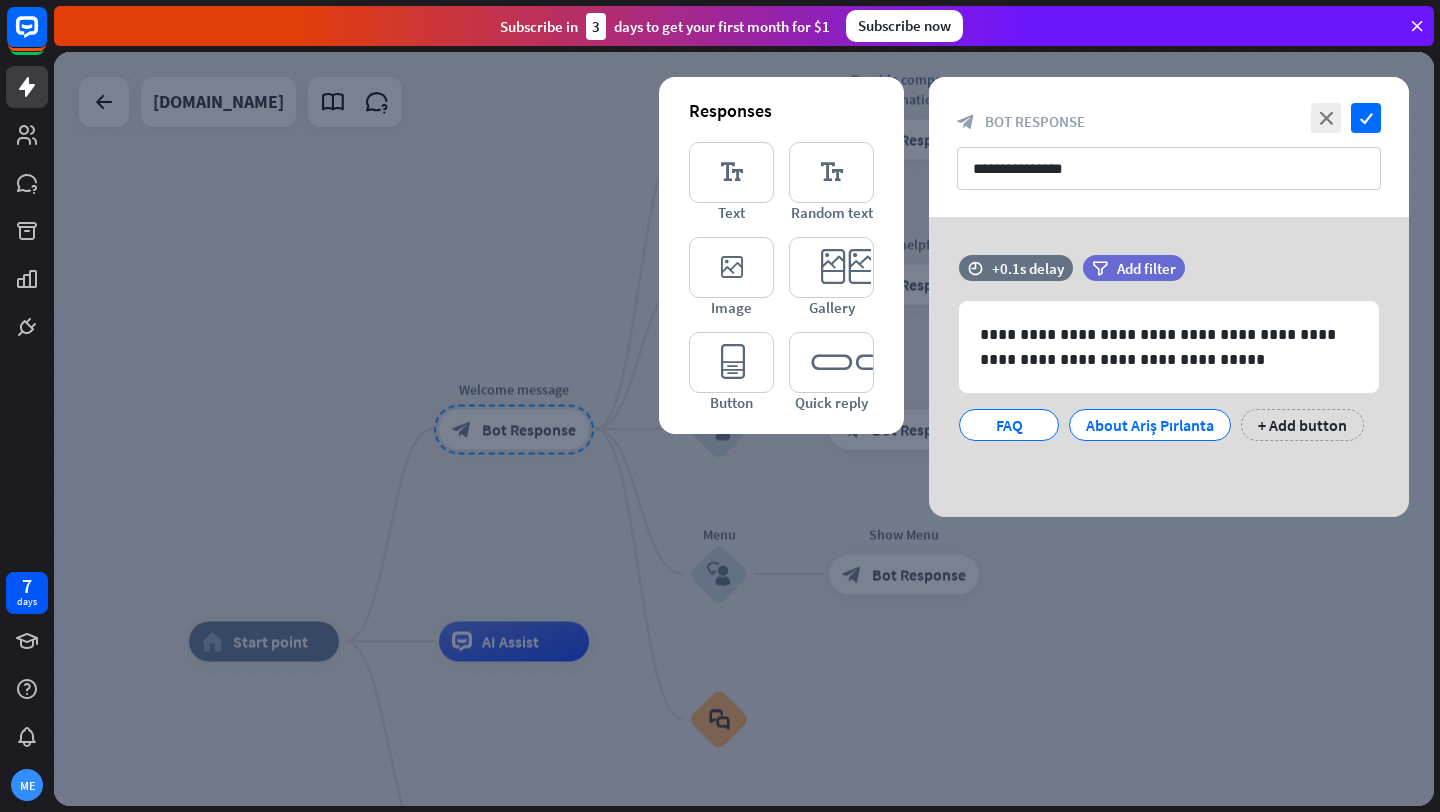 click at bounding box center (744, 429) 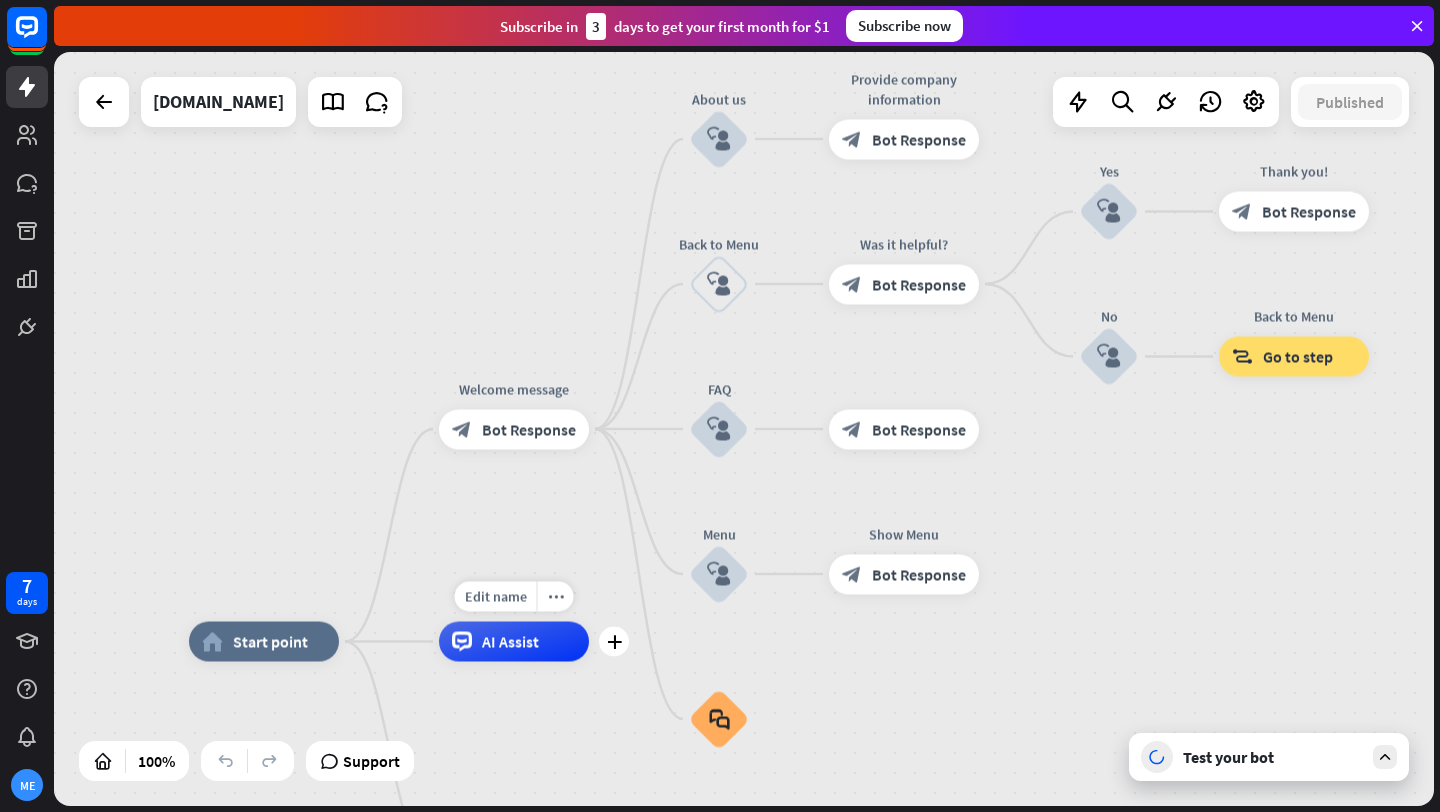 click on "AI Assist" at bounding box center [510, 642] 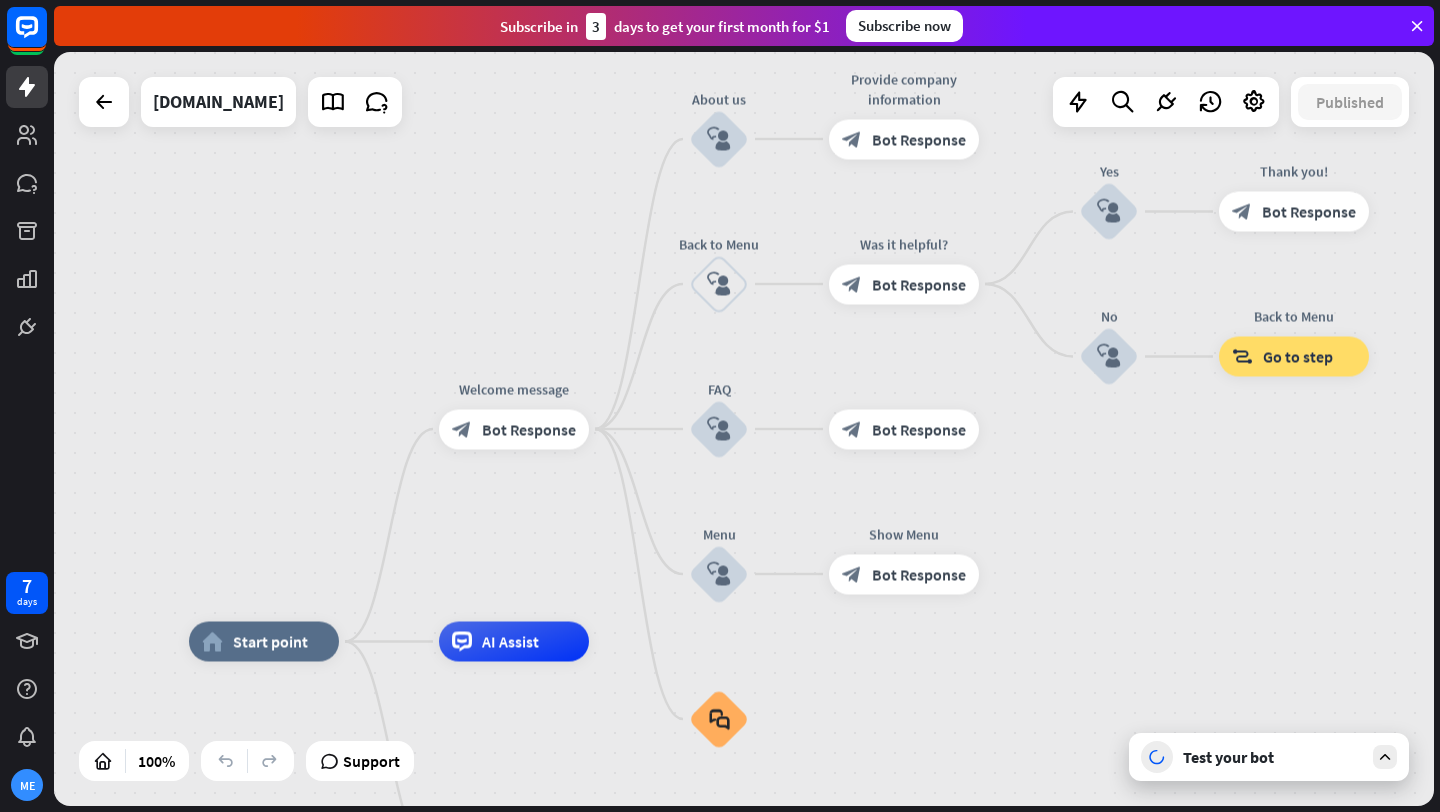 click on "home_2   Start point                 Welcome message   block_bot_response   Bot Response                 About us   block_user_input                 Provide company information   block_bot_response   Bot Response                 Back to Menu   block_user_input                 Was it helpful?   block_bot_response   Bot Response                 Yes   block_user_input                 Thank you!   block_bot_response   Bot Response                 No   block_user_input                 Back to Menu   block_goto   Go to step                 FAQ   block_user_input                   block_bot_response   Bot Response                 Menu   block_user_input                 Show Menu   block_bot_response   Bot Response                   block_faq                     AI Assist                   block_fallback   Default fallback                 Fallback message   block_bot_response   Bot Response" at bounding box center (744, 429) 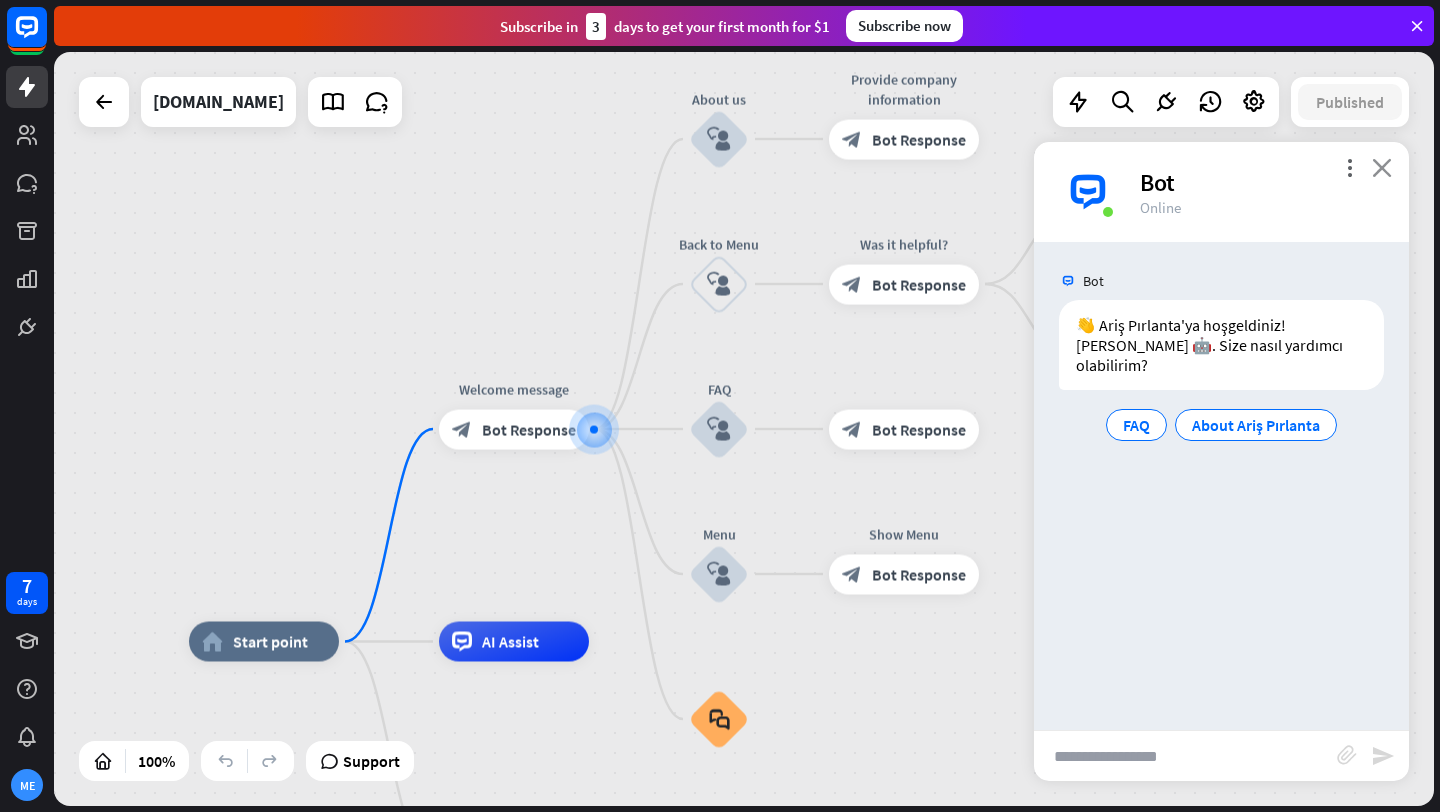 click on "close" at bounding box center (1382, 167) 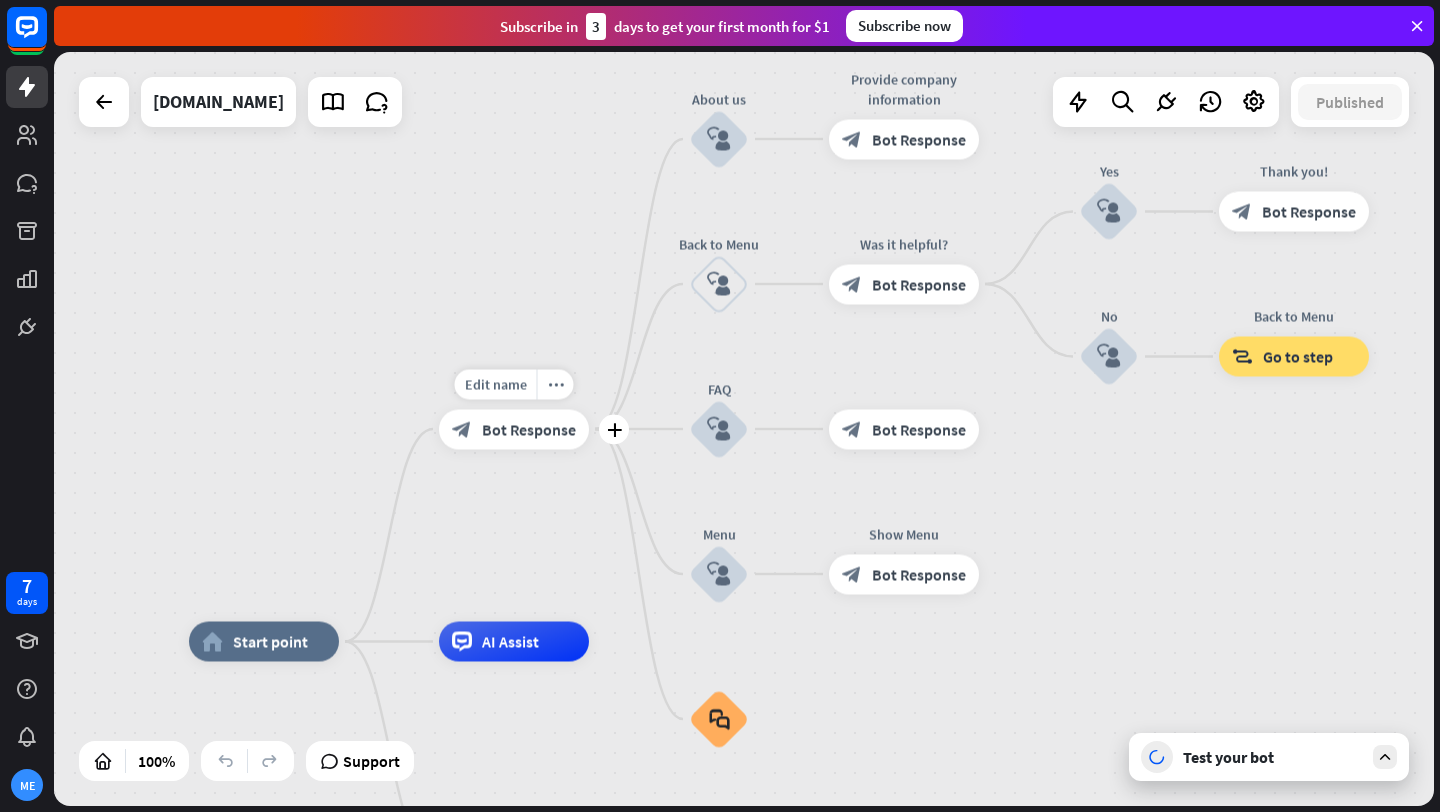 click on "Bot Response" at bounding box center (529, 429) 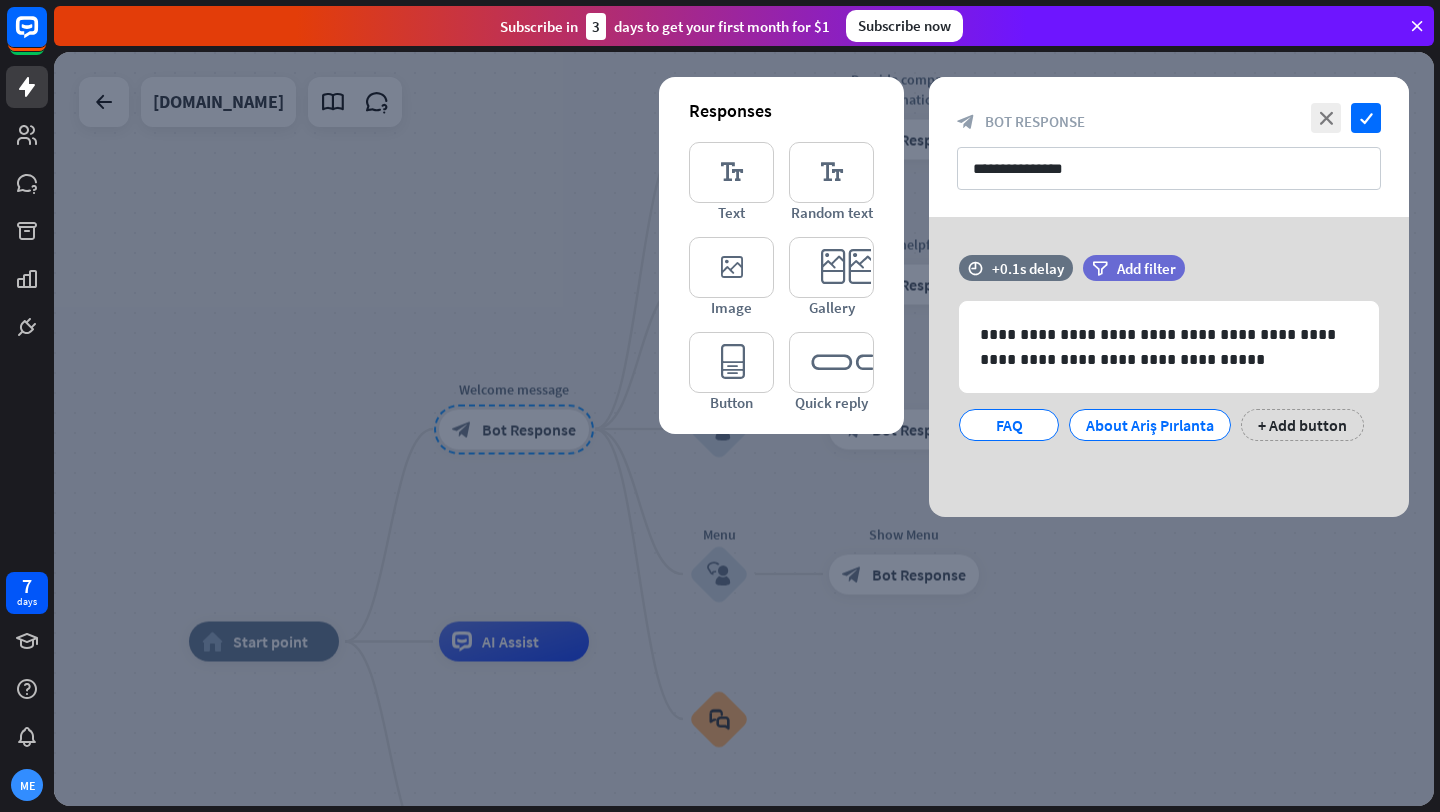 click at bounding box center (1417, 26) 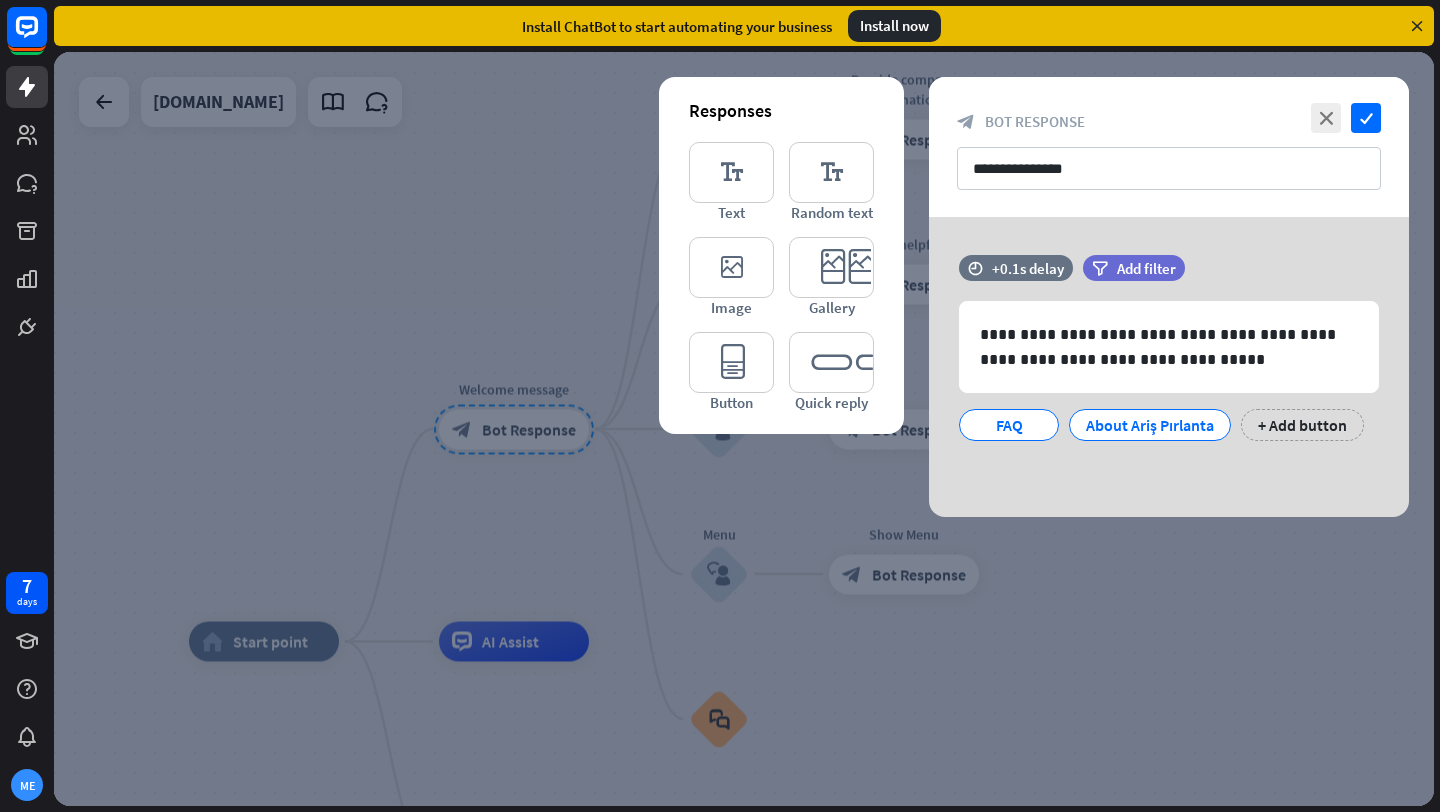 click at bounding box center (744, 429) 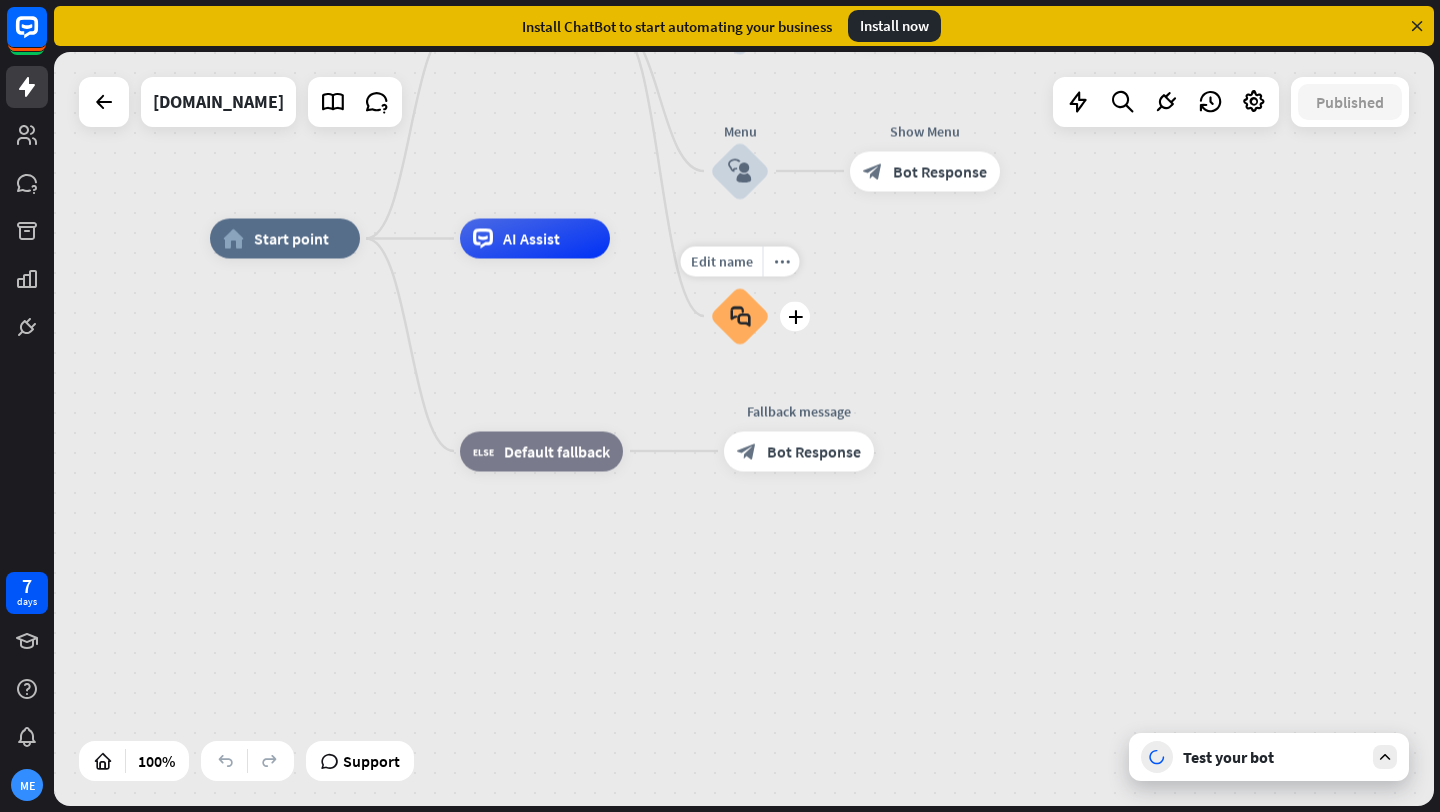 click on "block_faq" at bounding box center [740, 316] 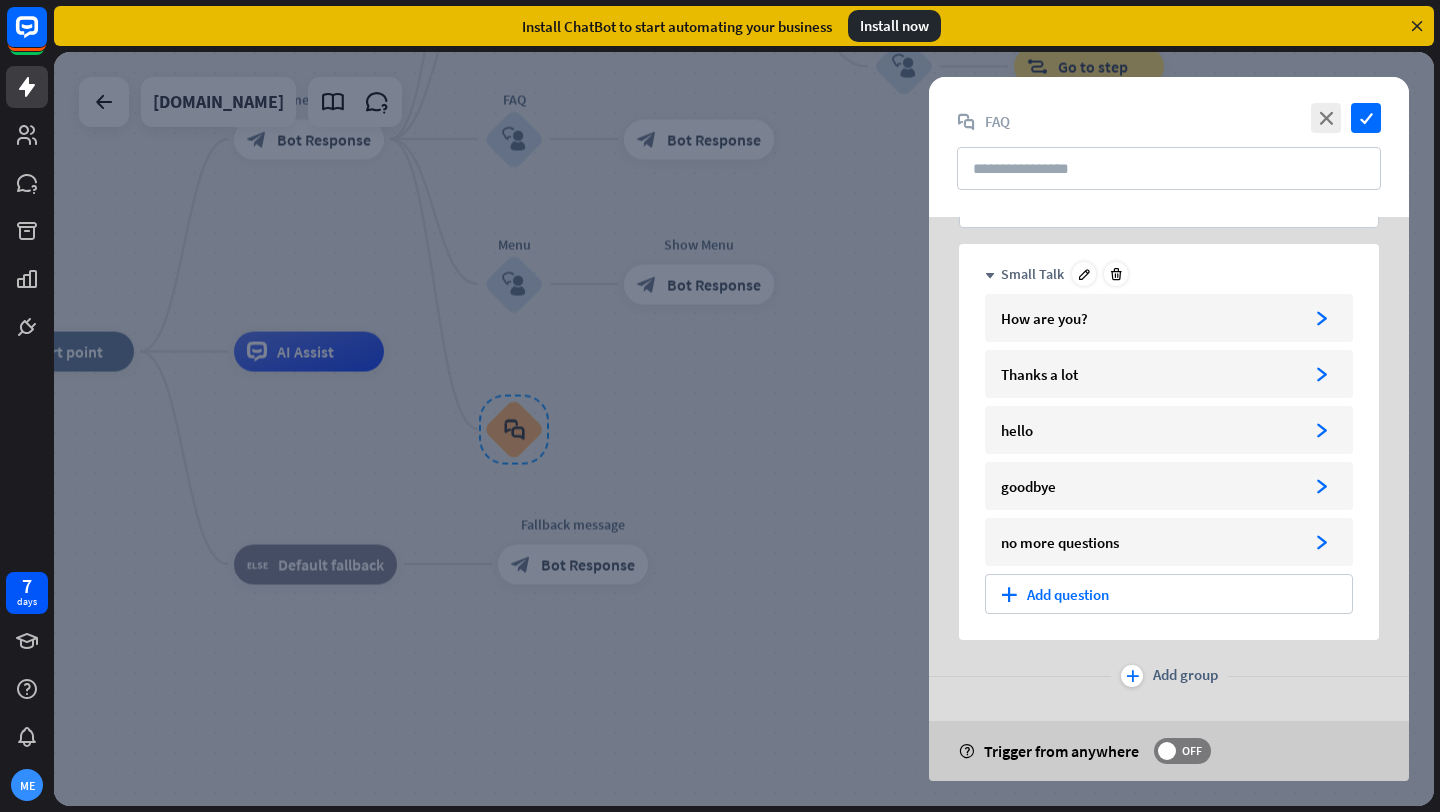 scroll, scrollTop: 58, scrollLeft: 0, axis: vertical 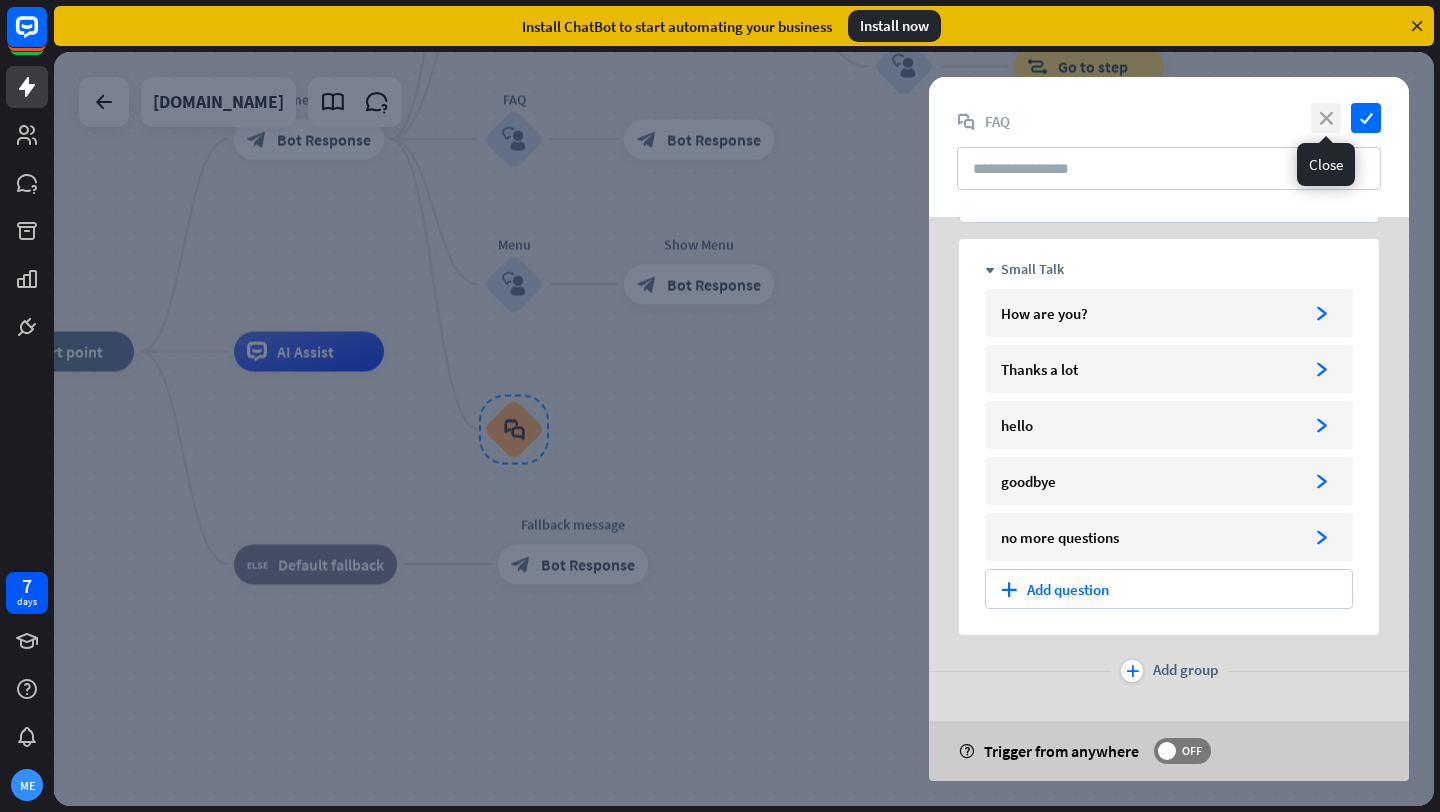 click on "close" at bounding box center [1326, 118] 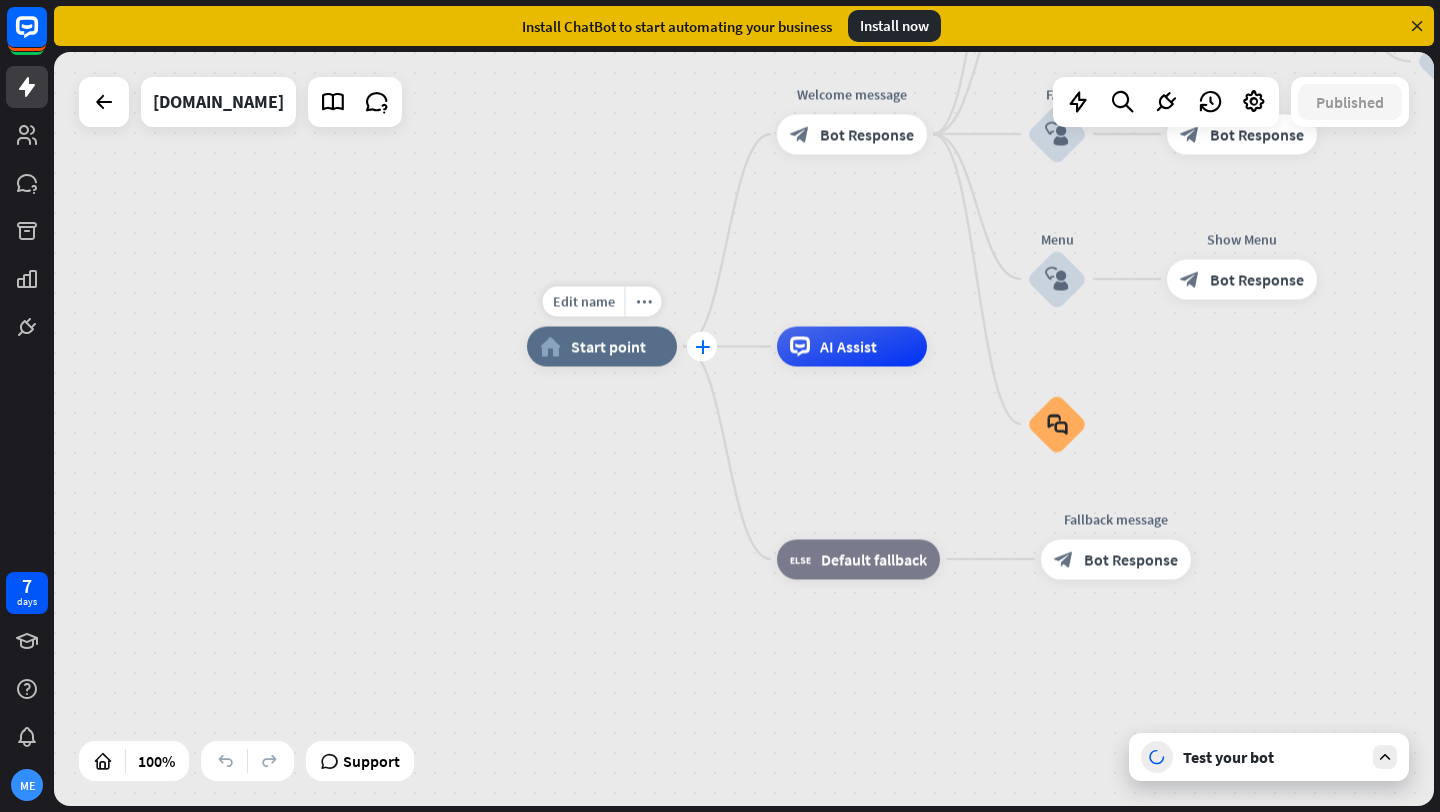 click on "plus" at bounding box center (702, 347) 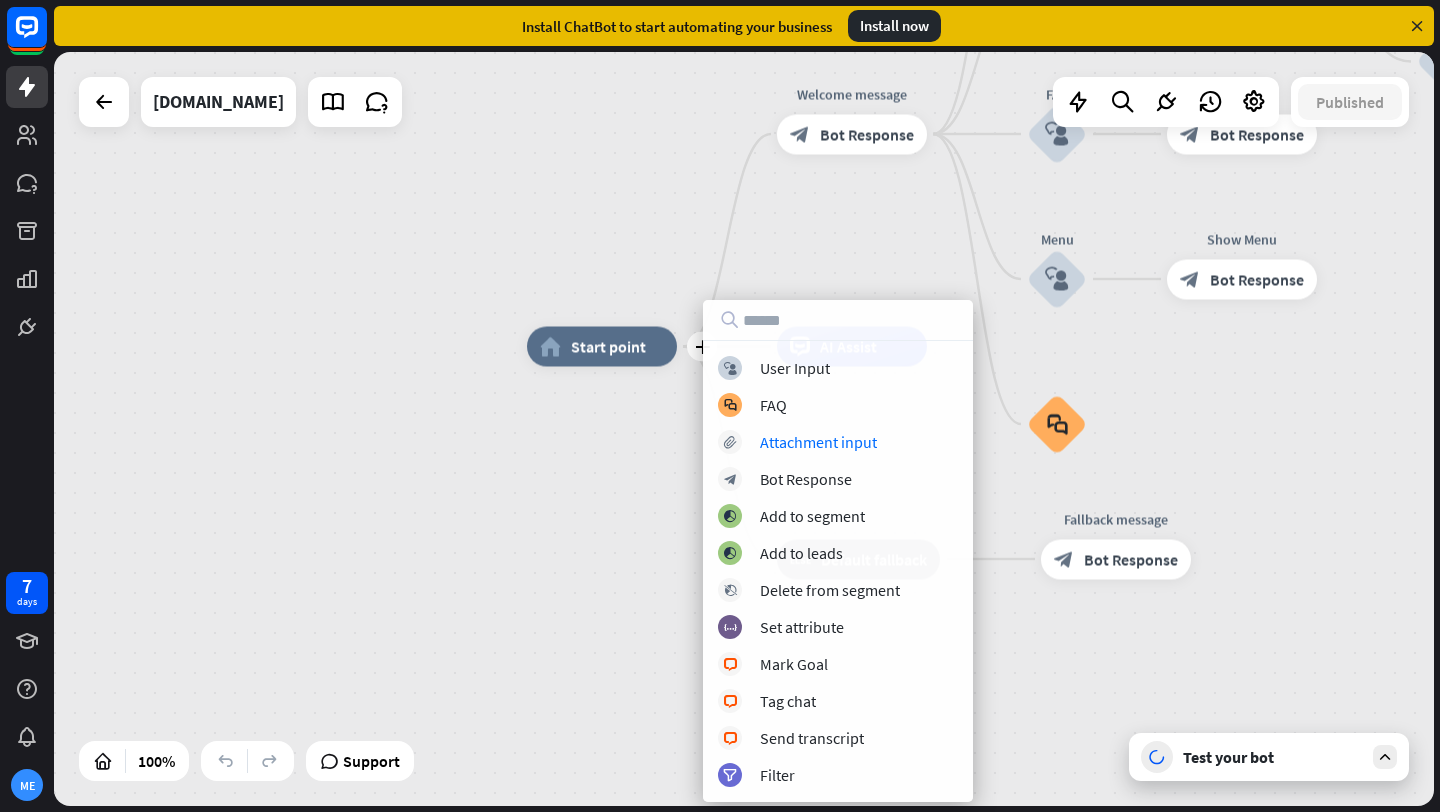 click on "plus     home_2   Start point                 Welcome message   block_bot_response   Bot Response                 About us   block_user_input                 Provide company information   block_bot_response   Bot Response                 Back to Menu   block_user_input                 Was it helpful?   block_bot_response   Bot Response                 Yes   block_user_input                 Thank you!   block_bot_response   Bot Response                 No   block_user_input                 Back to Menu   block_goto   Go to step                 FAQ   block_user_input                   block_bot_response   Bot Response                 Menu   block_user_input                 Show Menu   block_bot_response   Bot Response                   block_faq                     AI Assist                   block_fallback   Default fallback                 Fallback message   block_bot_response   Bot Response" at bounding box center (1217, 724) 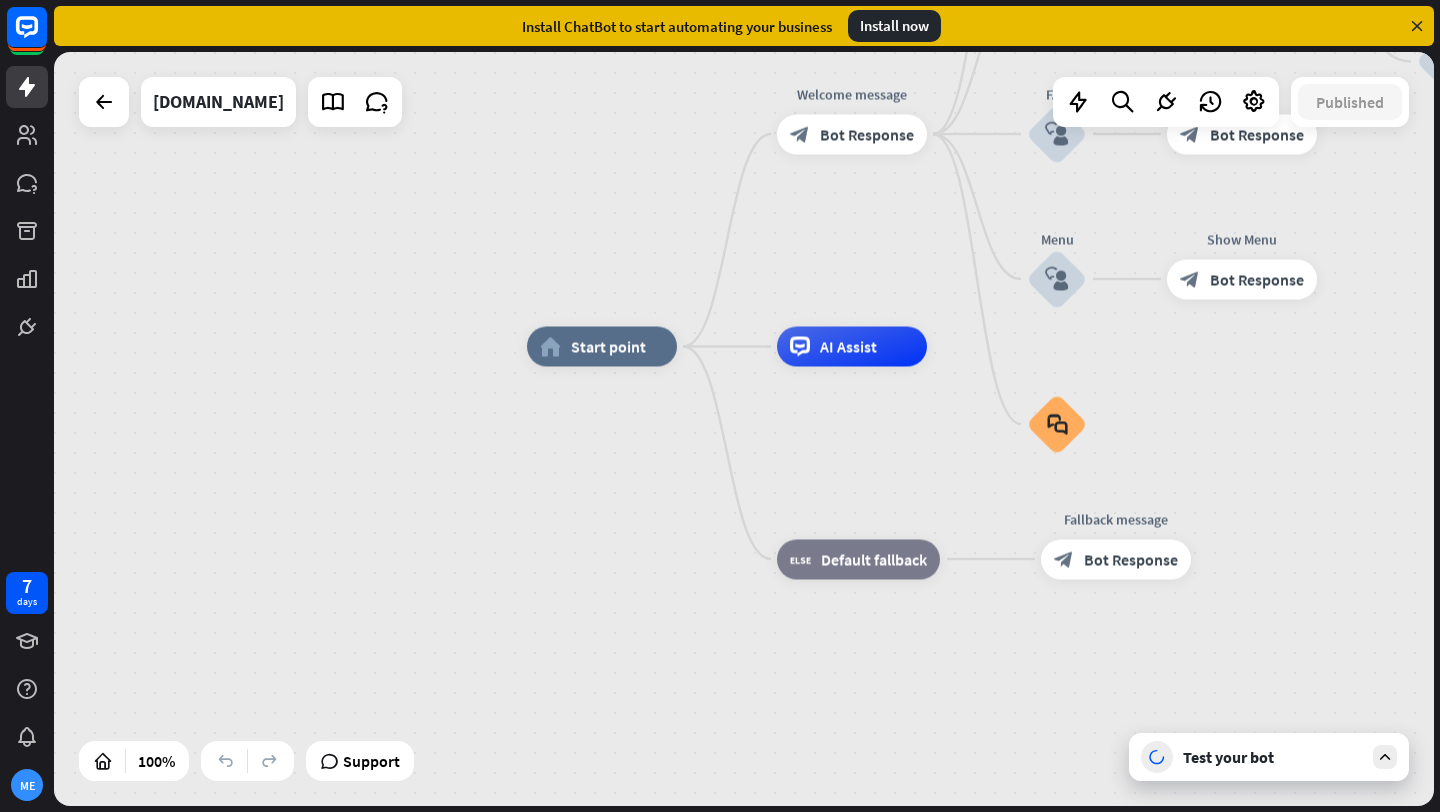 click on "Test your bot" at bounding box center (1273, 757) 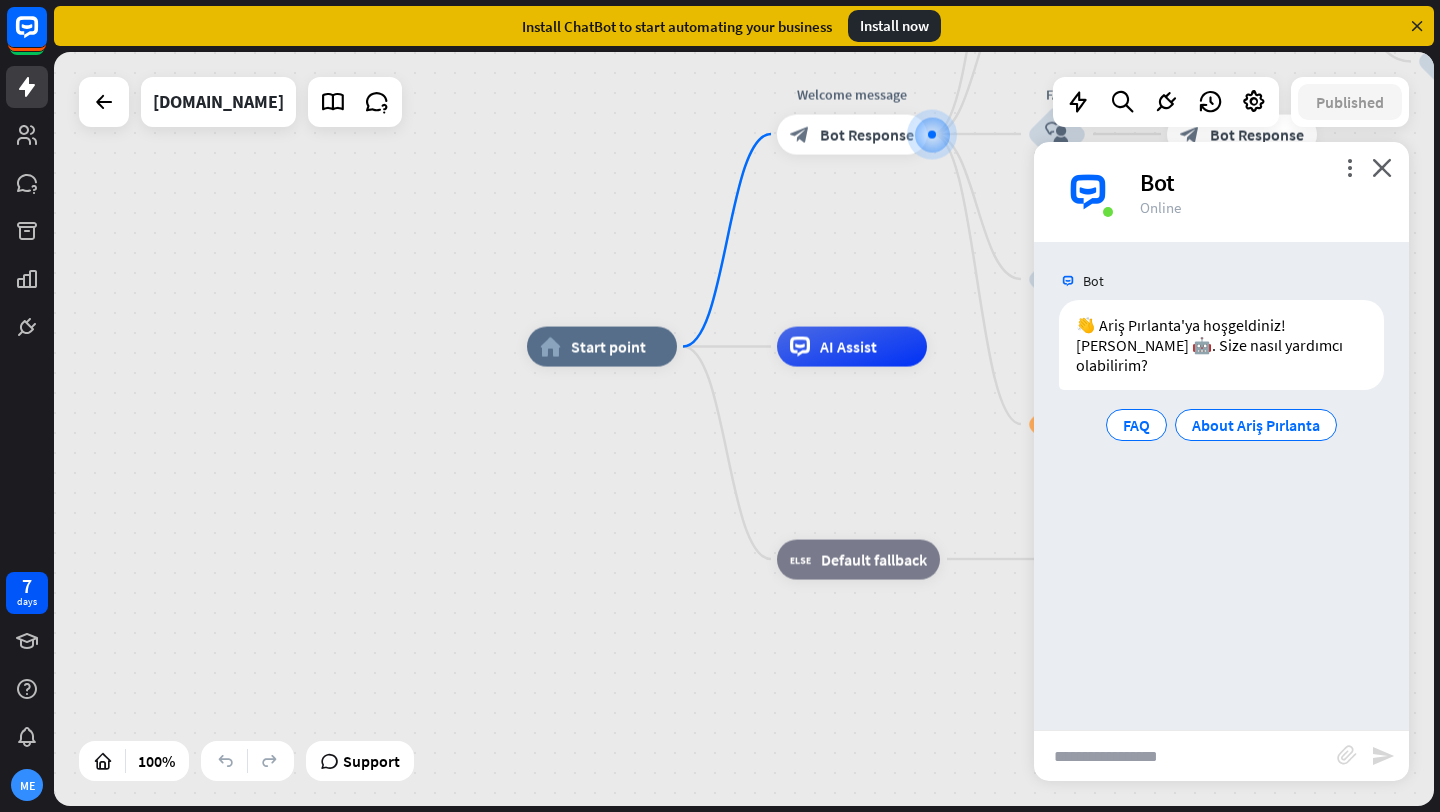 click at bounding box center [1185, 756] 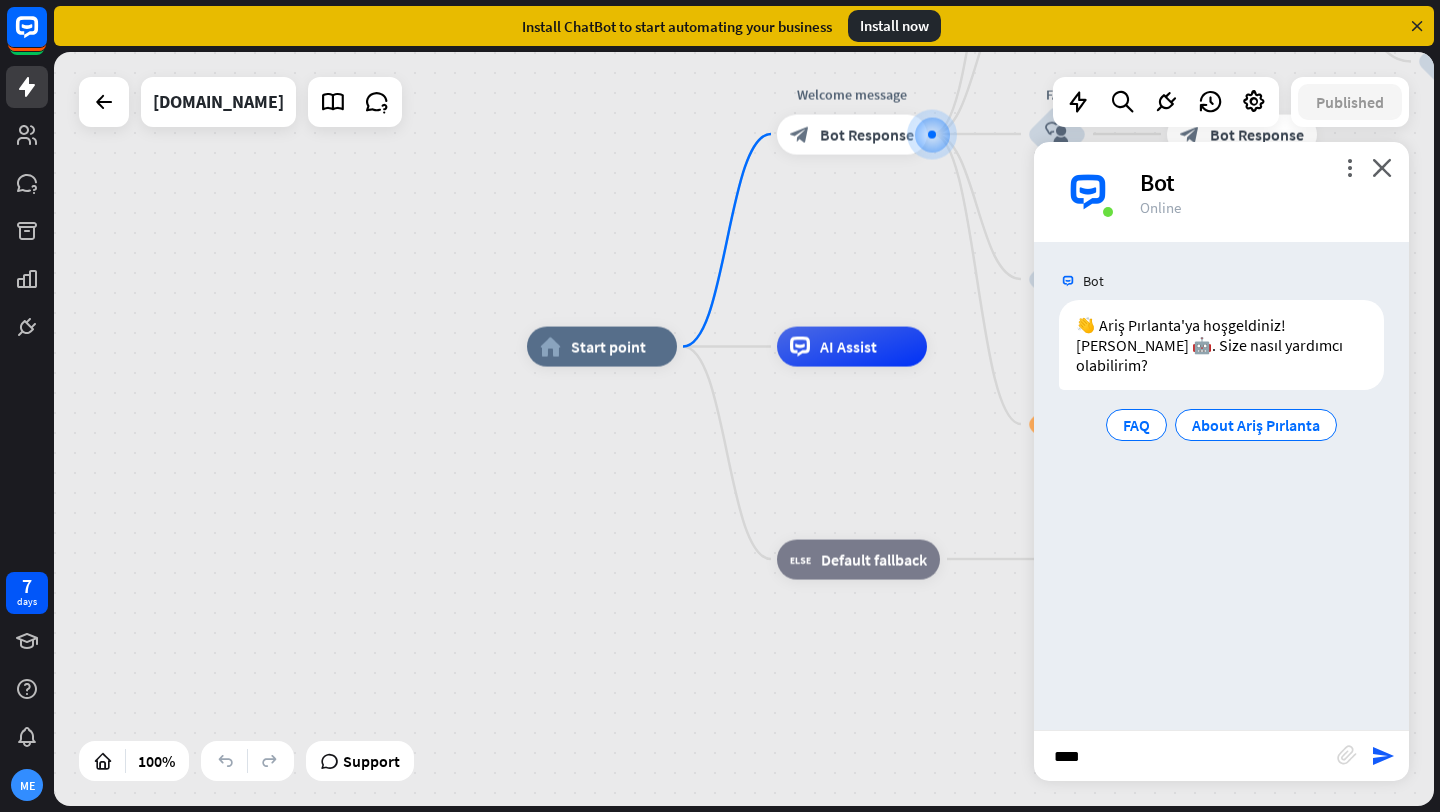 type on "*****" 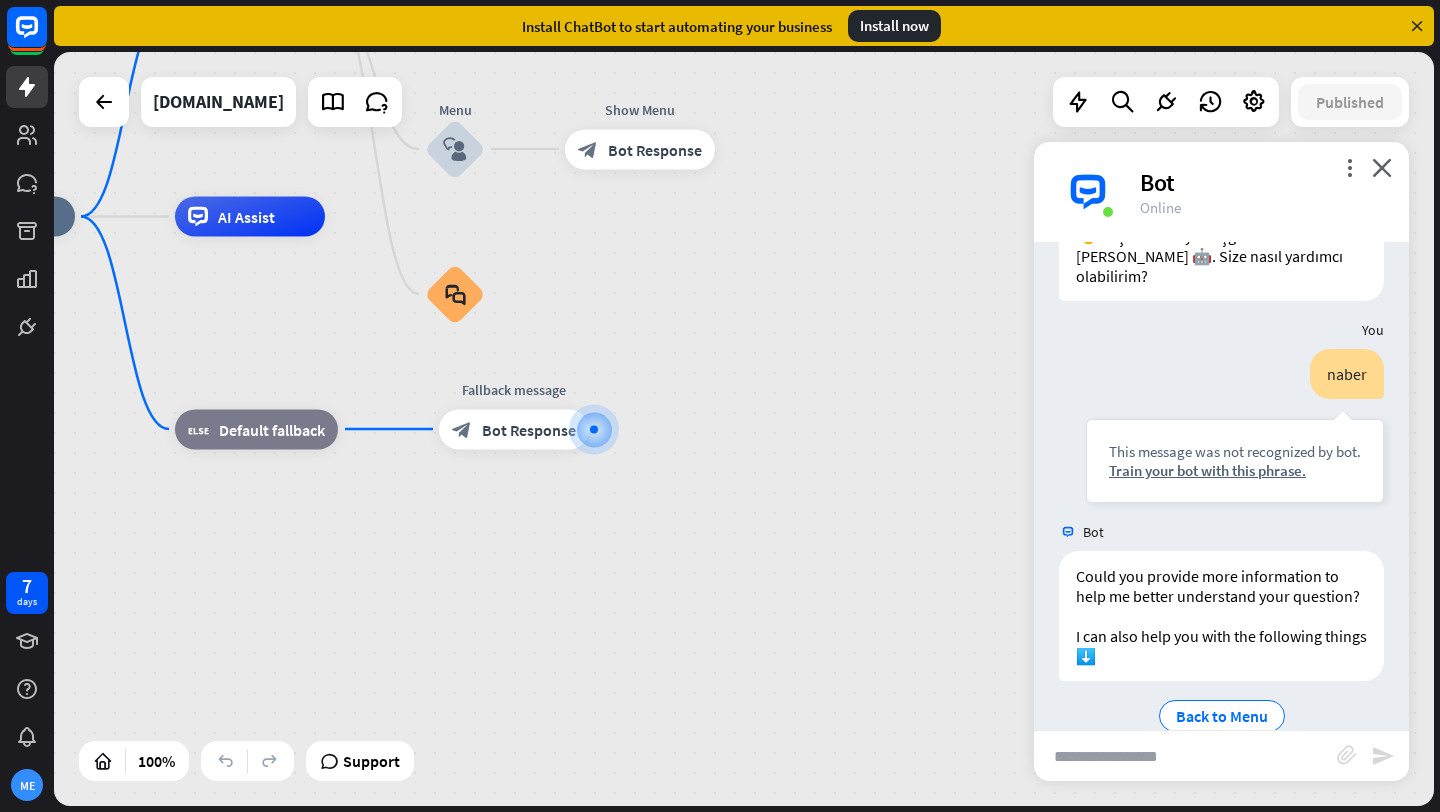 scroll, scrollTop: 105, scrollLeft: 0, axis: vertical 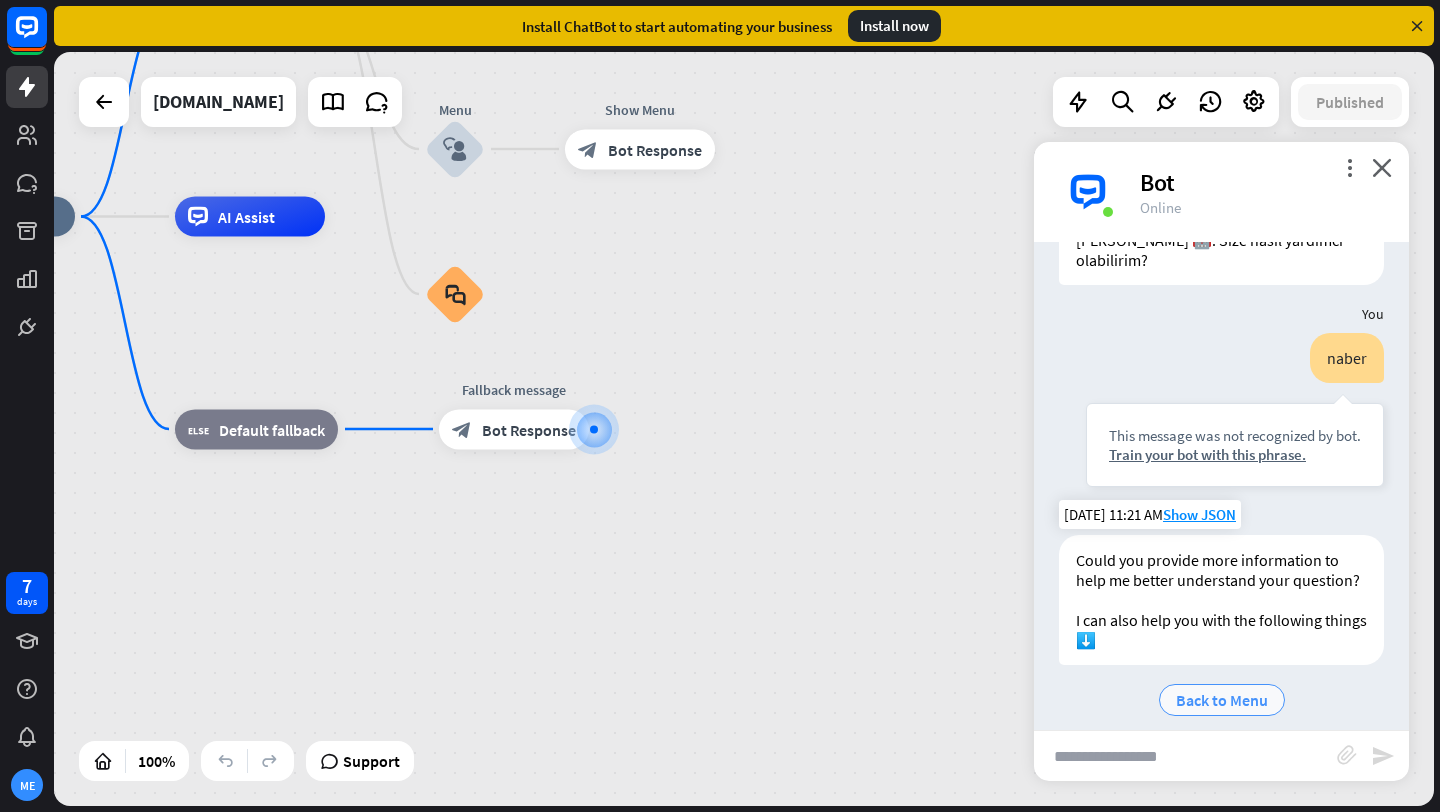 click on "Back to Menu" at bounding box center (1222, 700) 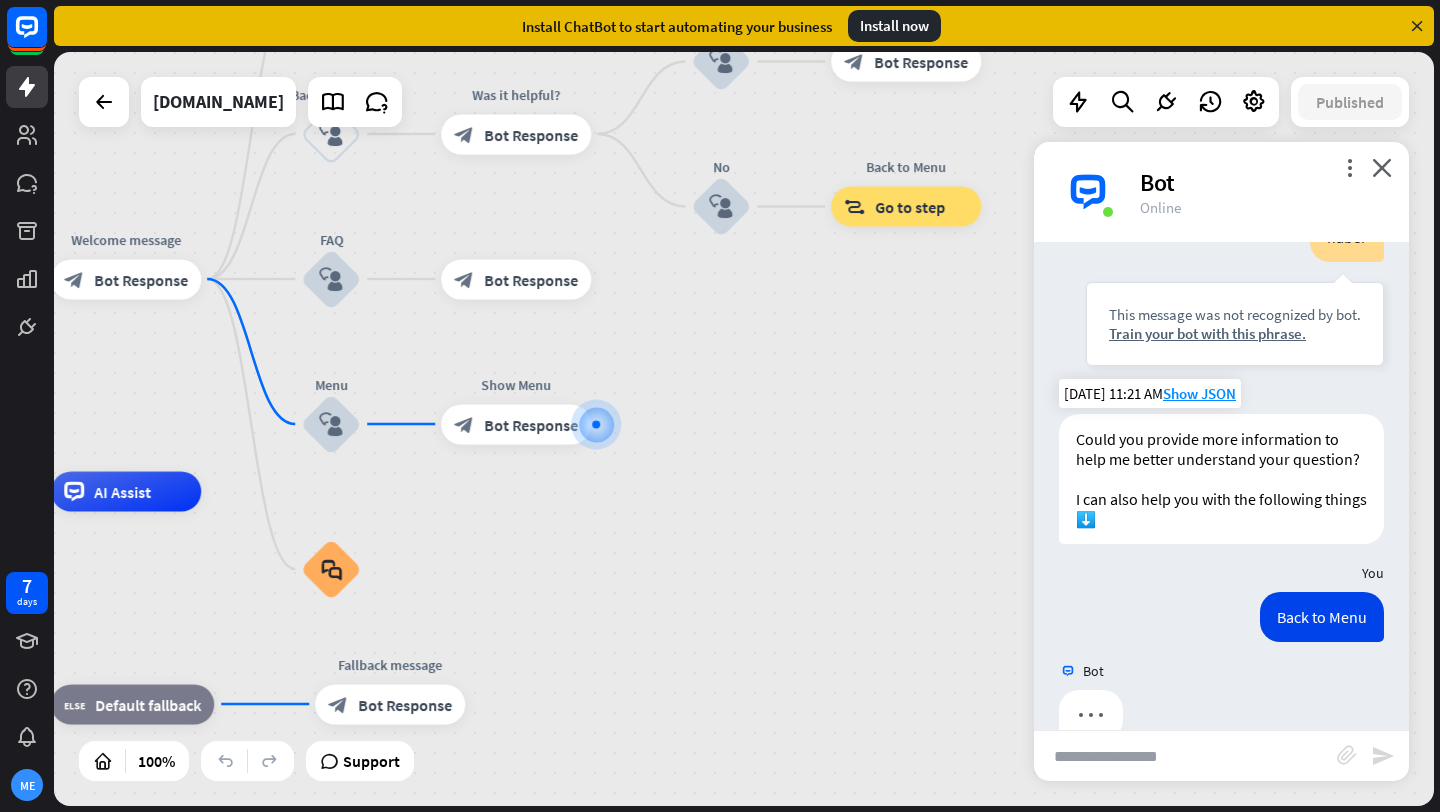 scroll, scrollTop: 246, scrollLeft: 0, axis: vertical 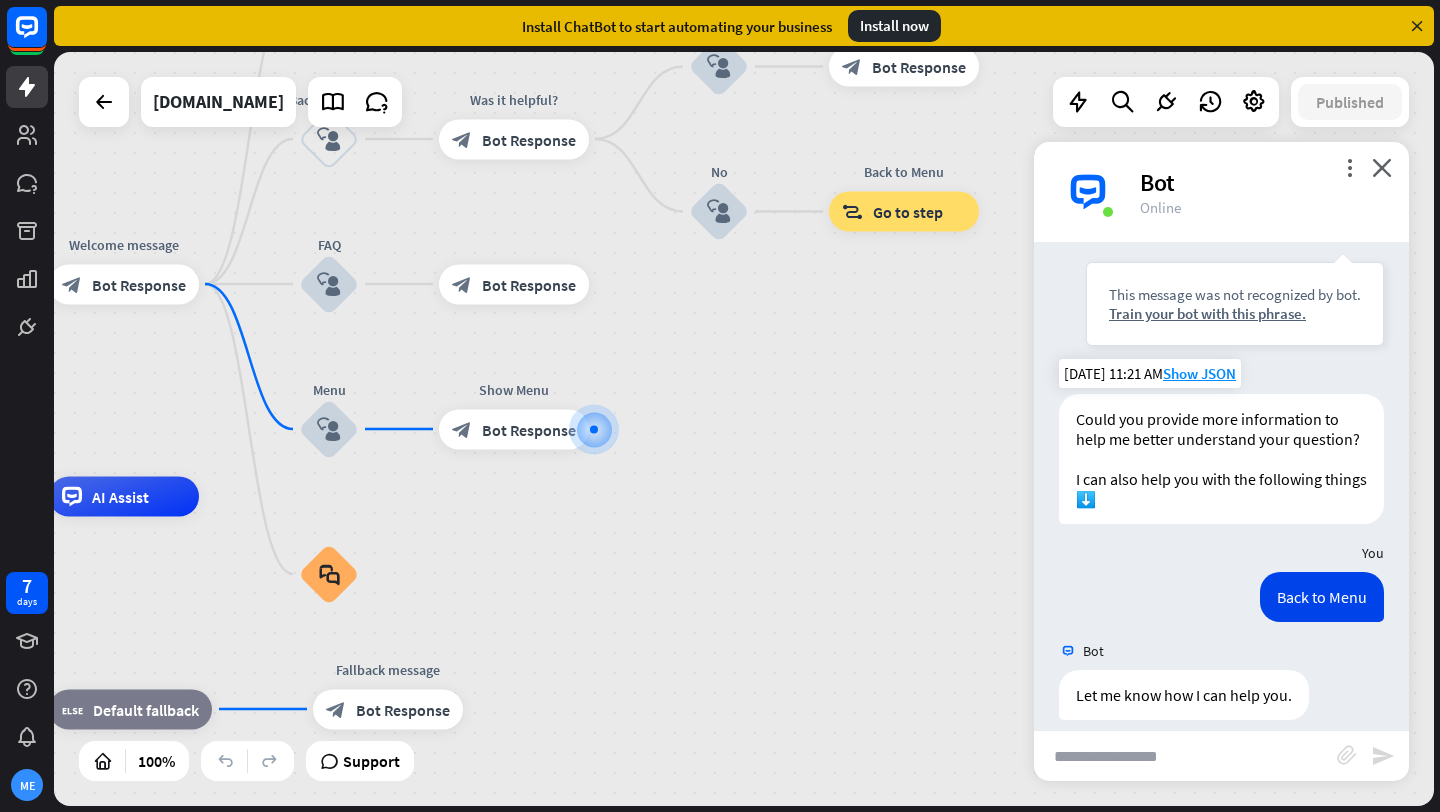 click at bounding box center [1185, 756] 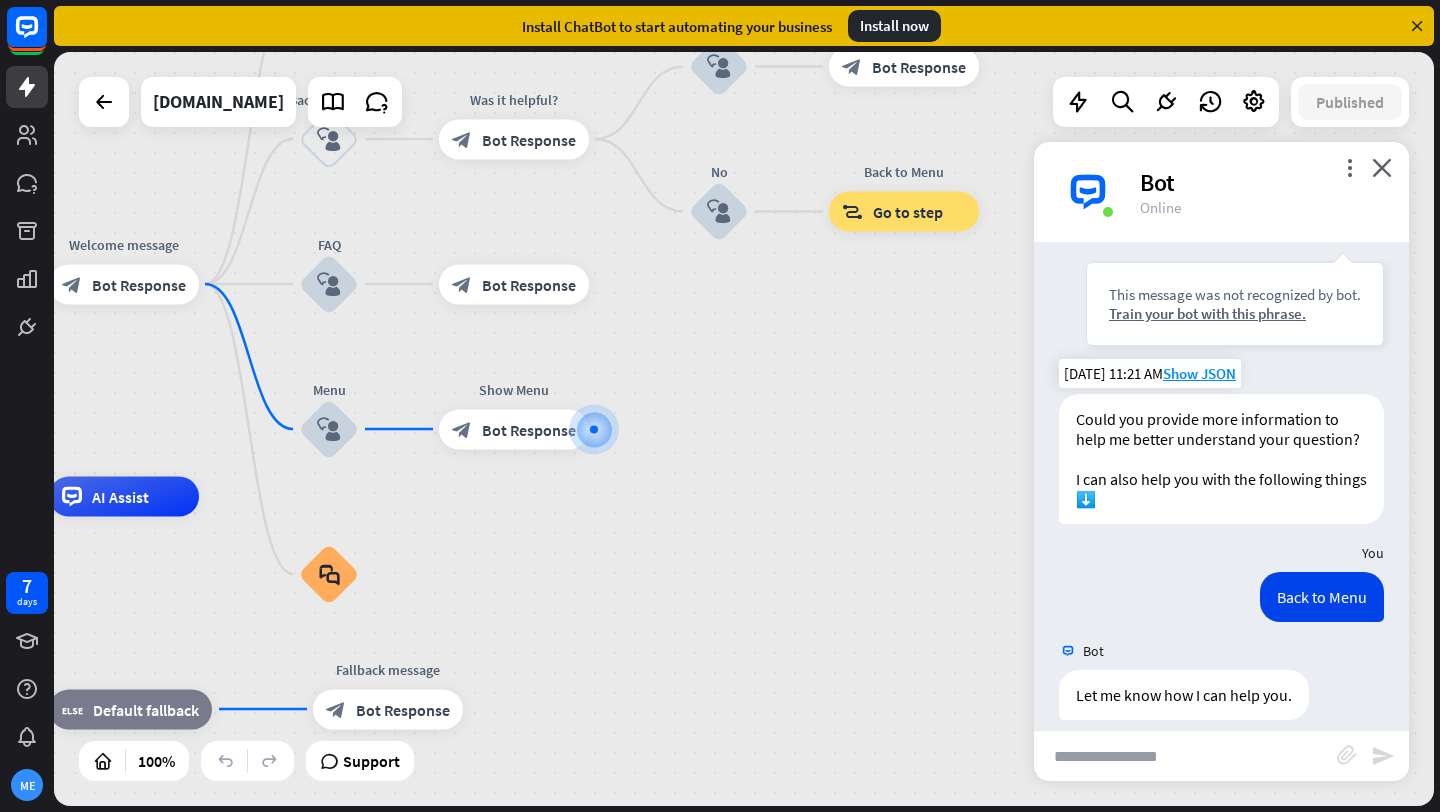 type on "*" 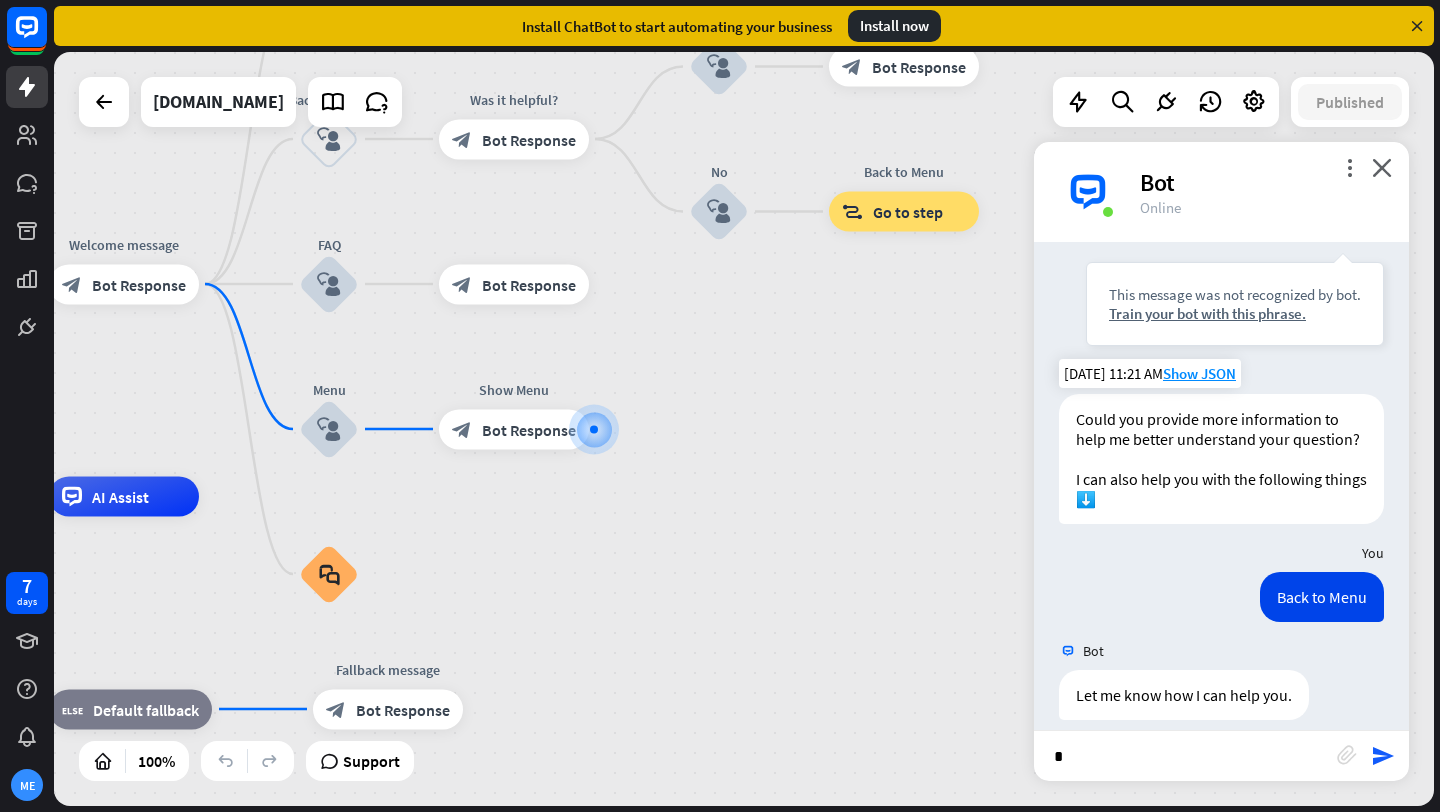 type 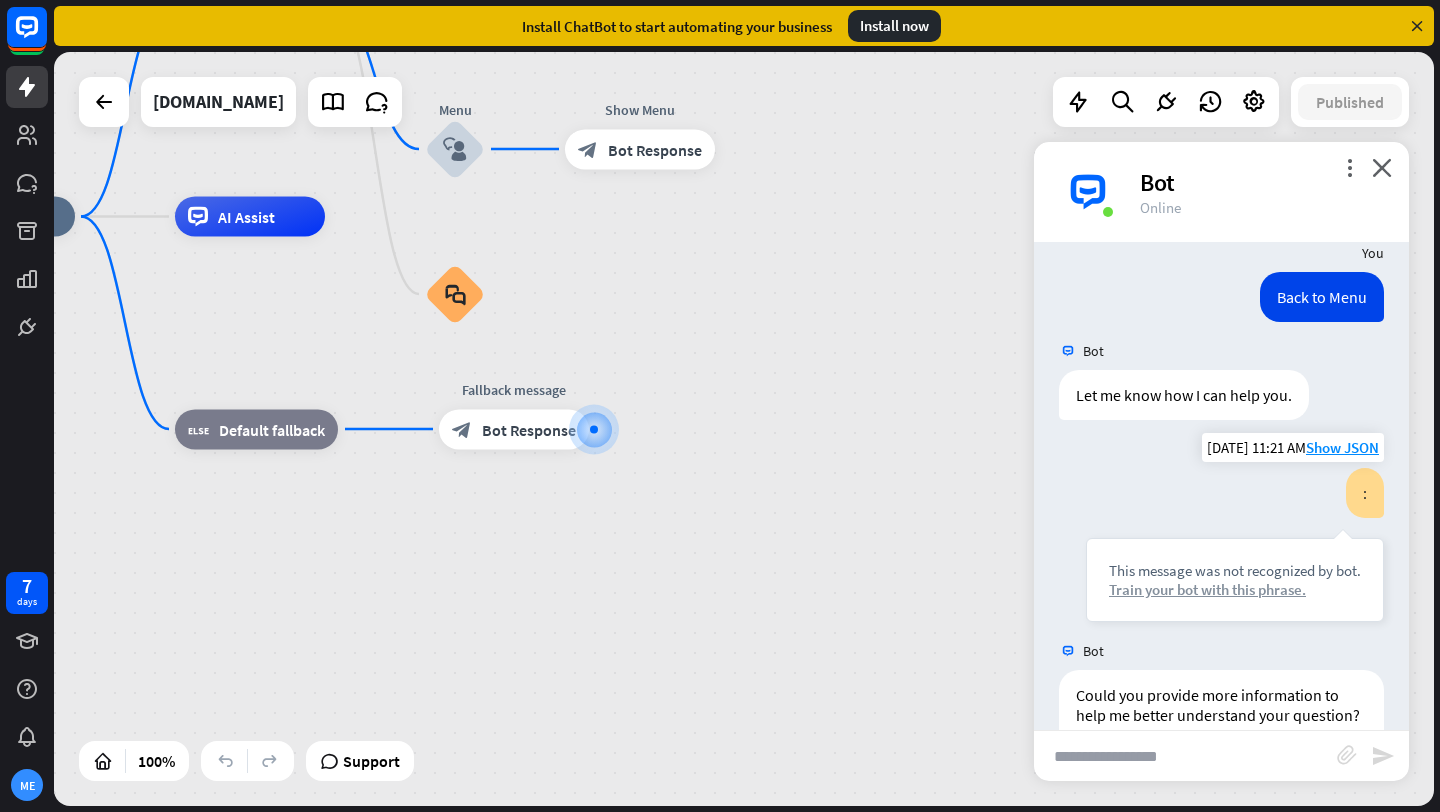 scroll, scrollTop: 681, scrollLeft: 0, axis: vertical 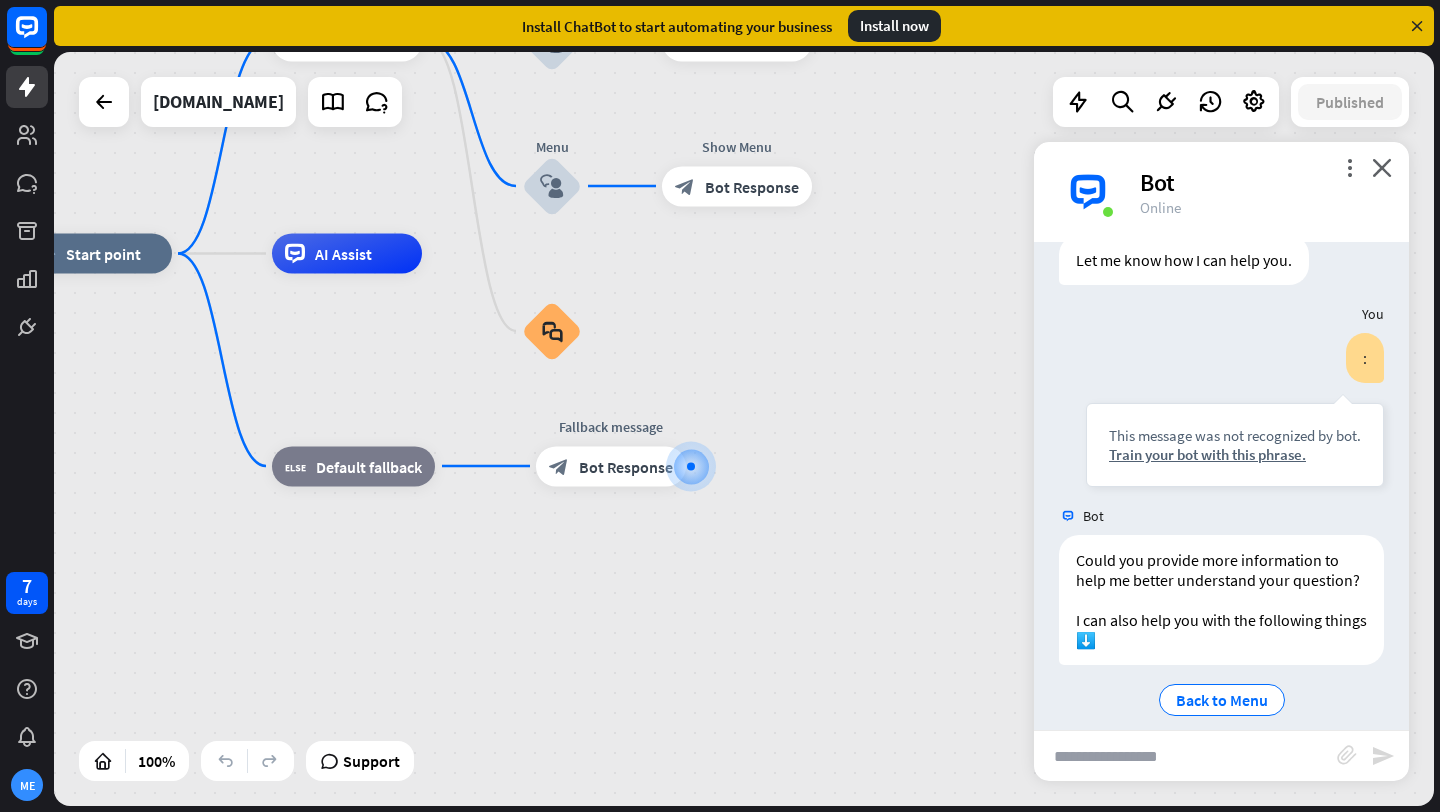drag, startPoint x: 823, startPoint y: 455, endPoint x: 925, endPoint y: 494, distance: 109.201645 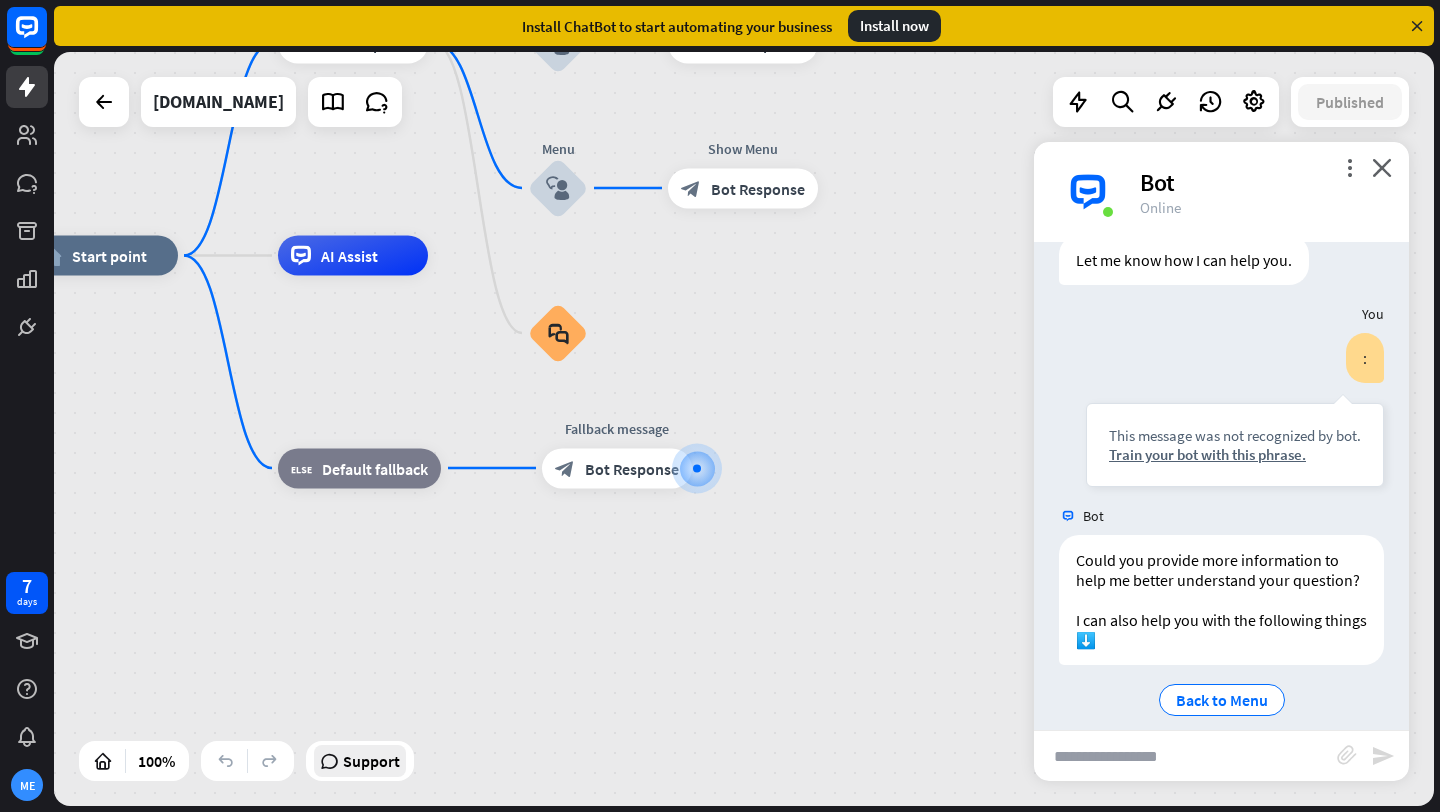 click on "Support" at bounding box center (371, 761) 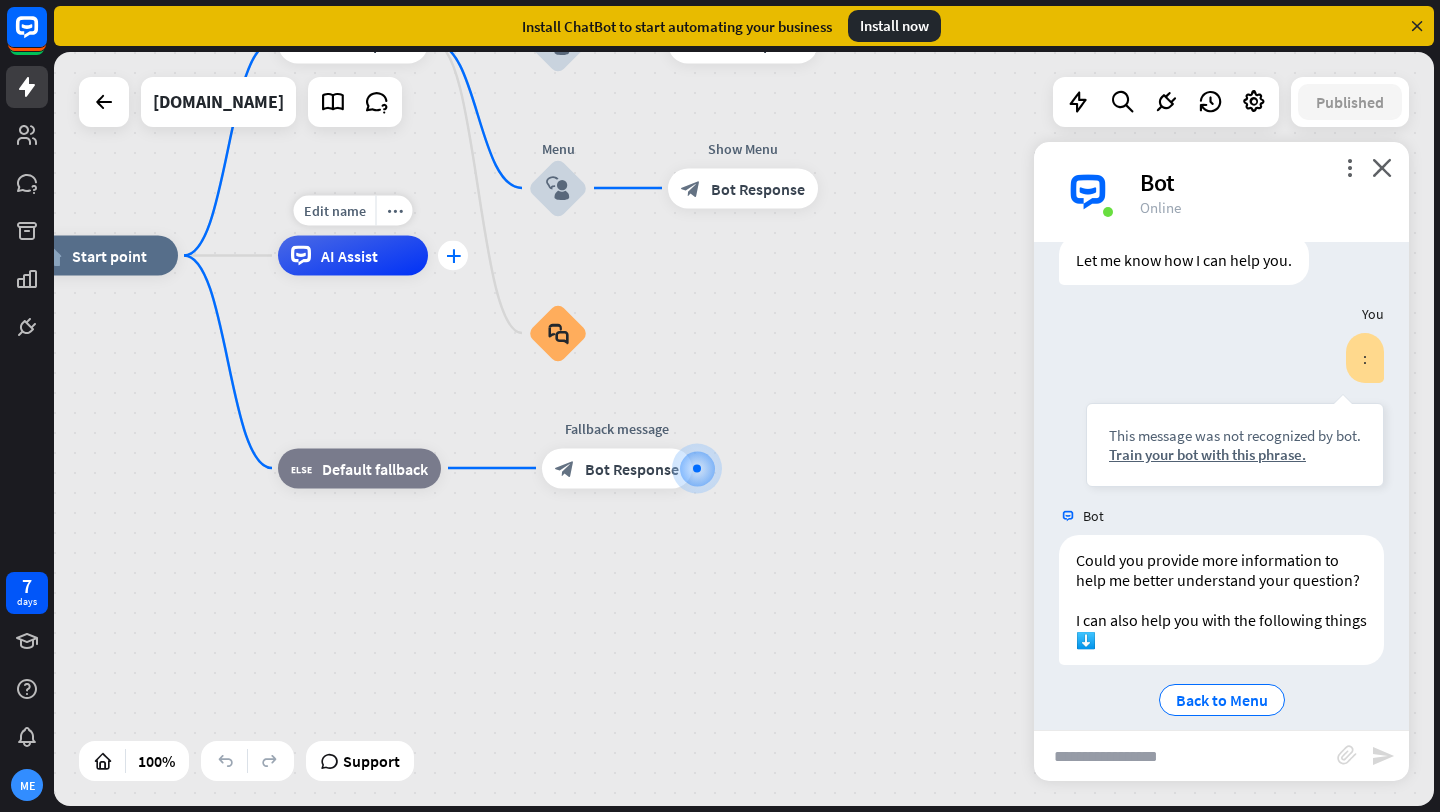 click on "plus" at bounding box center (453, 256) 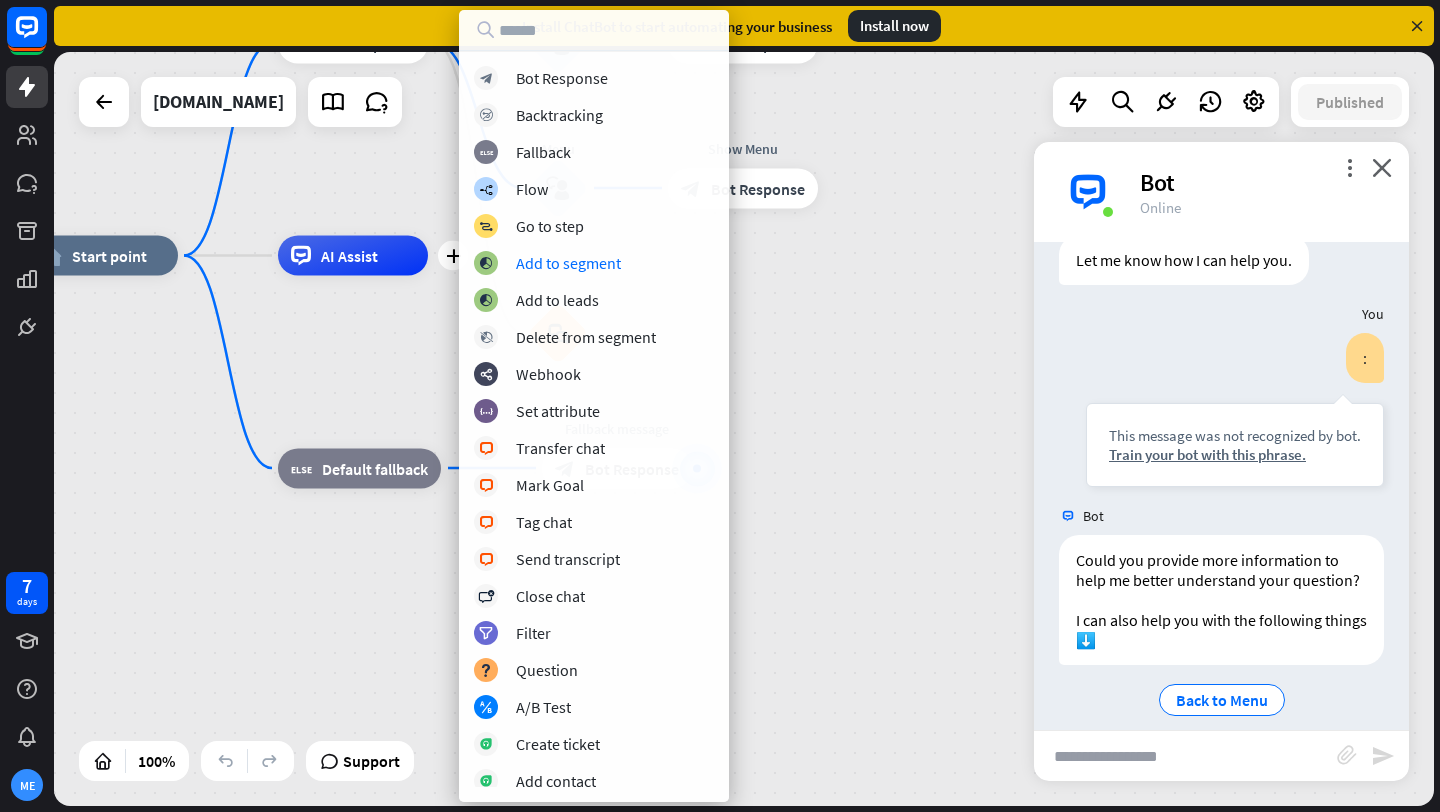 click on "home_2   Start point                 Welcome message   block_bot_response   Bot Response                 About us   block_user_input                 Provide company information   block_bot_response   Bot Response                 Back to Menu   block_user_input                 Was it helpful?   block_bot_response   Bot Response                 Yes   block_user_input                 Thank you!   block_bot_response   Bot Response                 No   block_user_input                 Back to Menu   block_goto   Go to step                 FAQ   block_user_input                   block_bot_response   Bot Response                 Menu   block_user_input                 Show Menu   block_bot_response   Bot Response                   block_faq               plus       AI Assist                   block_fallback   Default fallback                 Fallback message   block_bot_response   Bot Response" at bounding box center [718, 633] 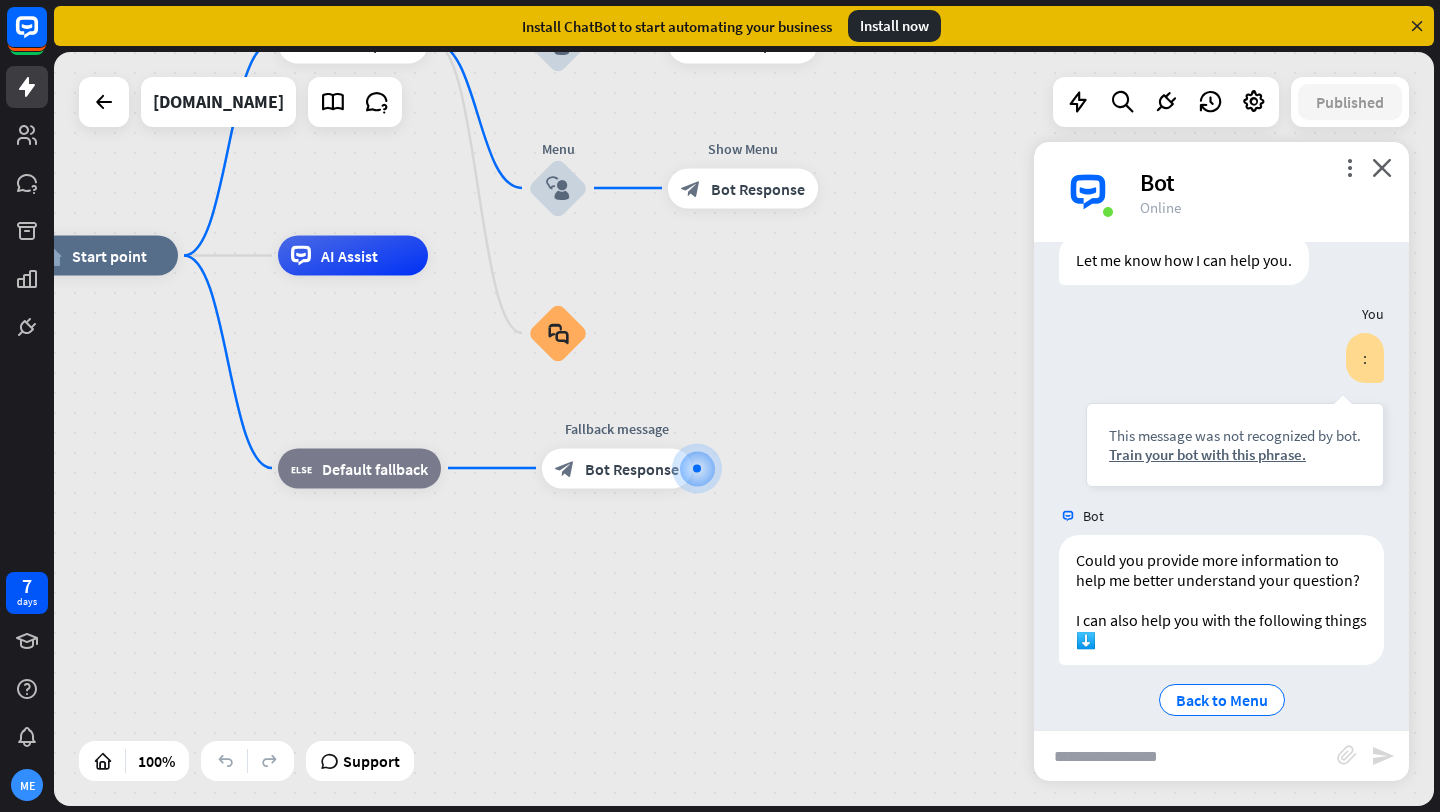 click on "home_2   Start point                 Welcome message   block_bot_response   Bot Response                 About us   block_user_input                 Provide company information   block_bot_response   Bot Response                 Back to Menu   block_user_input                 Was it helpful?   block_bot_response   Bot Response                 Yes   block_user_input                 Thank you!   block_bot_response   Bot Response                 No   block_user_input                 Back to Menu   block_goto   Go to step                 FAQ   block_user_input                   block_bot_response   Bot Response                 Menu   block_user_input                 Show Menu   block_bot_response   Bot Response                   block_faq                     AI Assist                   block_fallback   Default fallback                 Fallback message   block_bot_response   Bot Response" at bounding box center (744, 429) 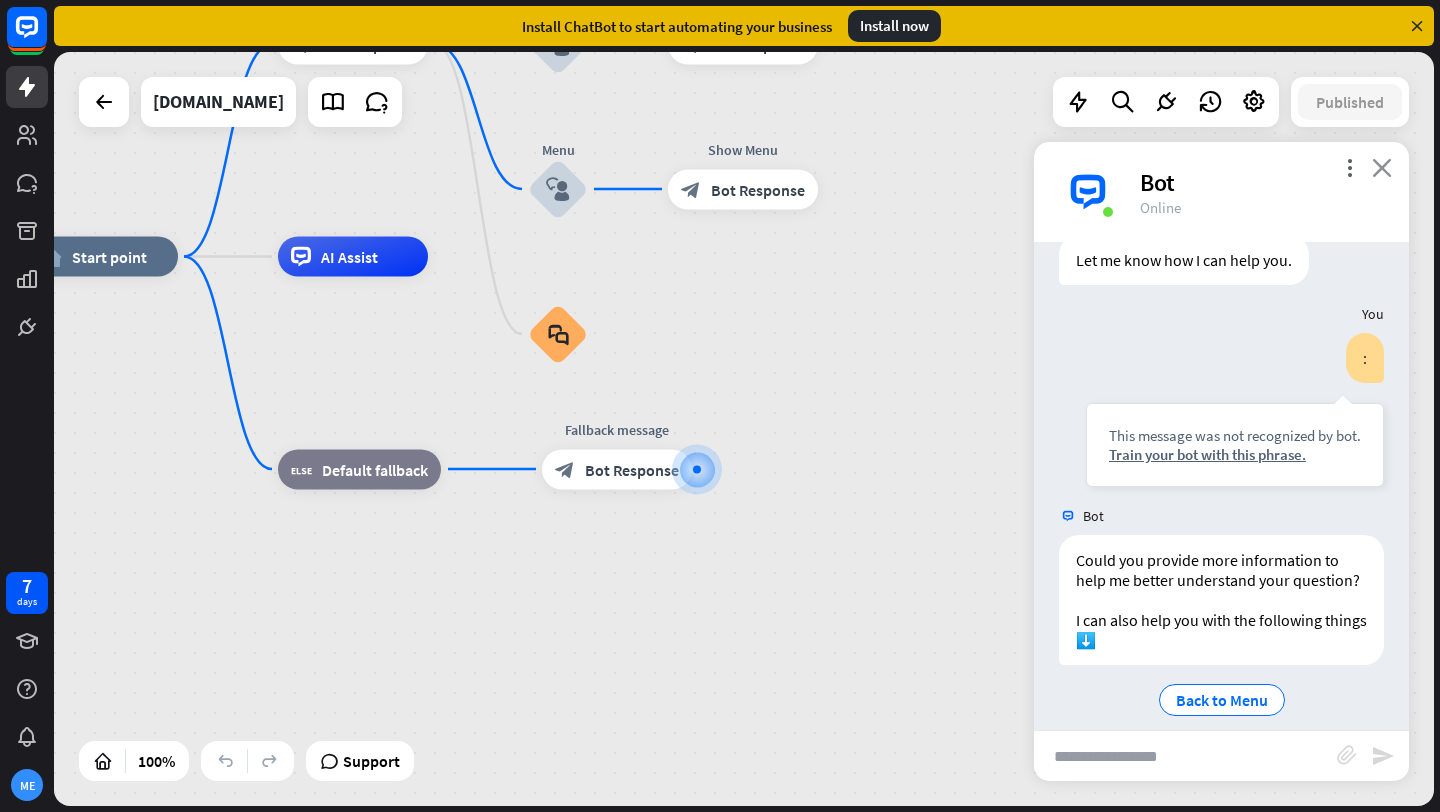 click on "close" at bounding box center [1382, 167] 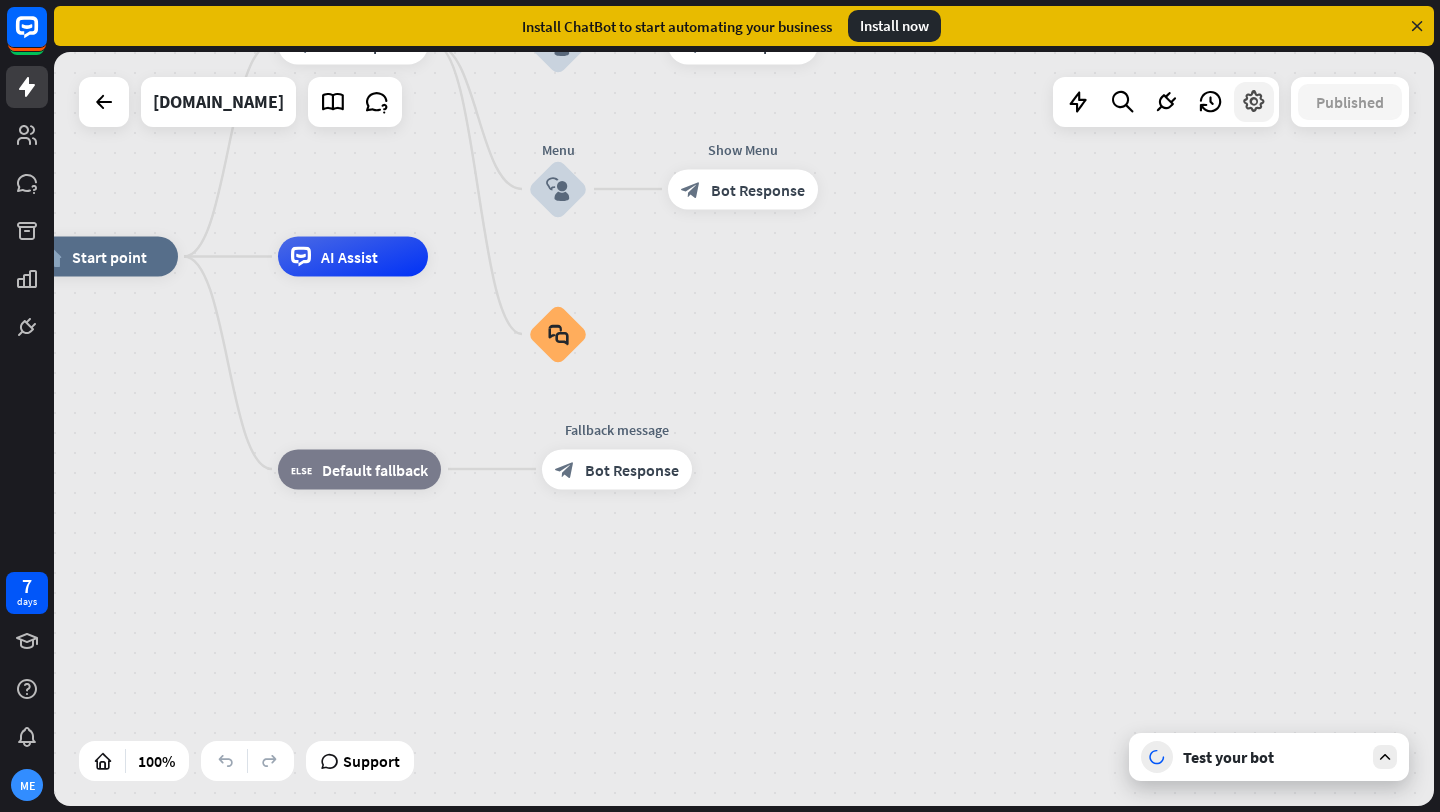 click at bounding box center [1254, 102] 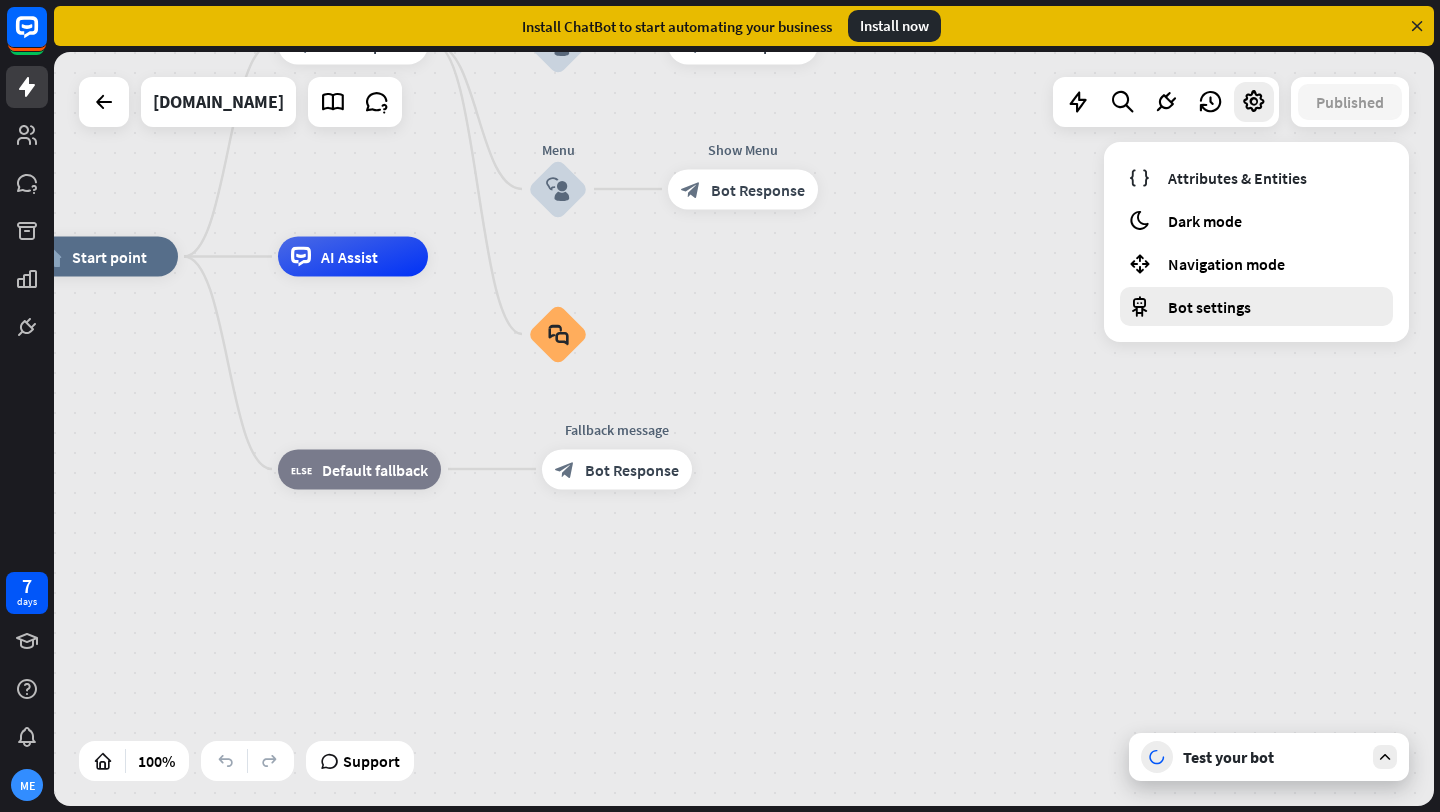 click on "Bot settings" at bounding box center [1256, 306] 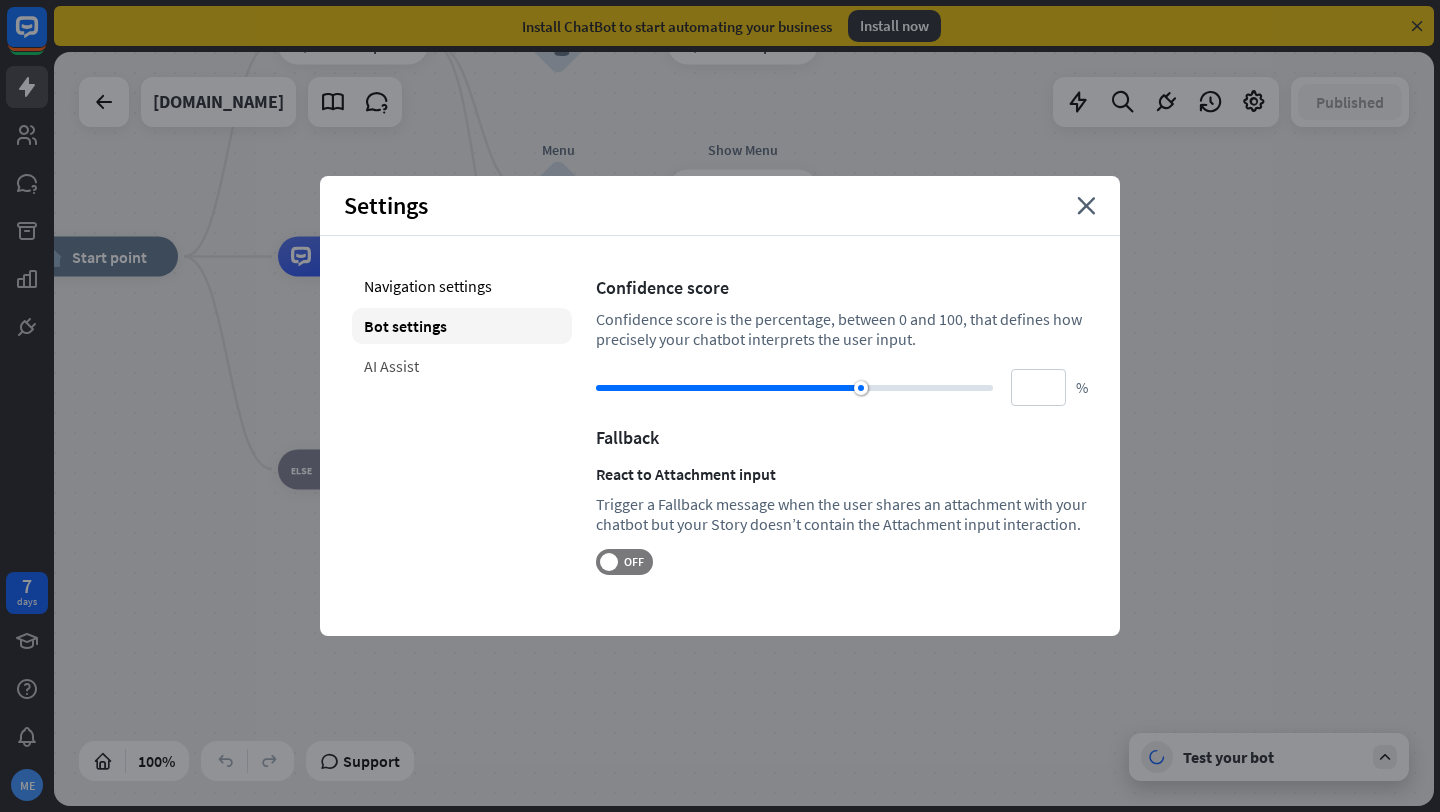 click on "AI Assist" at bounding box center (462, 366) 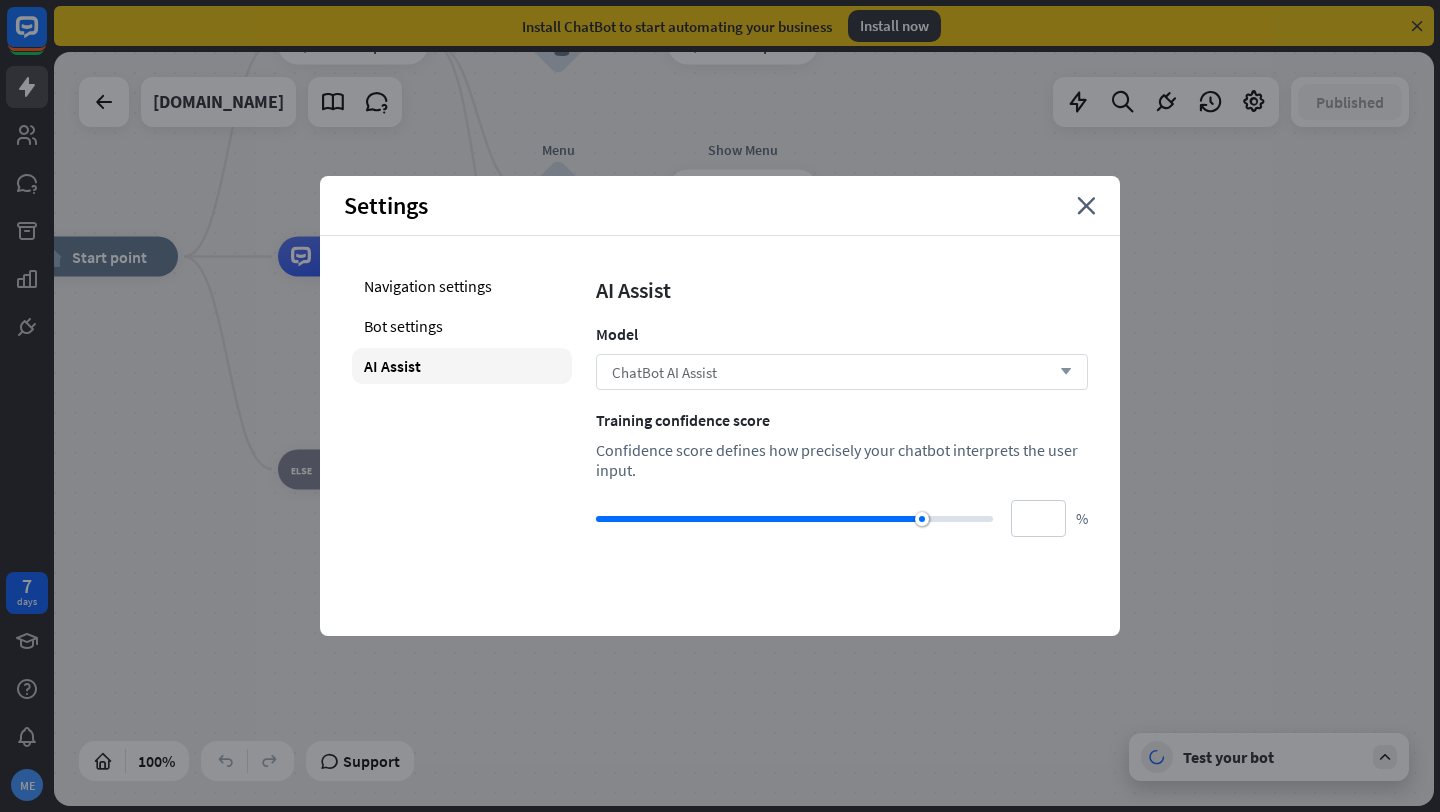 click on "ChatBot AI Assist
arrow_down" at bounding box center [842, 372] 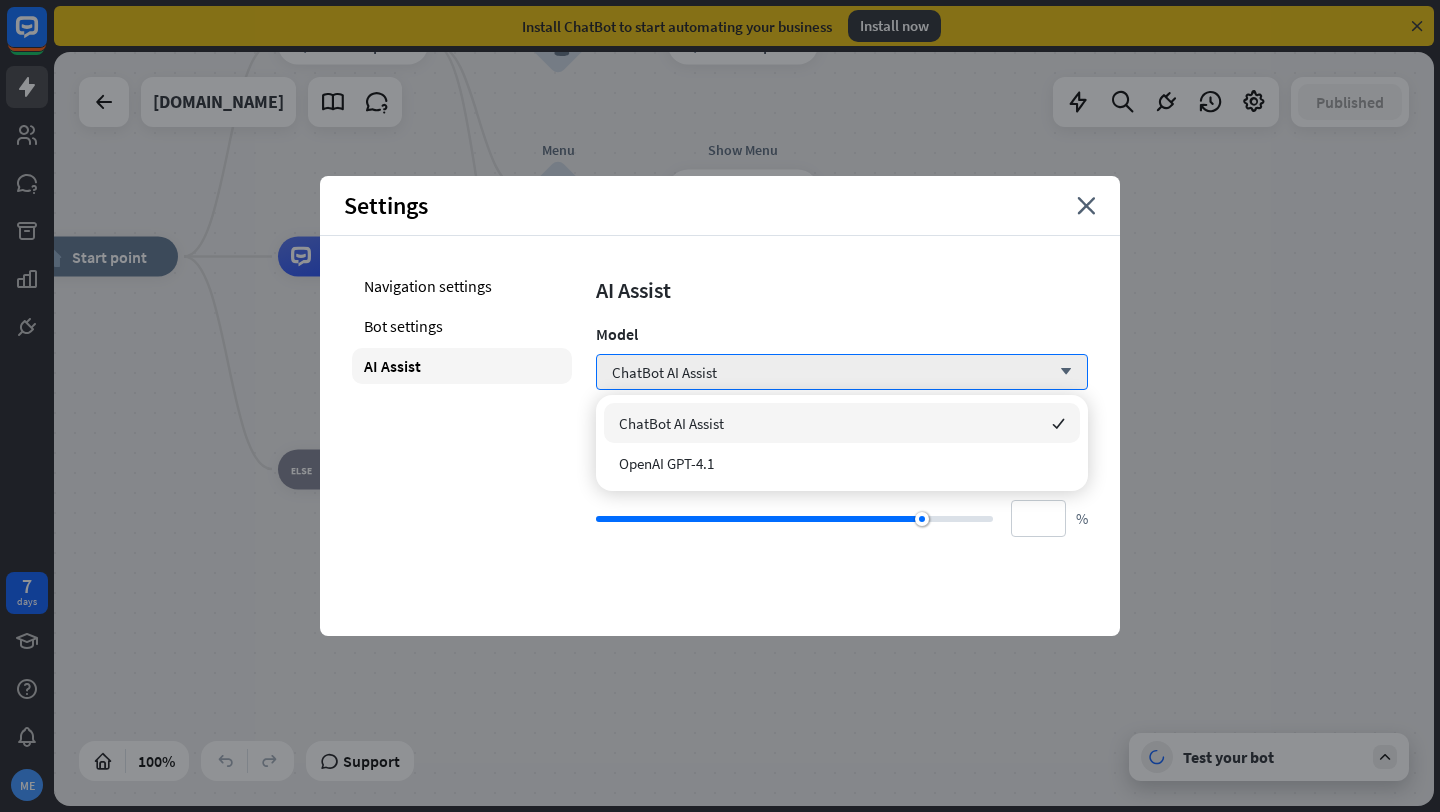 click on "AI Assist" at bounding box center (842, 290) 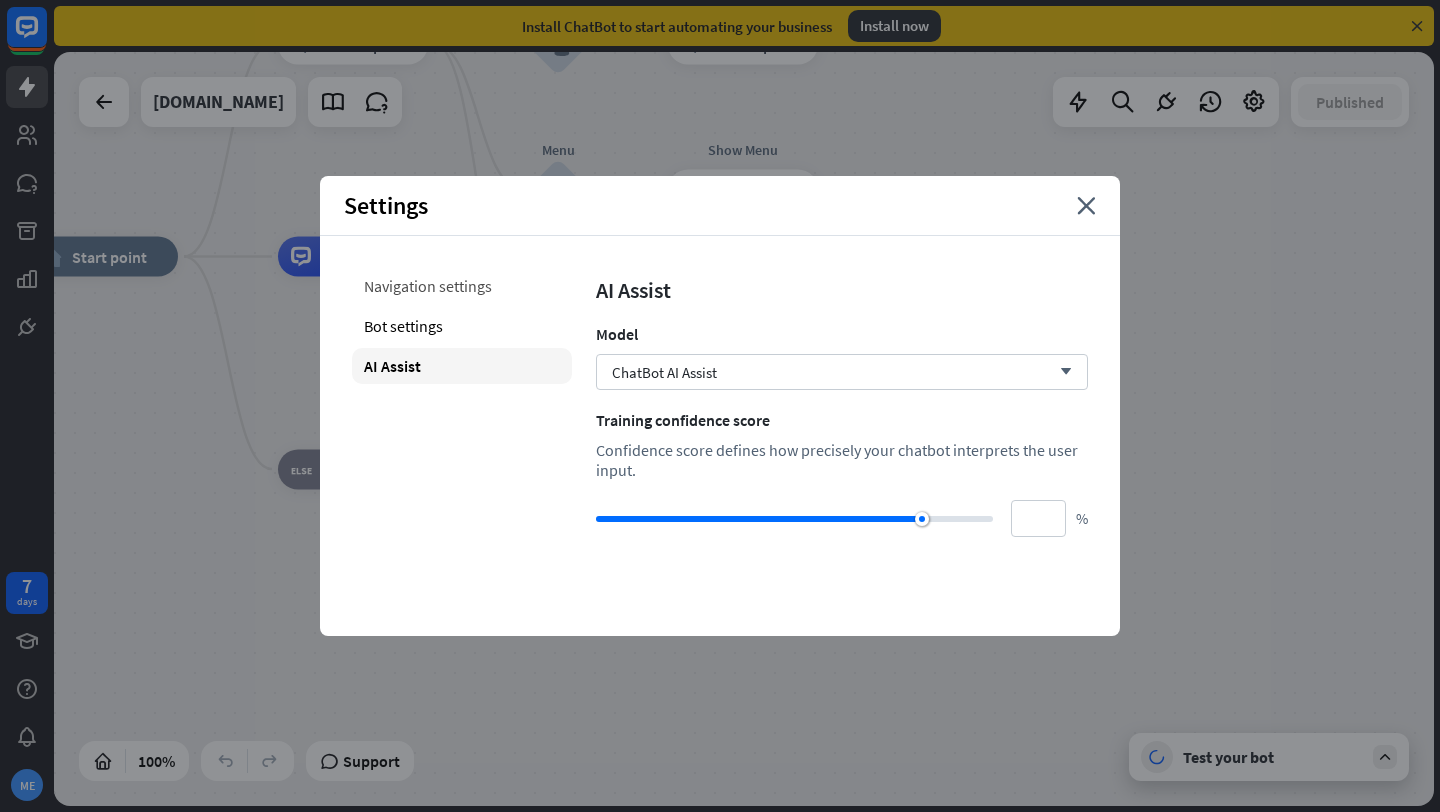 click on "Navigation settings" at bounding box center [462, 286] 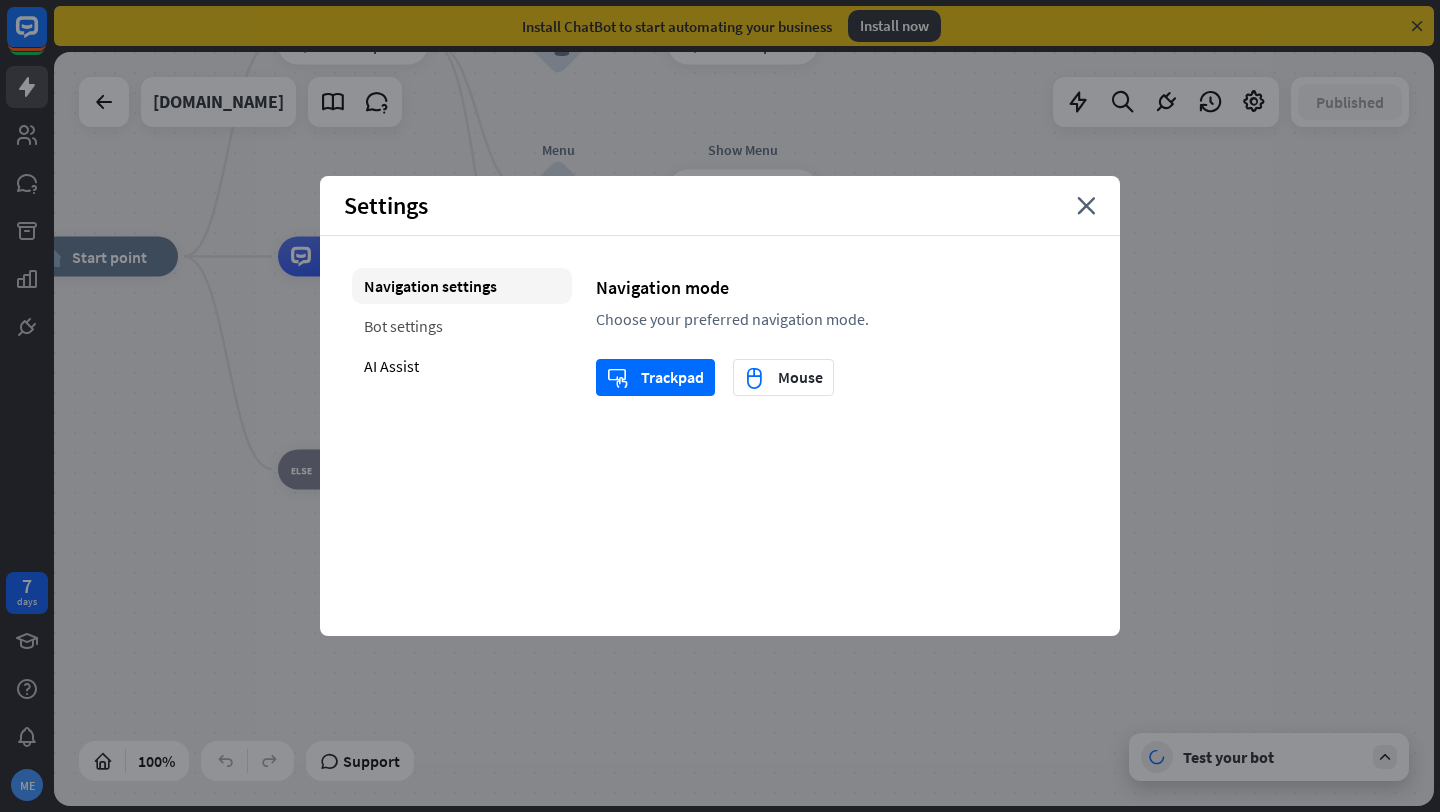 click on "Bot settings" at bounding box center (462, 326) 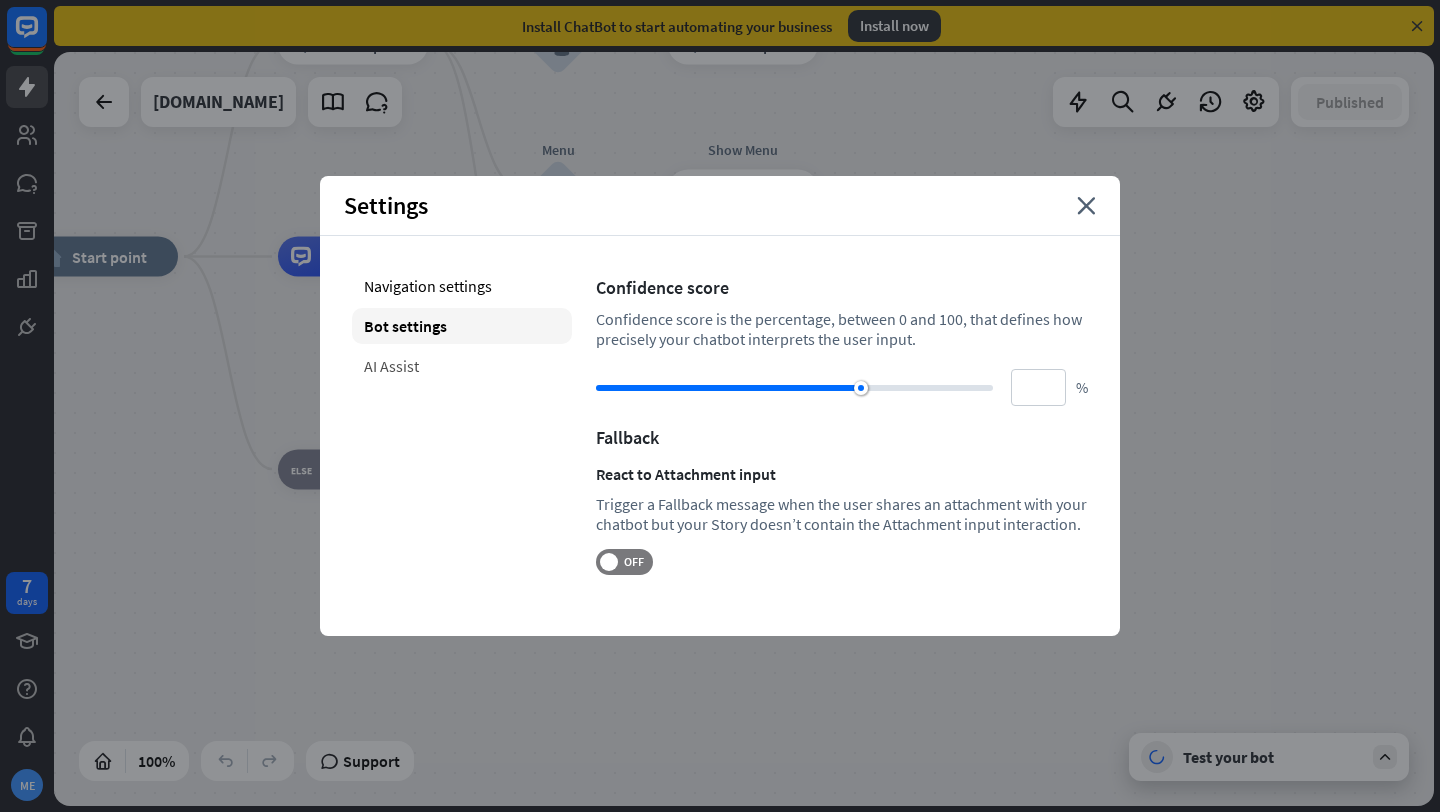 click on "AI Assist" at bounding box center (462, 366) 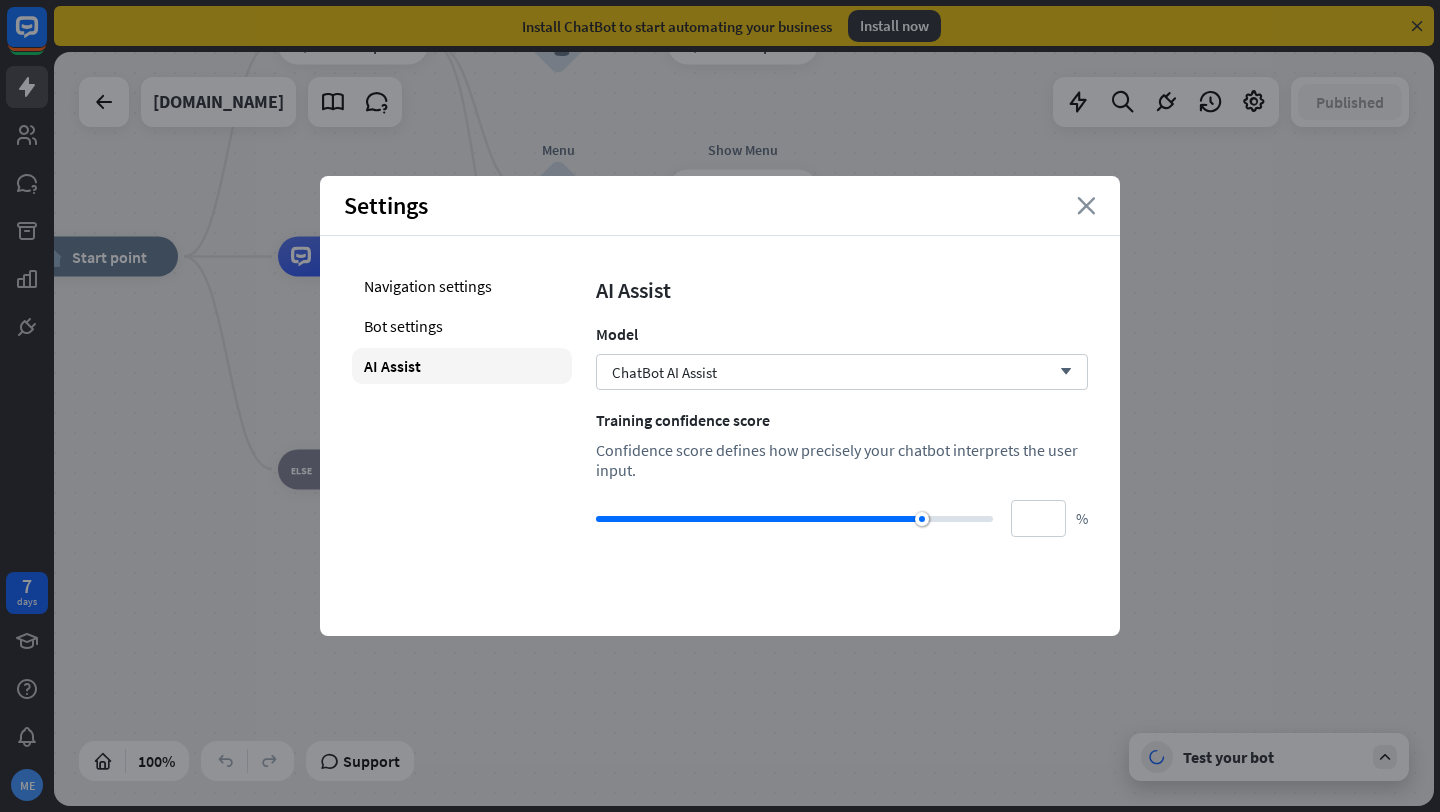 click on "close" at bounding box center [1086, 206] 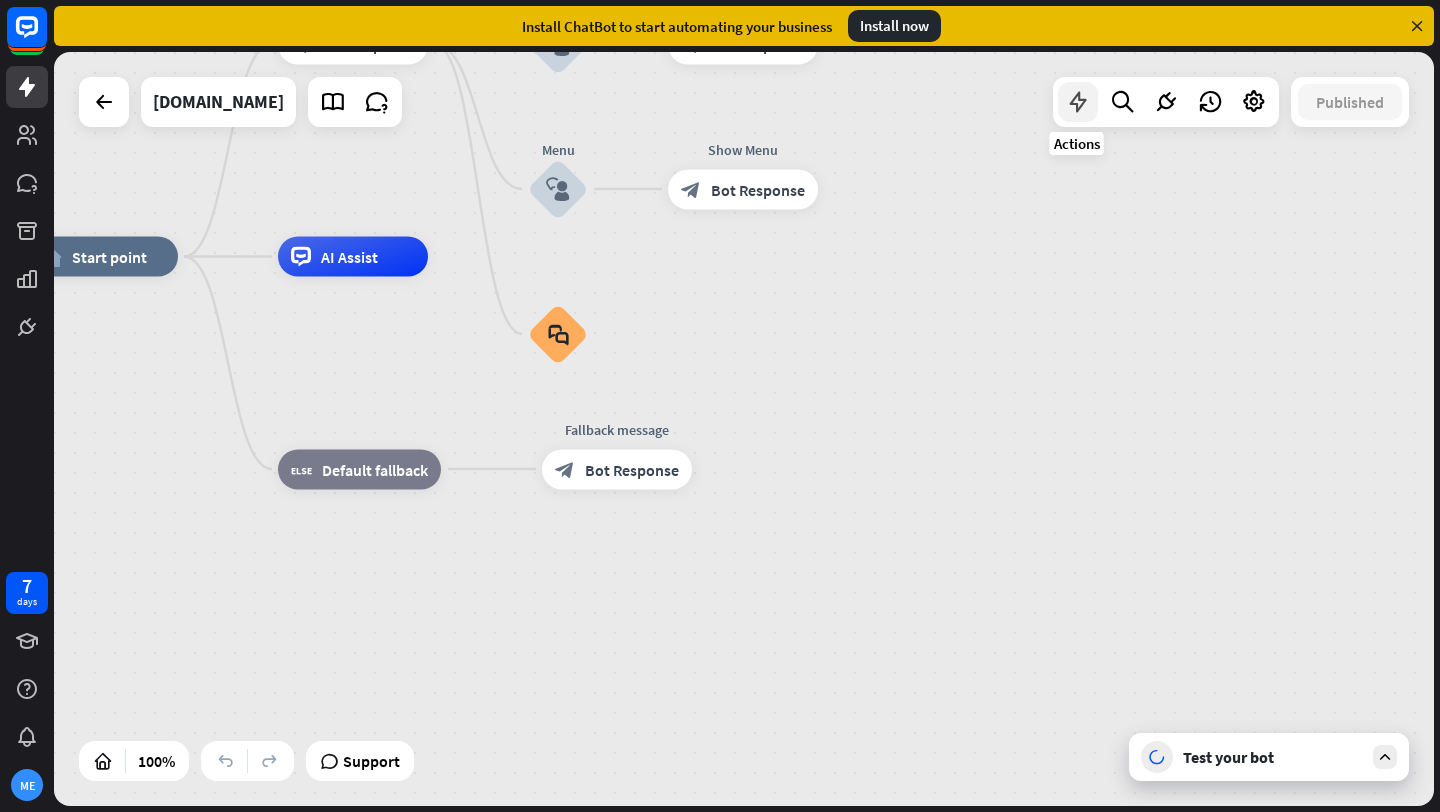click at bounding box center [1078, 102] 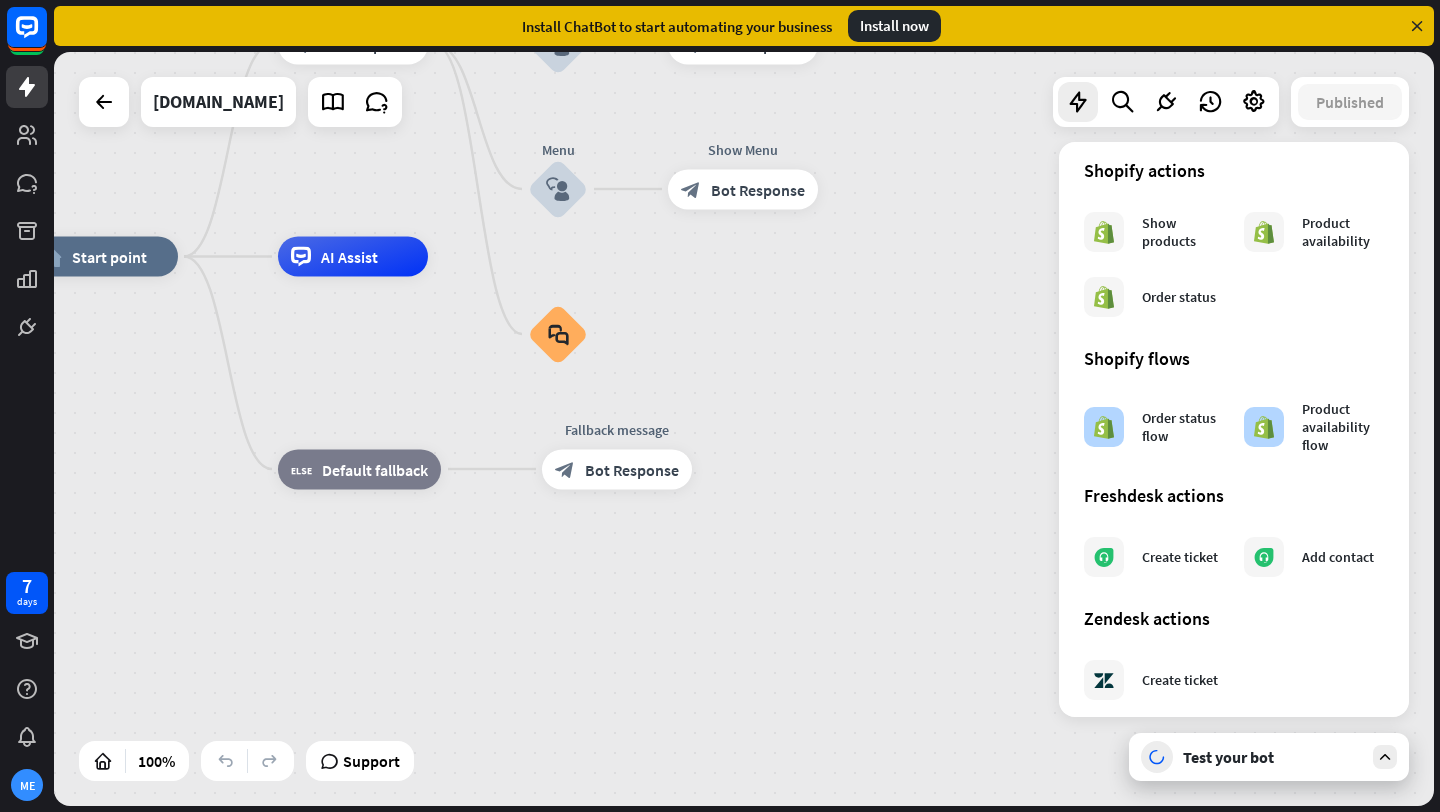 scroll, scrollTop: 1038, scrollLeft: 0, axis: vertical 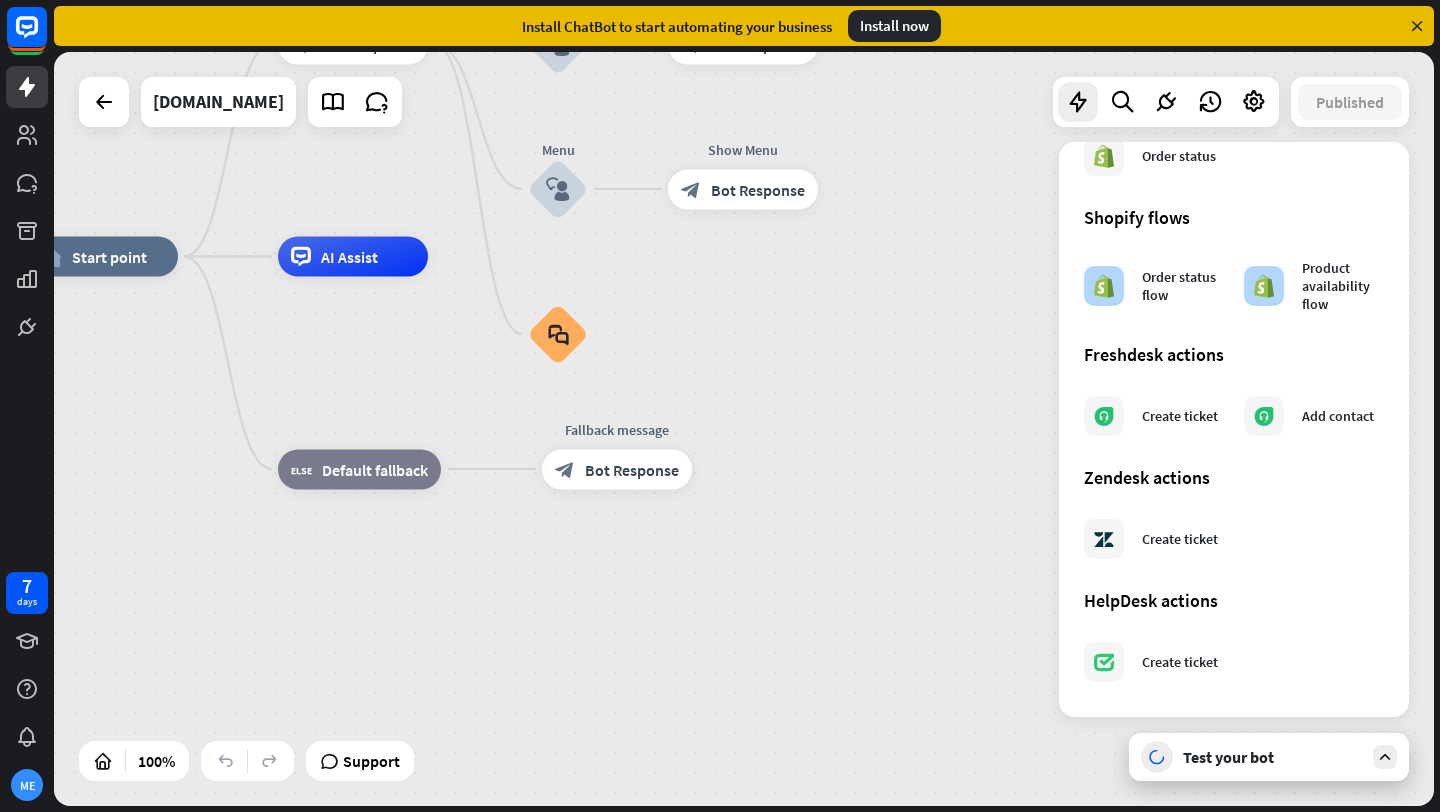 click on "home_2   Start point                 Welcome message   block_bot_response   Bot Response                 About us   block_user_input                 Provide company information   block_bot_response   Bot Response                 Back to Menu   block_user_input                 Was it helpful?   block_bot_response   Bot Response                 Yes   block_user_input                 Thank you!   block_bot_response   Bot Response                 No   block_user_input                 Back to Menu   block_goto   Go to step                 FAQ   block_user_input                   block_bot_response   Bot Response                 Menu   block_user_input                 Show Menu   block_bot_response   Bot Response                   block_faq                     AI Assist                   block_fallback   Default fallback                 Fallback message   block_bot_response   Bot Response" at bounding box center (718, 634) 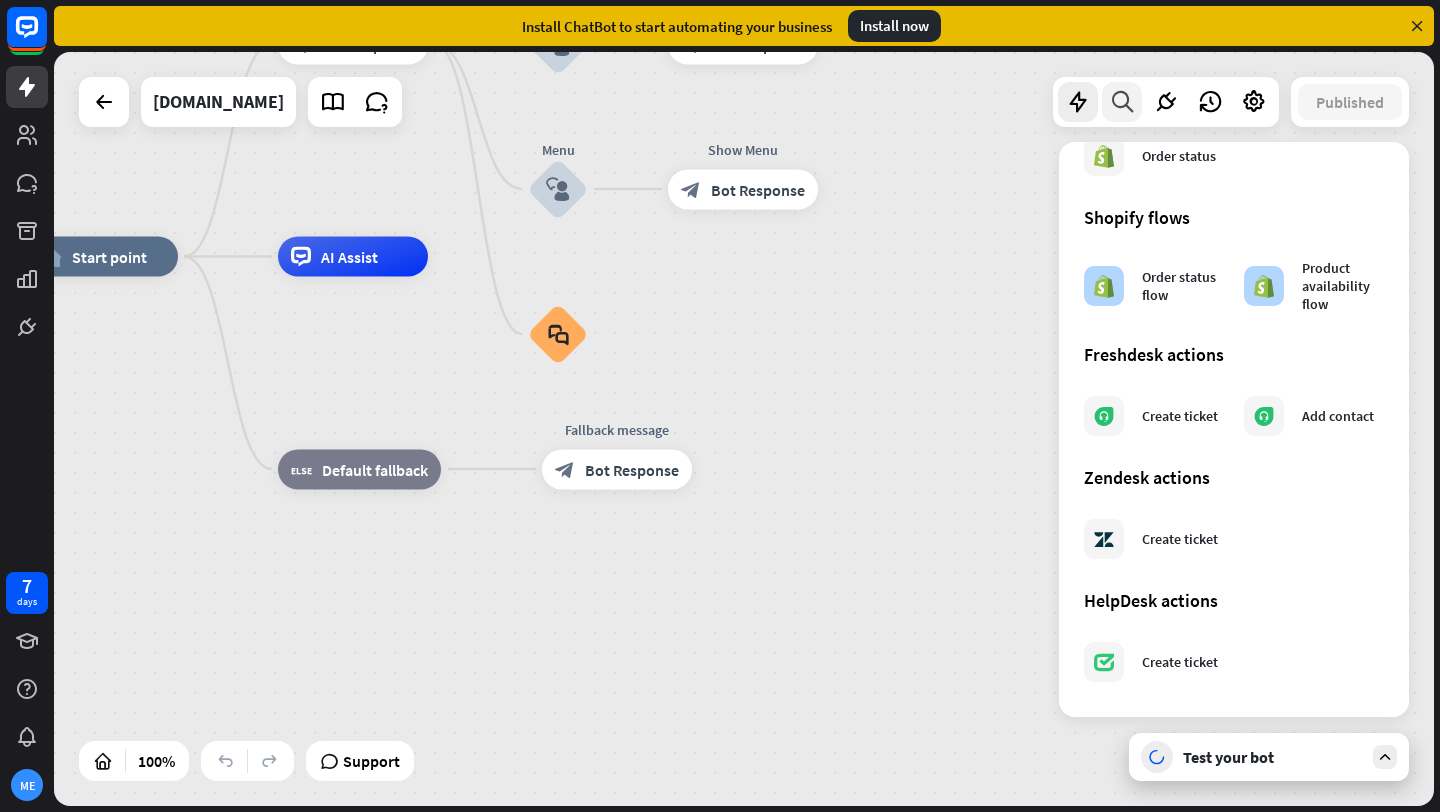 click at bounding box center [1122, 102] 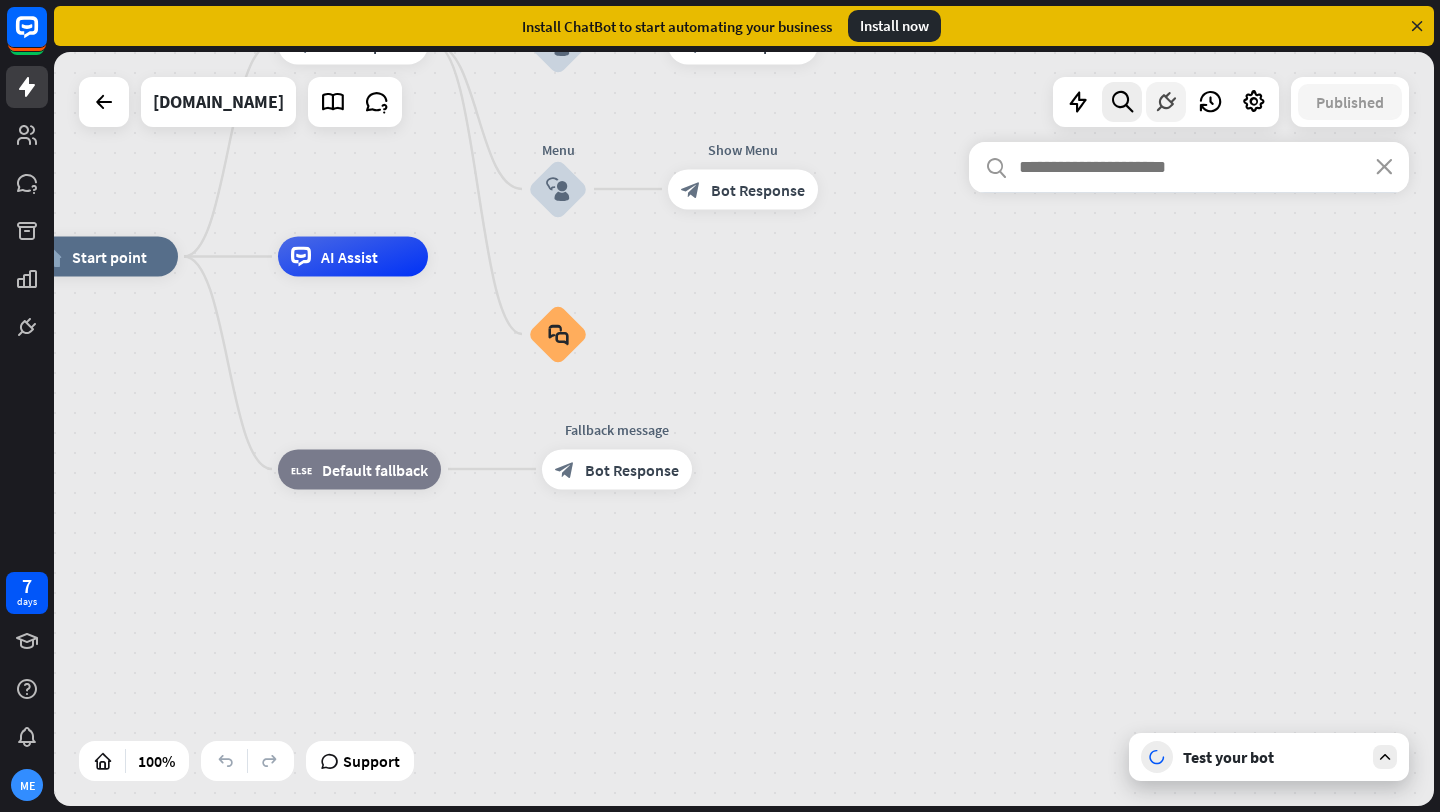 click at bounding box center (1166, 102) 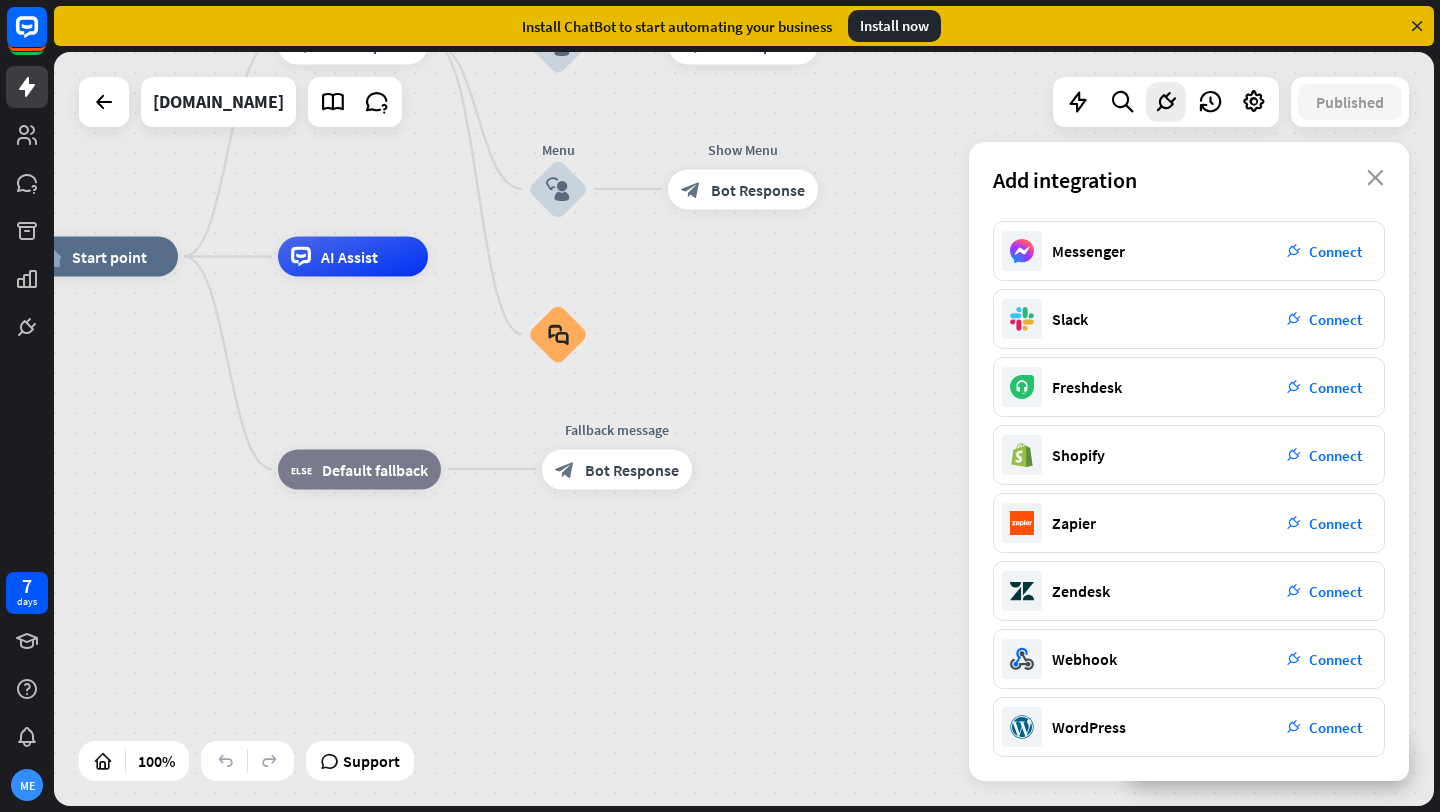 scroll, scrollTop: 0, scrollLeft: 0, axis: both 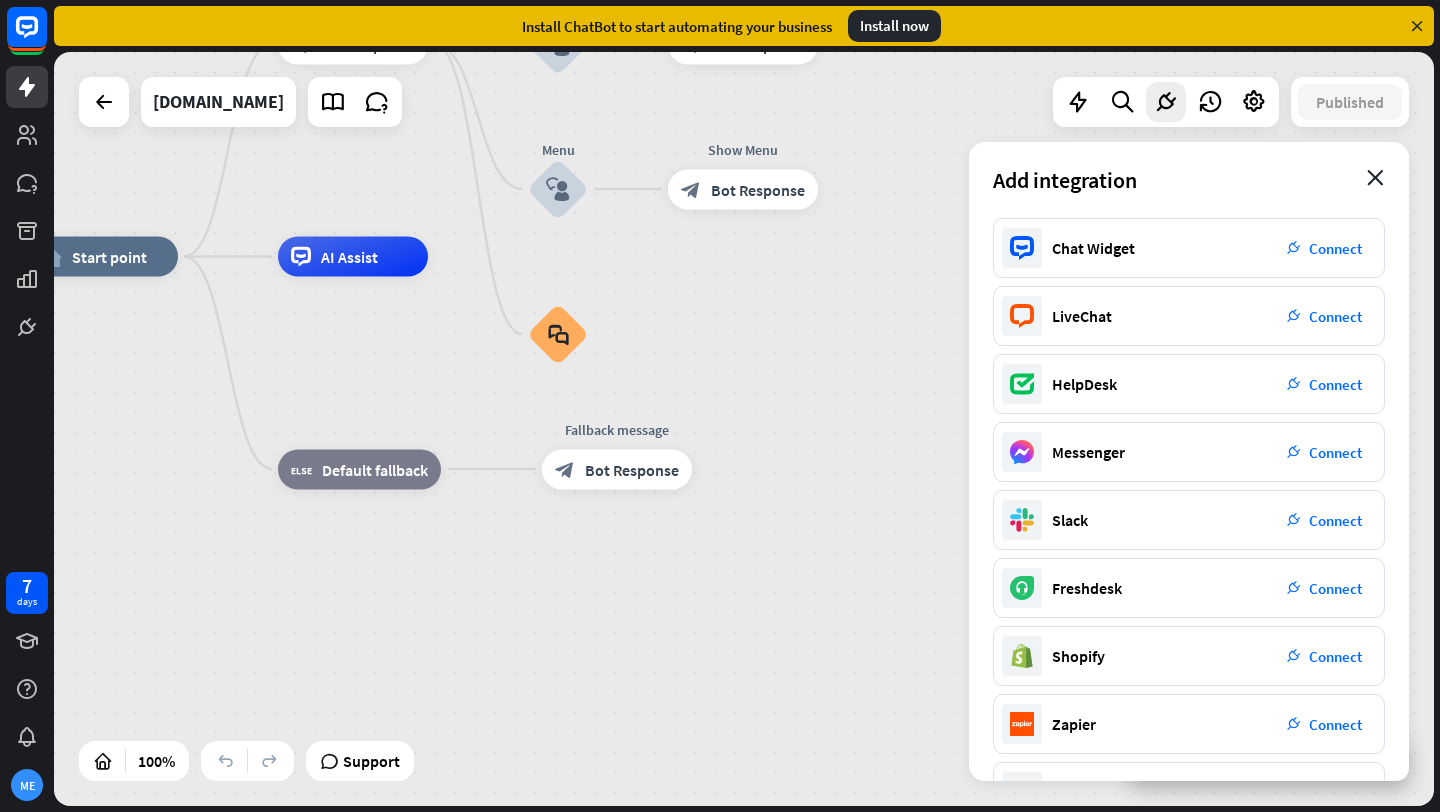 click on "close" at bounding box center [1375, 178] 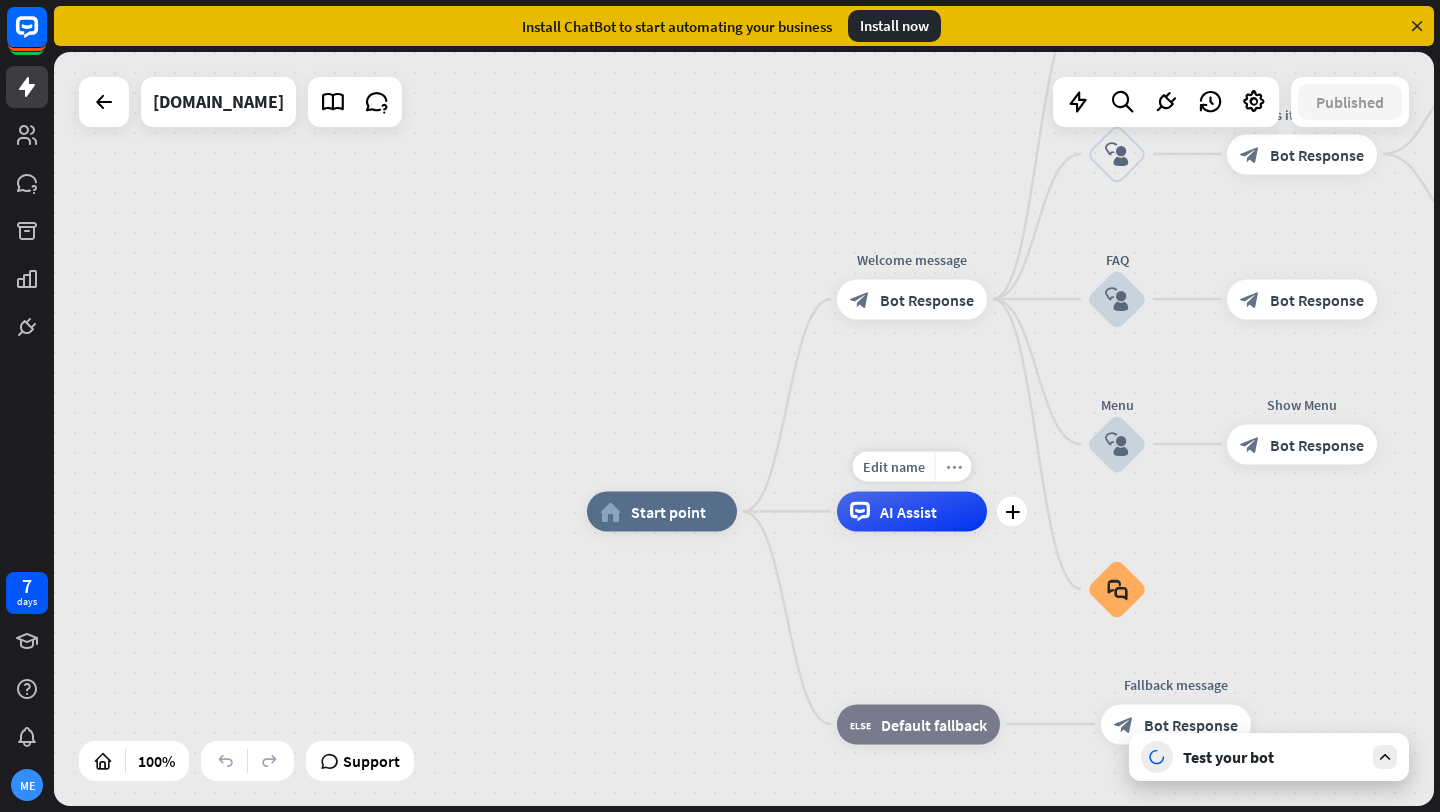 click on "more_horiz" at bounding box center [954, 466] 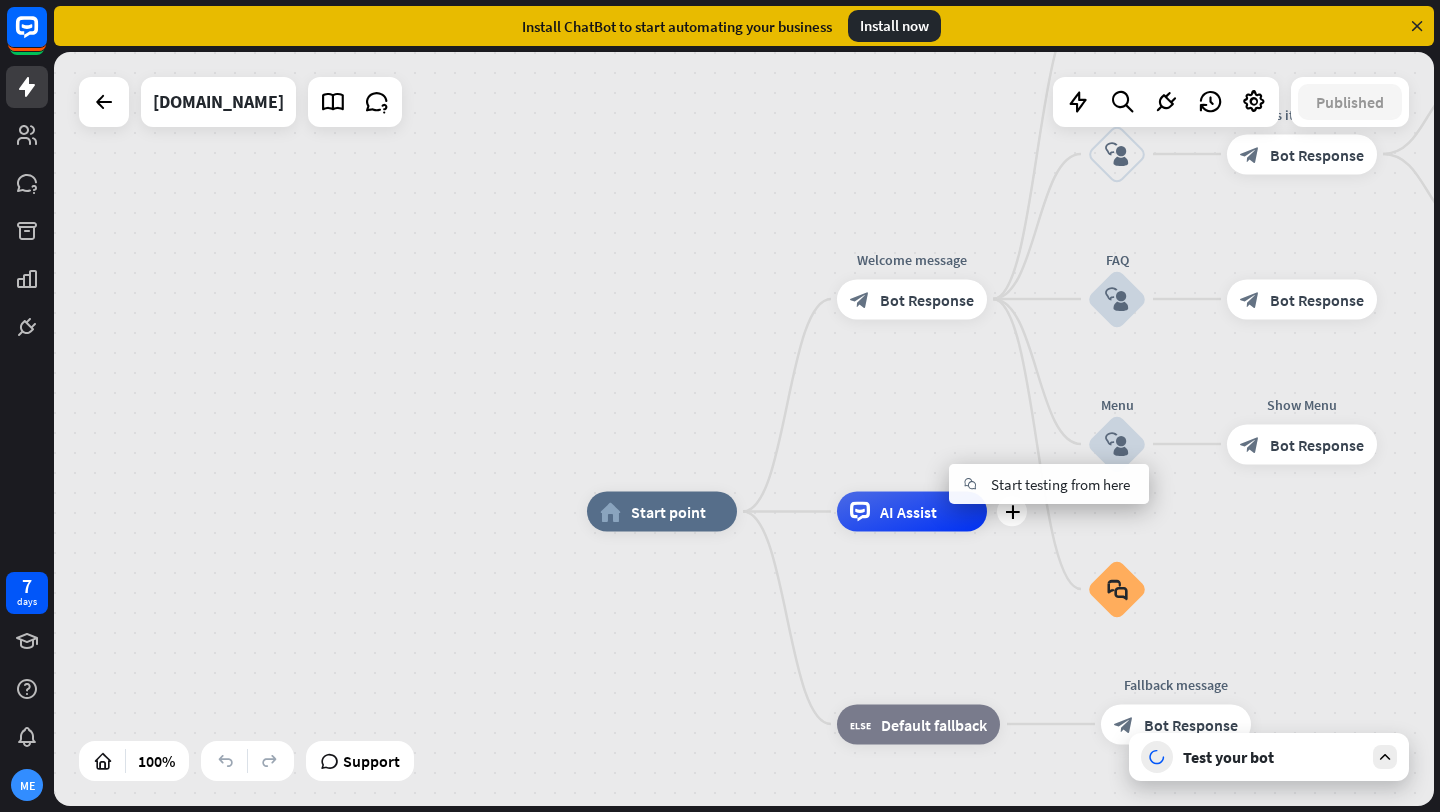 click on "AI Assist" at bounding box center (908, 512) 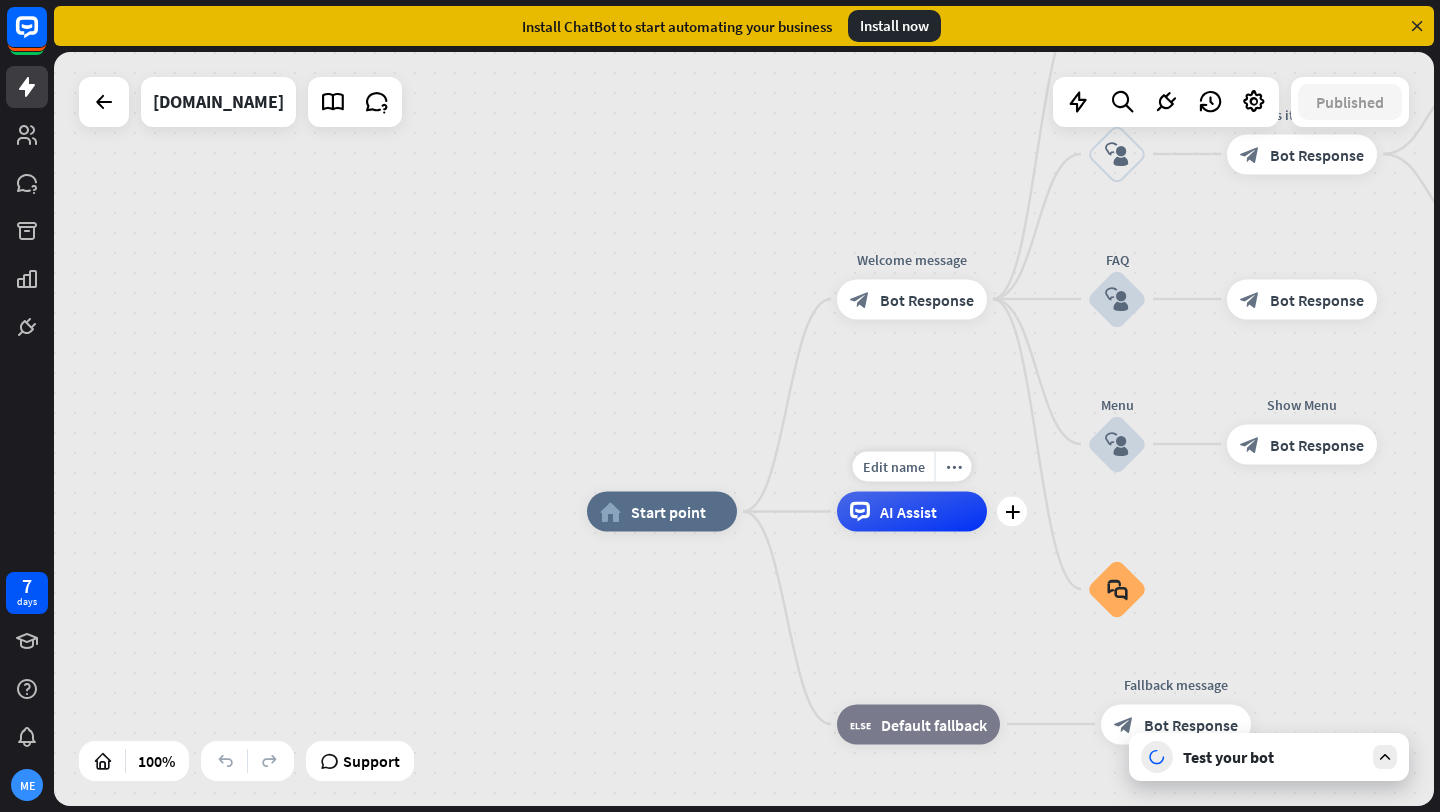 click on "AI Assist" at bounding box center [908, 512] 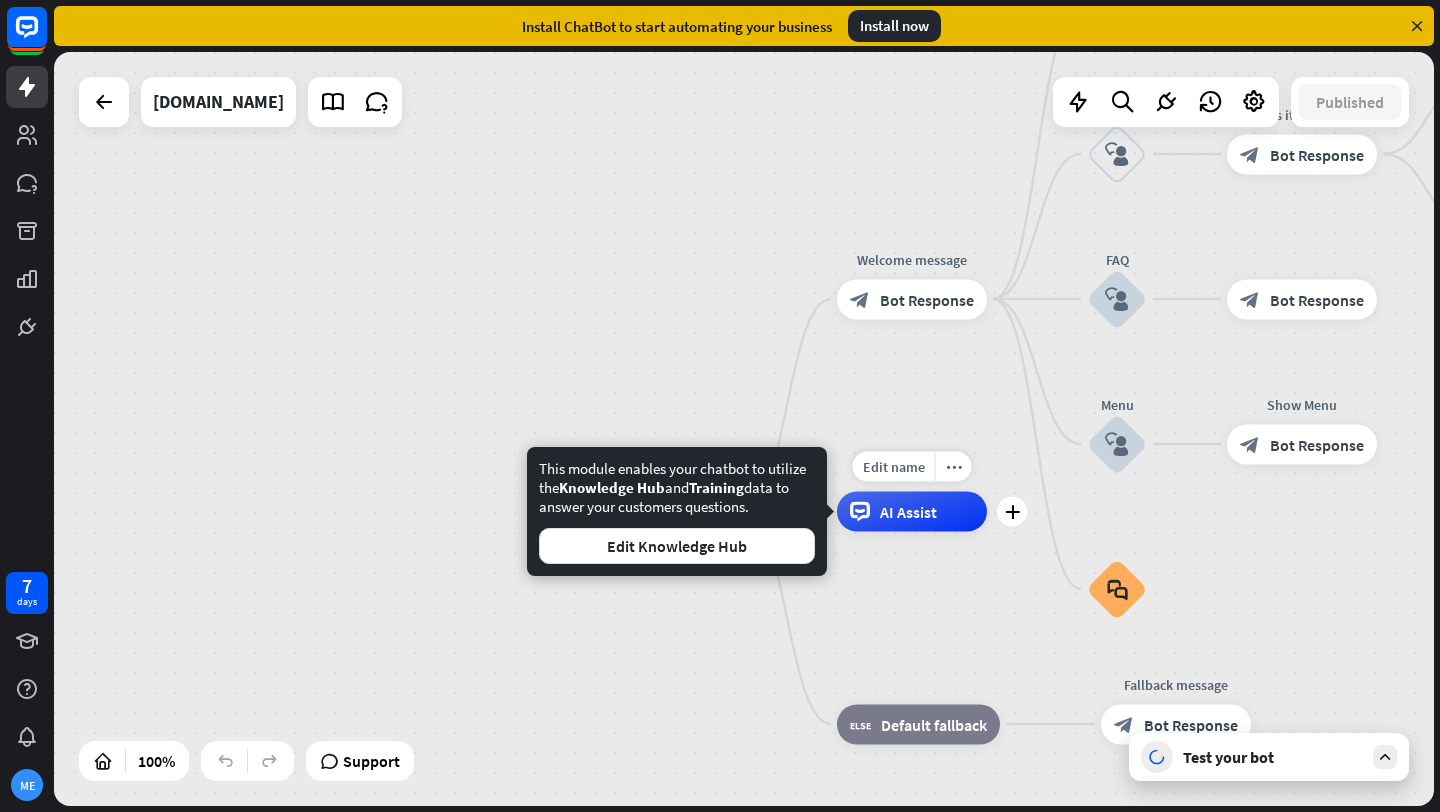 click on "AI Assist" at bounding box center [908, 512] 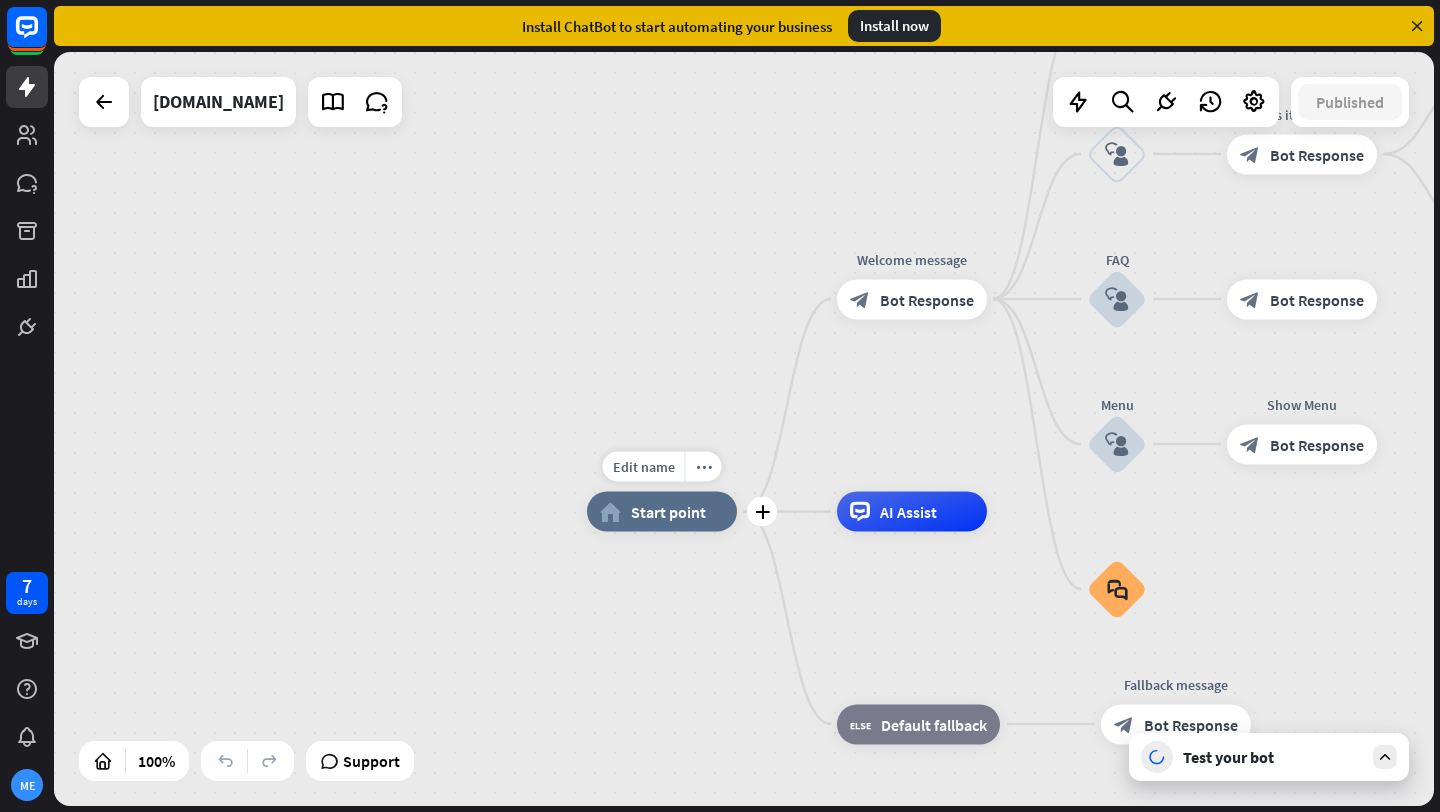 click on "Edit name   more_horiz         plus     home_2   Start point" at bounding box center [662, 512] 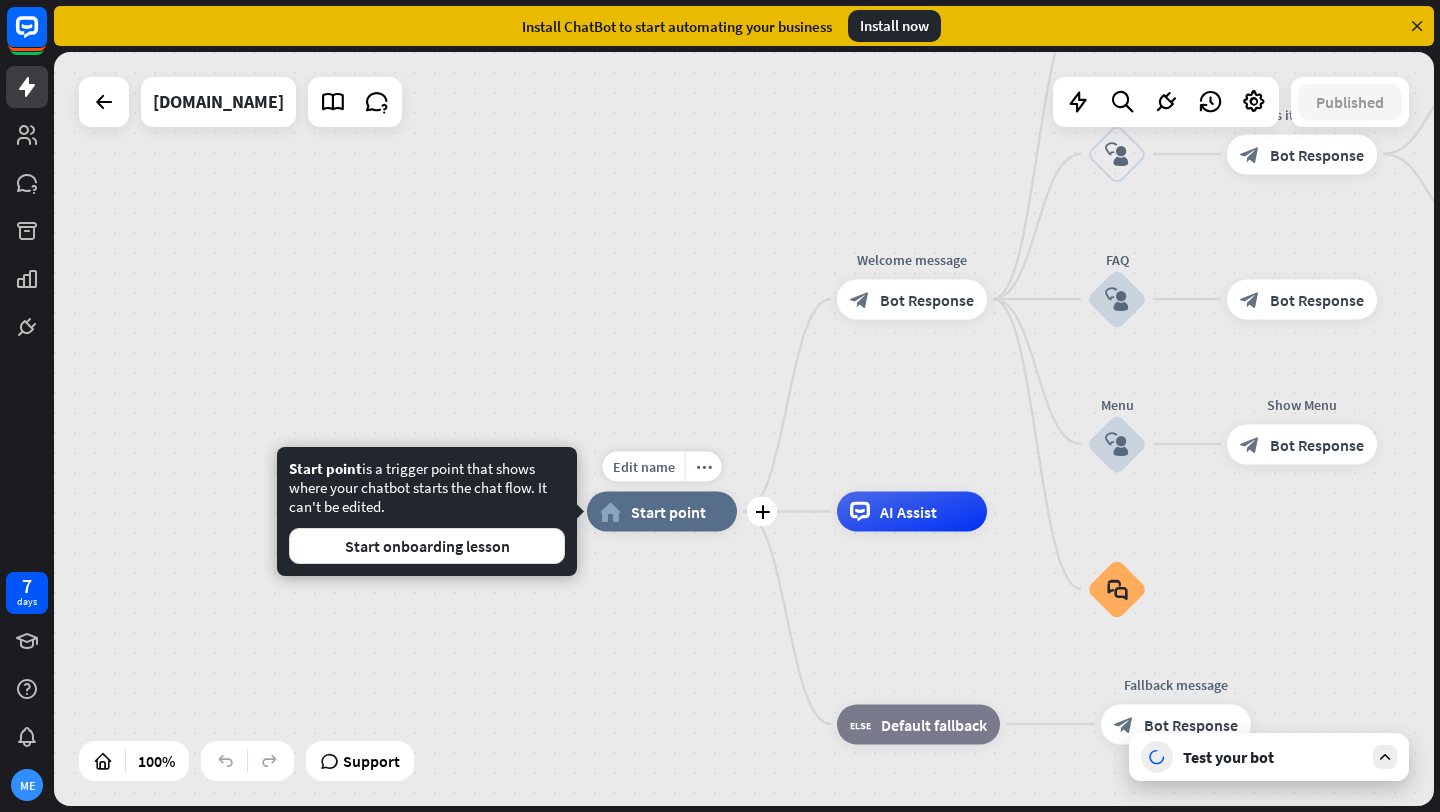 click on "Start point" at bounding box center [668, 512] 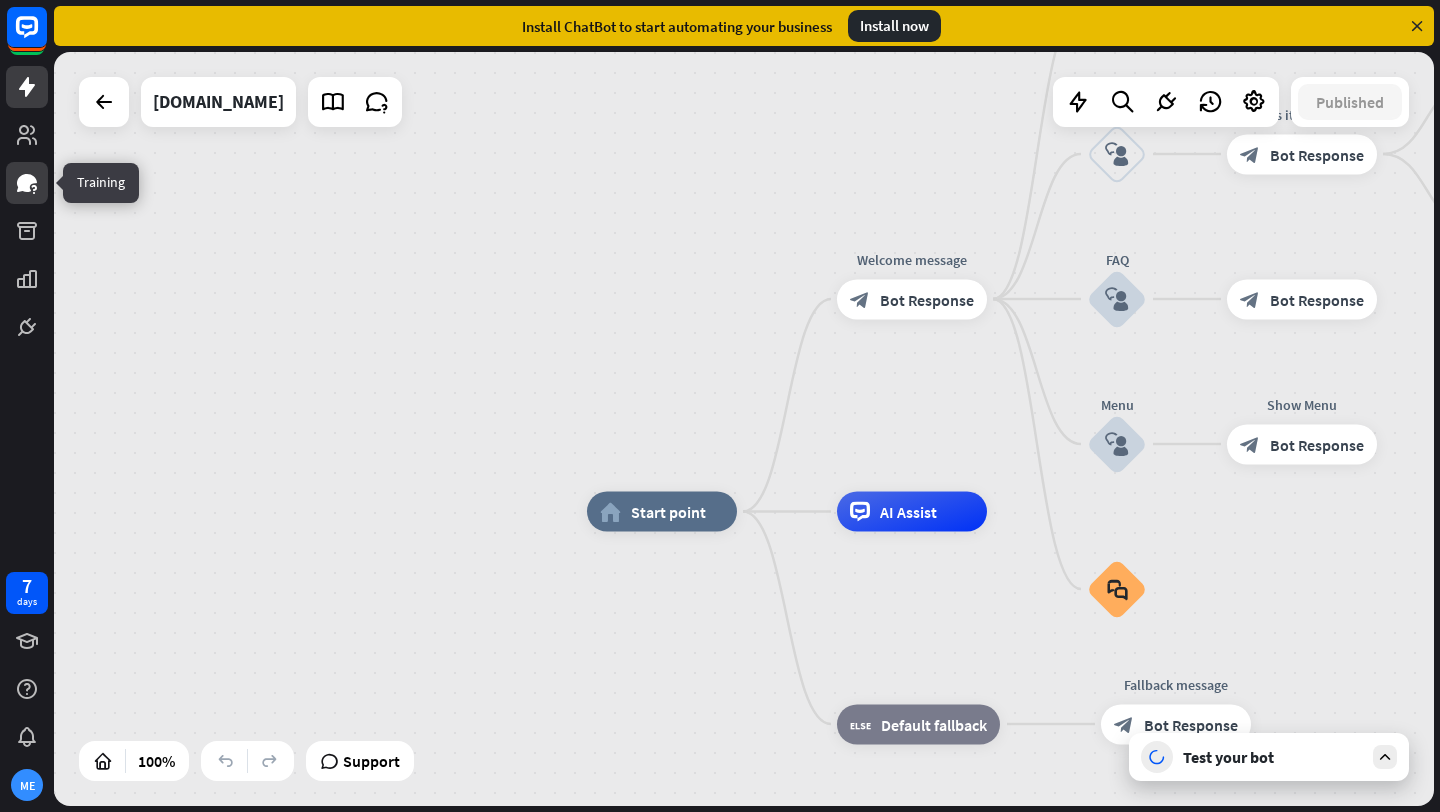 click at bounding box center [27, 183] 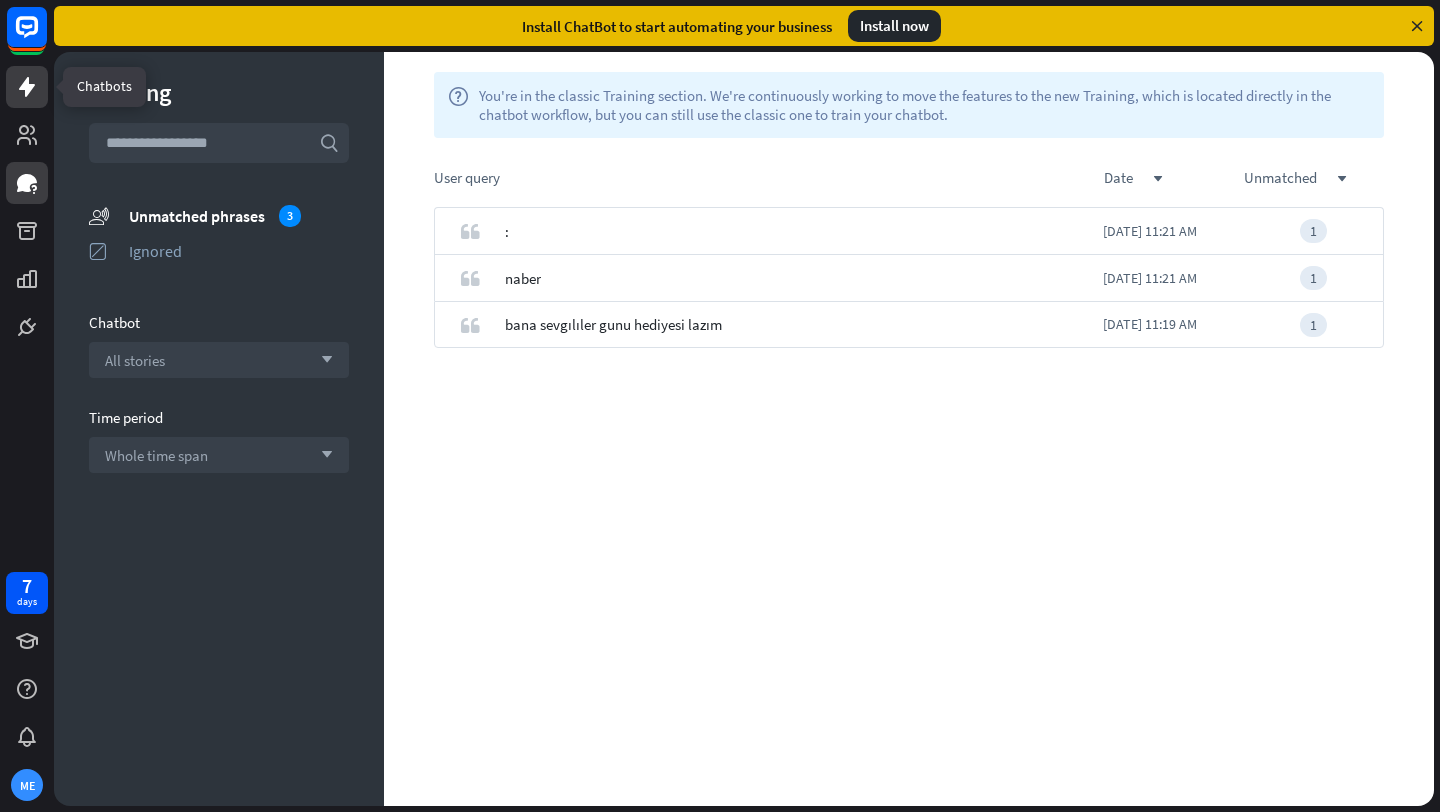 click 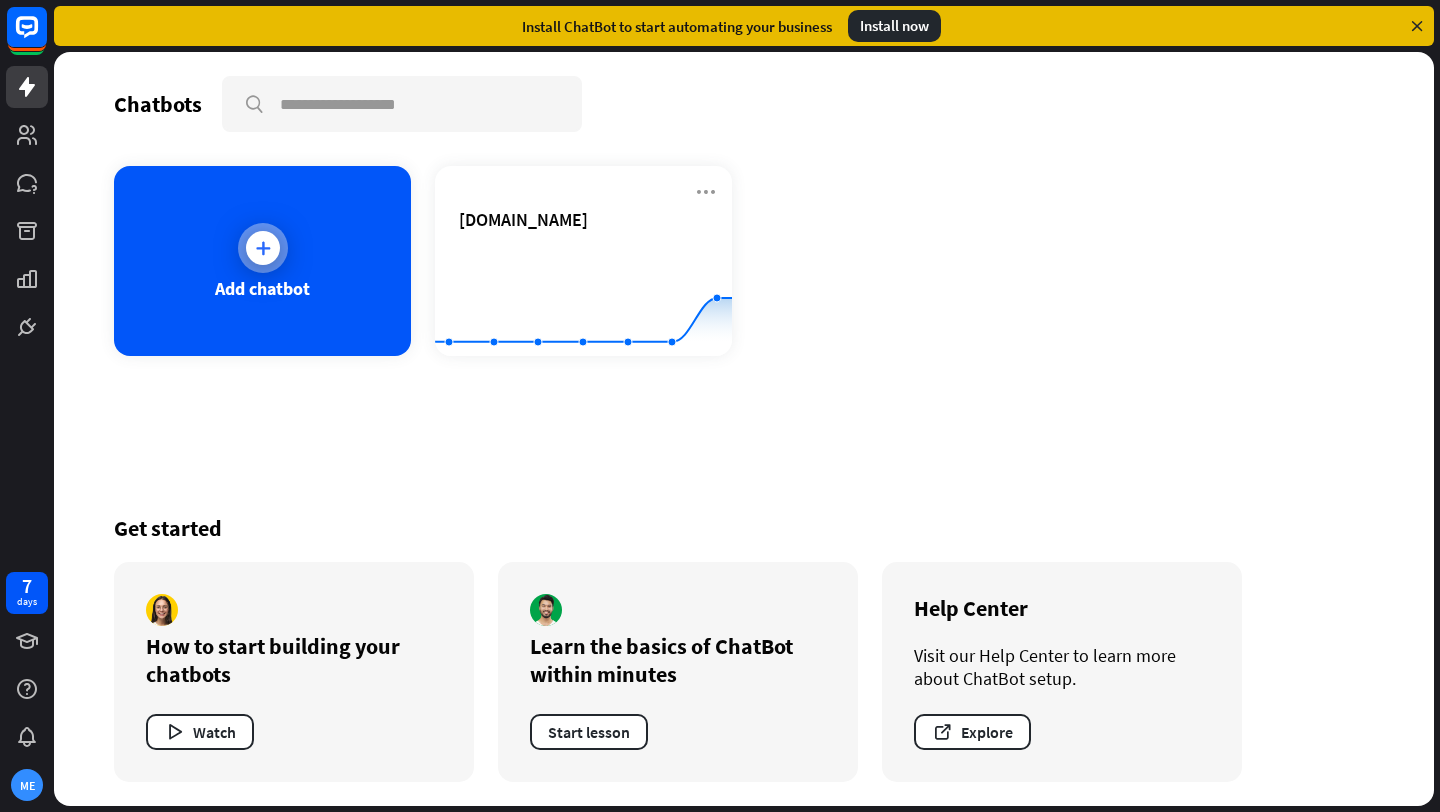 click at bounding box center [263, 248] 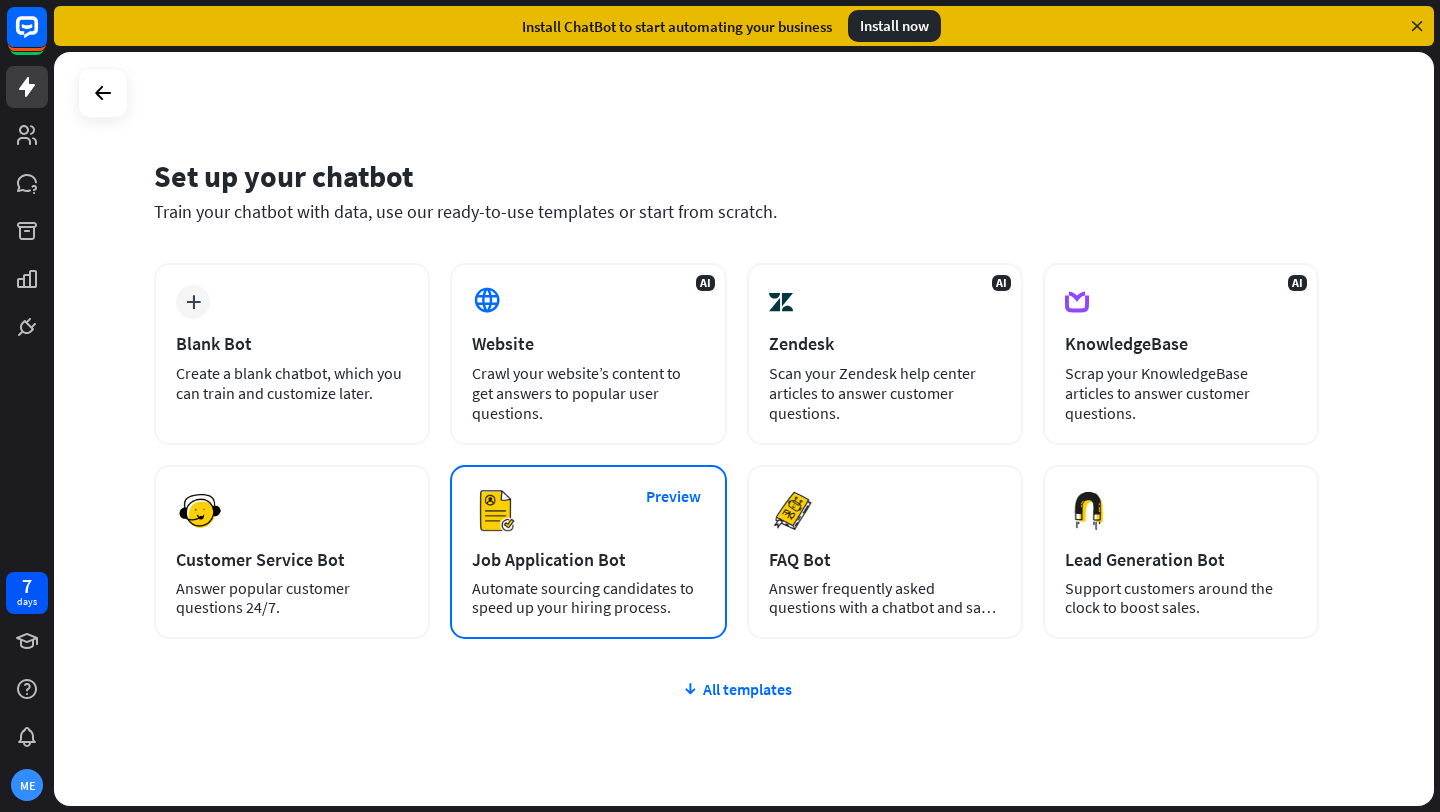 scroll, scrollTop: 73, scrollLeft: 0, axis: vertical 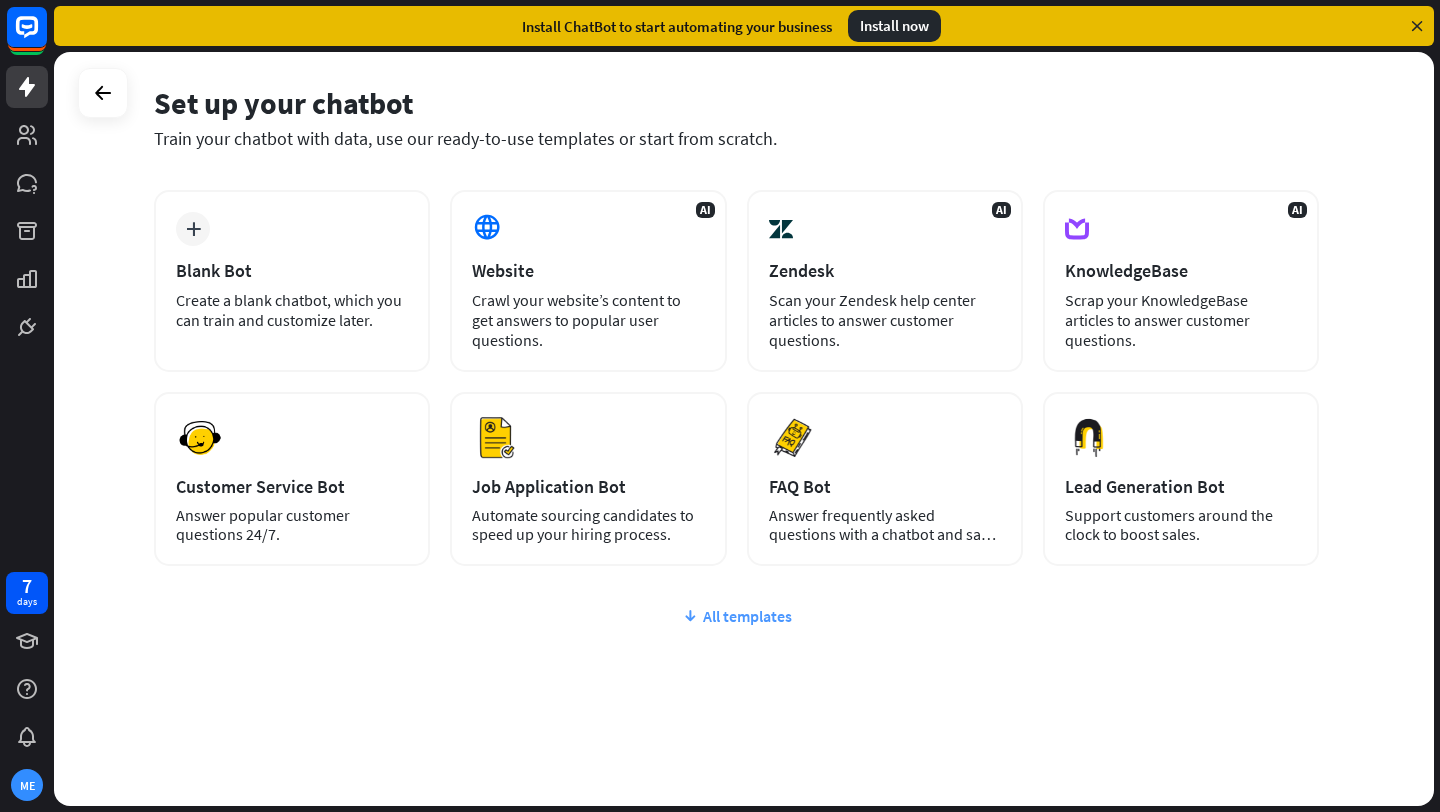 click on "All templates" at bounding box center [736, 616] 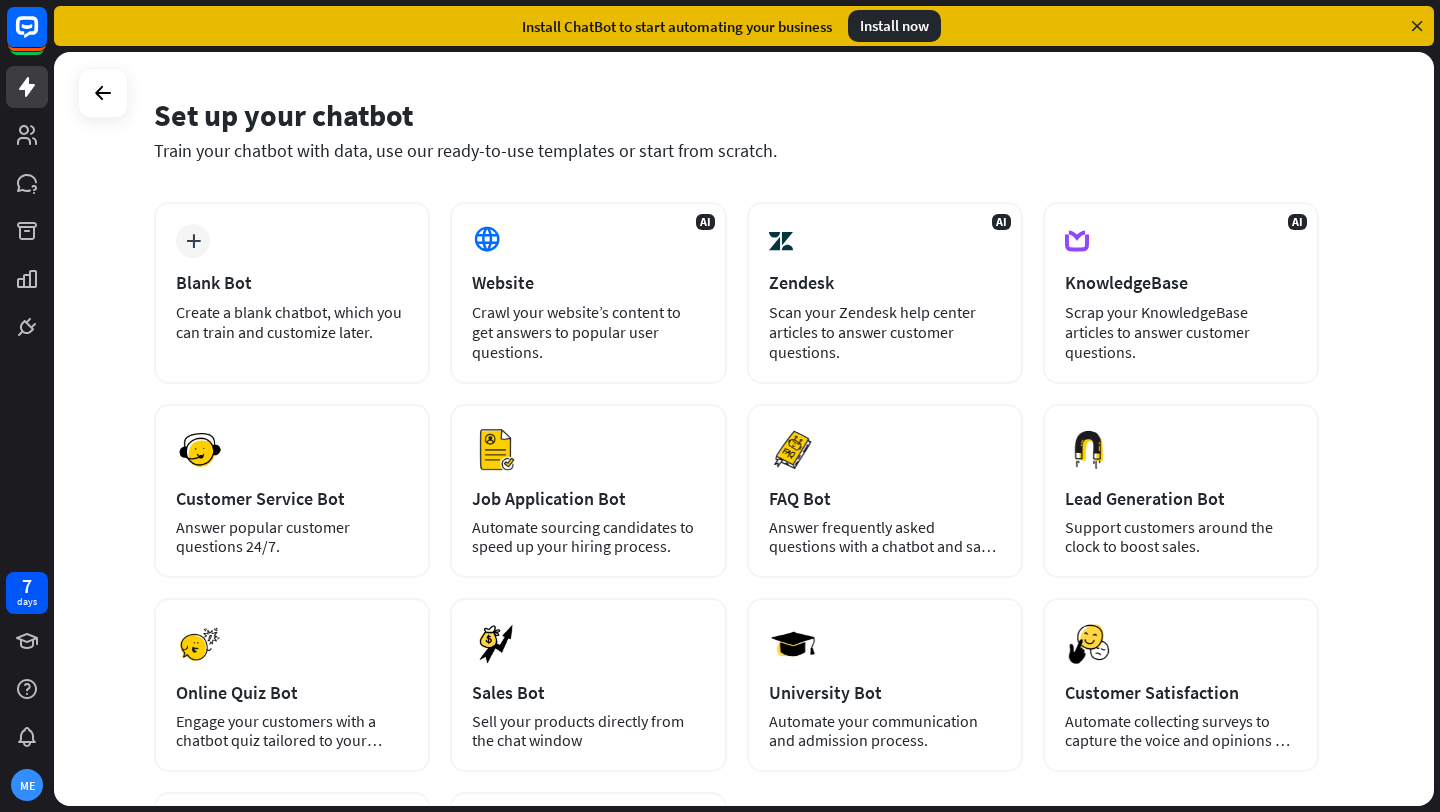 scroll, scrollTop: 95, scrollLeft: 0, axis: vertical 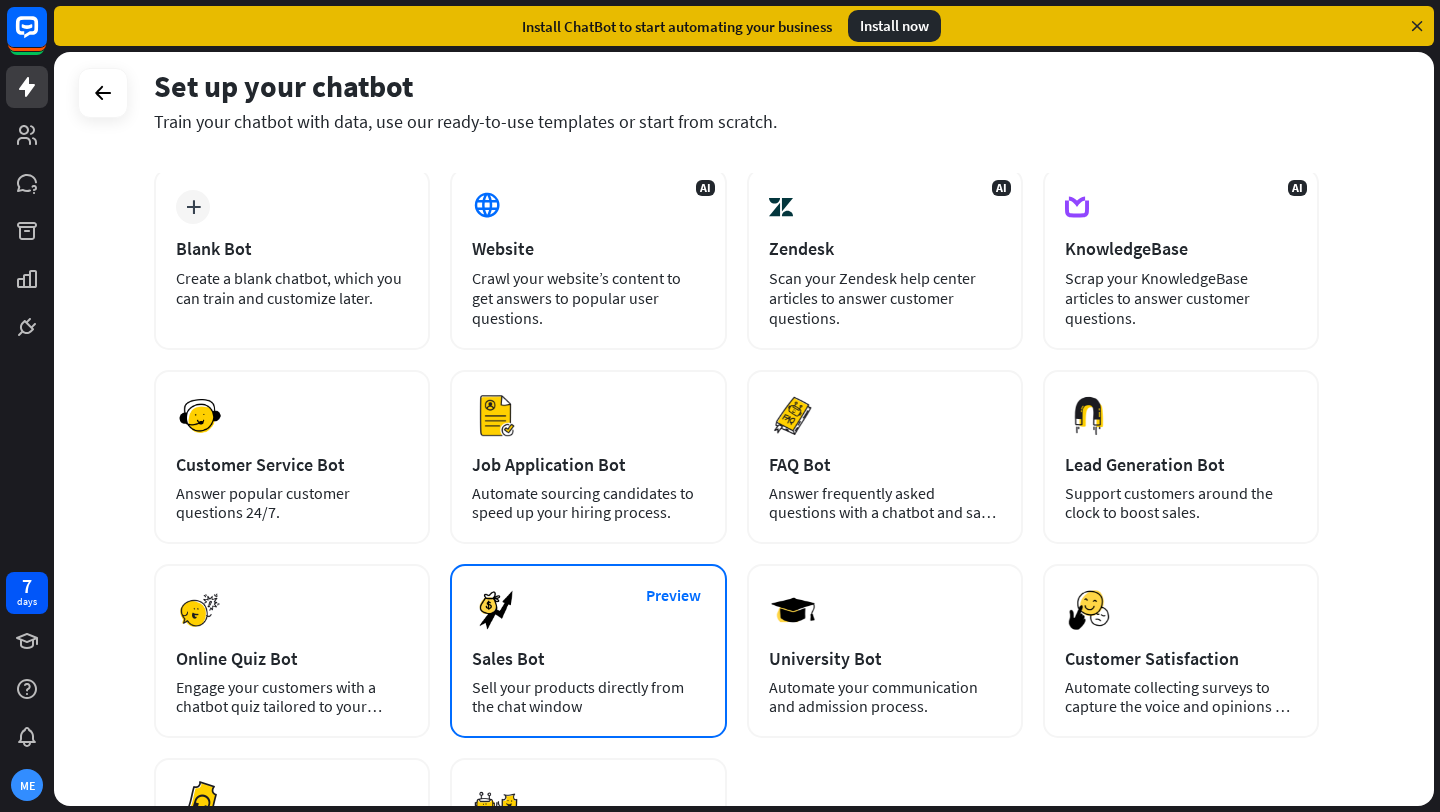 click on "Preview
Sales Bot
Sell your products directly from the chat window" at bounding box center [588, 651] 